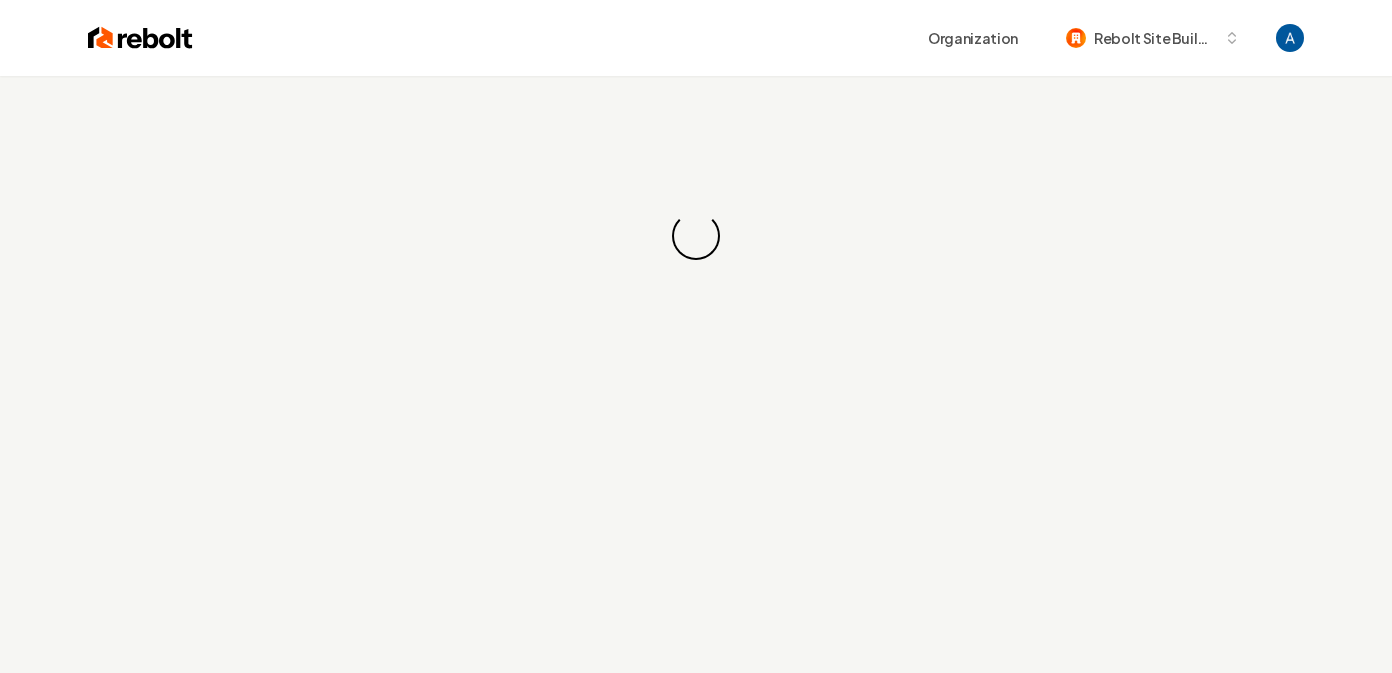 scroll, scrollTop: 0, scrollLeft: 0, axis: both 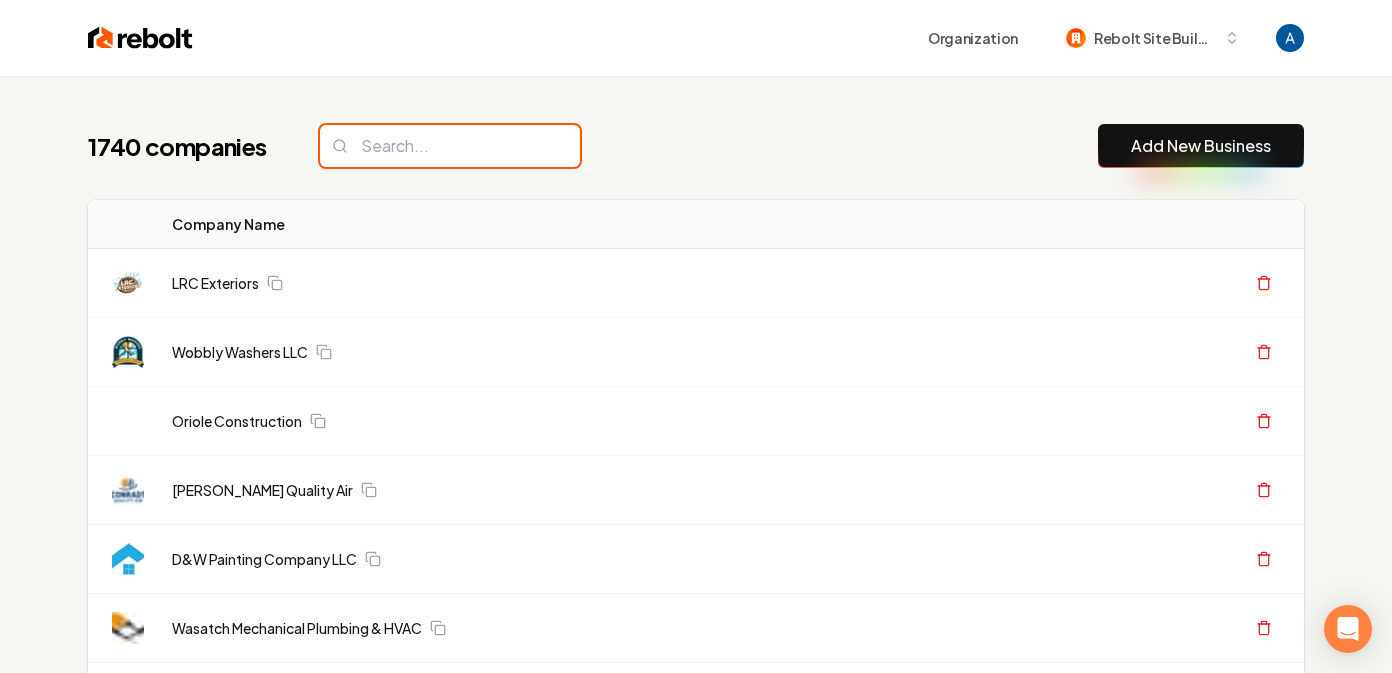 click at bounding box center (450, 146) 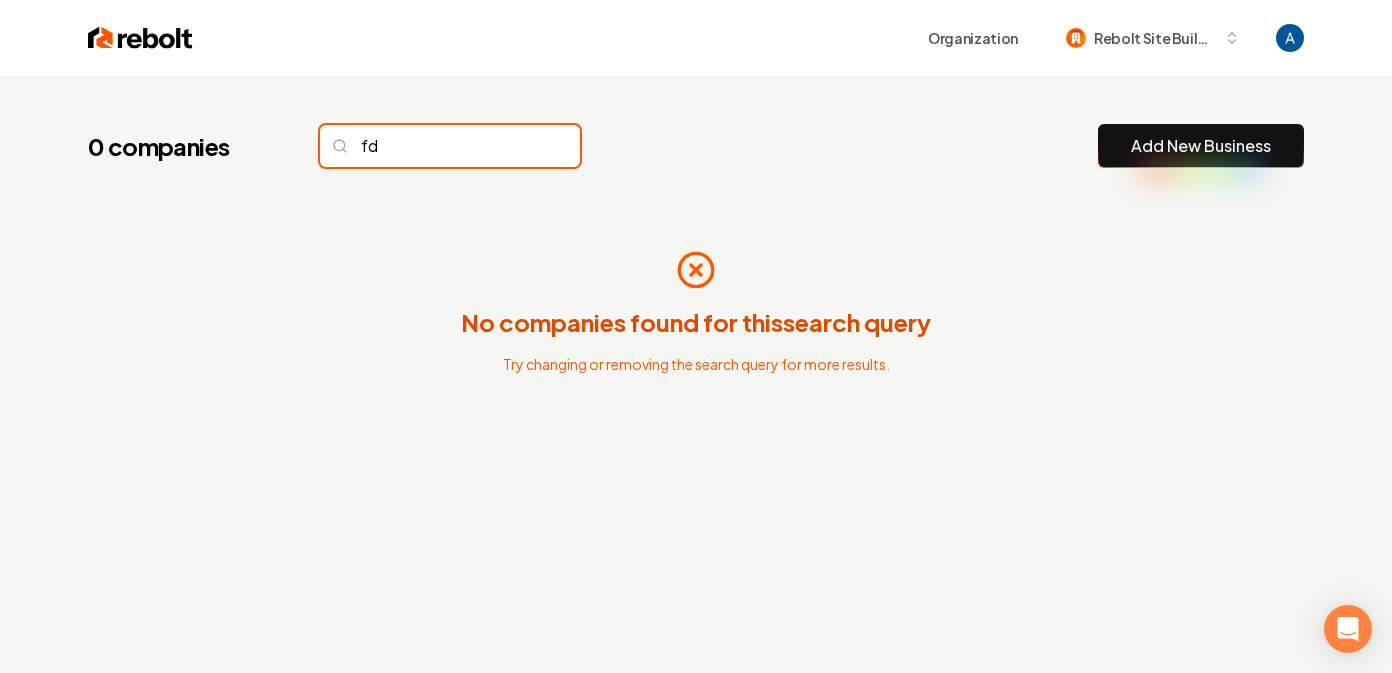 type on "f" 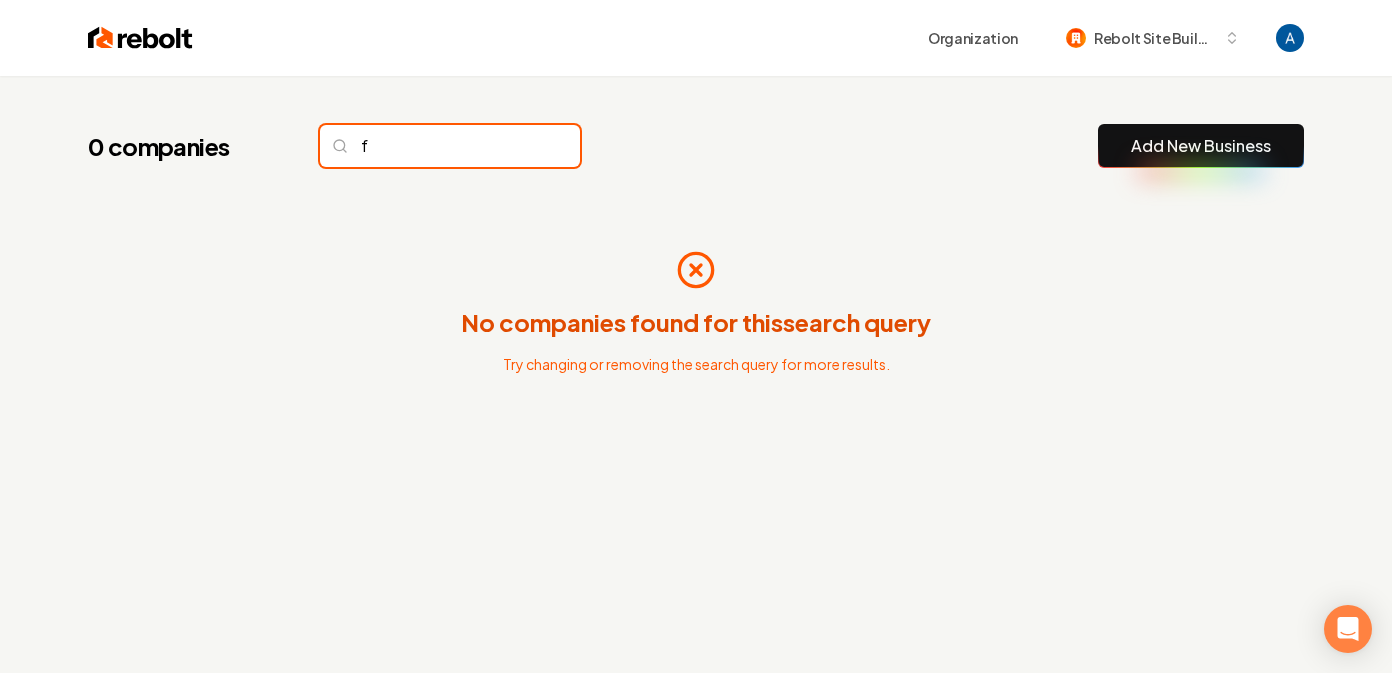 type 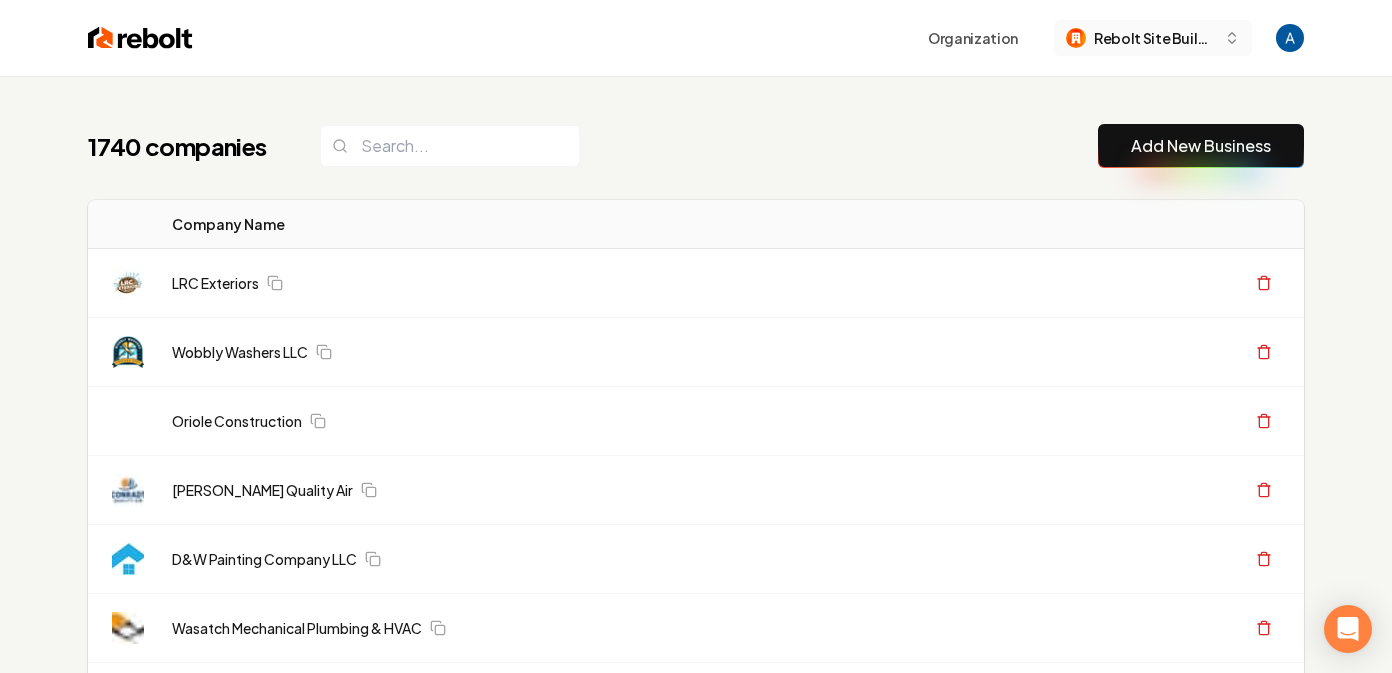 click on "Rebolt Site Builder" at bounding box center (1155, 38) 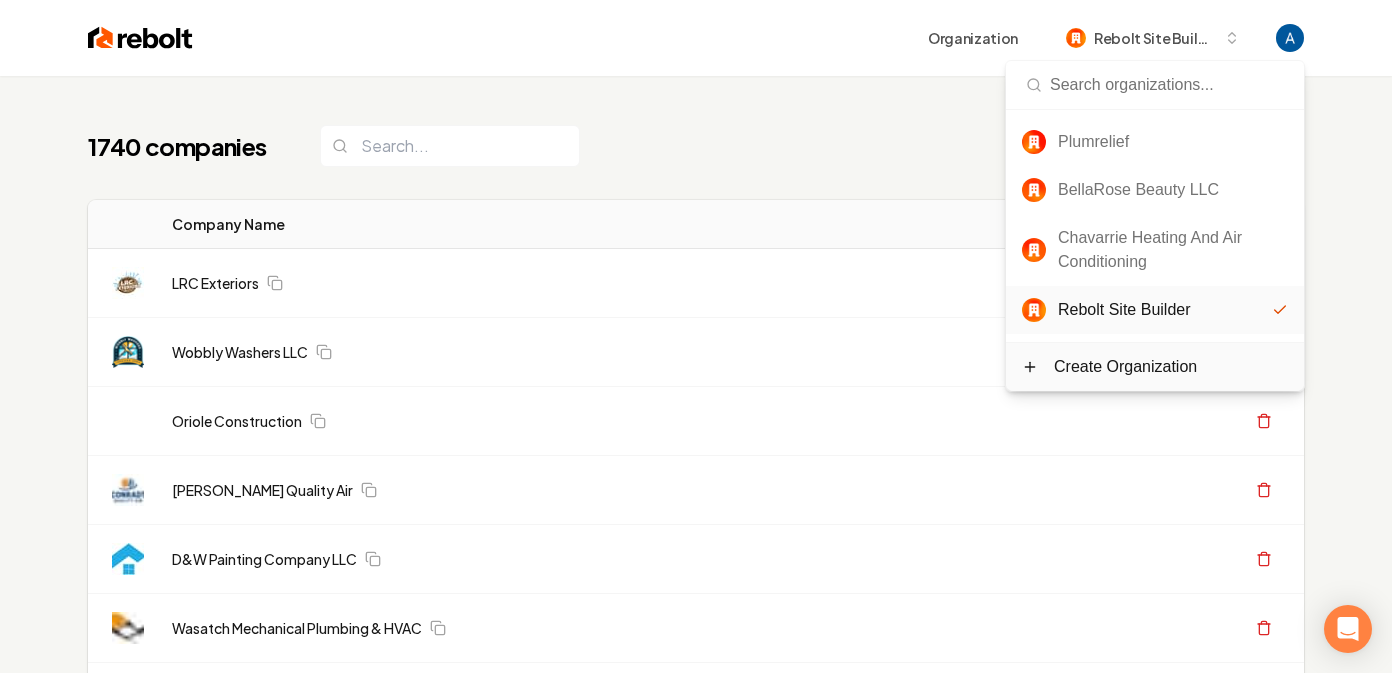click on "Create Organization" at bounding box center (1125, 367) 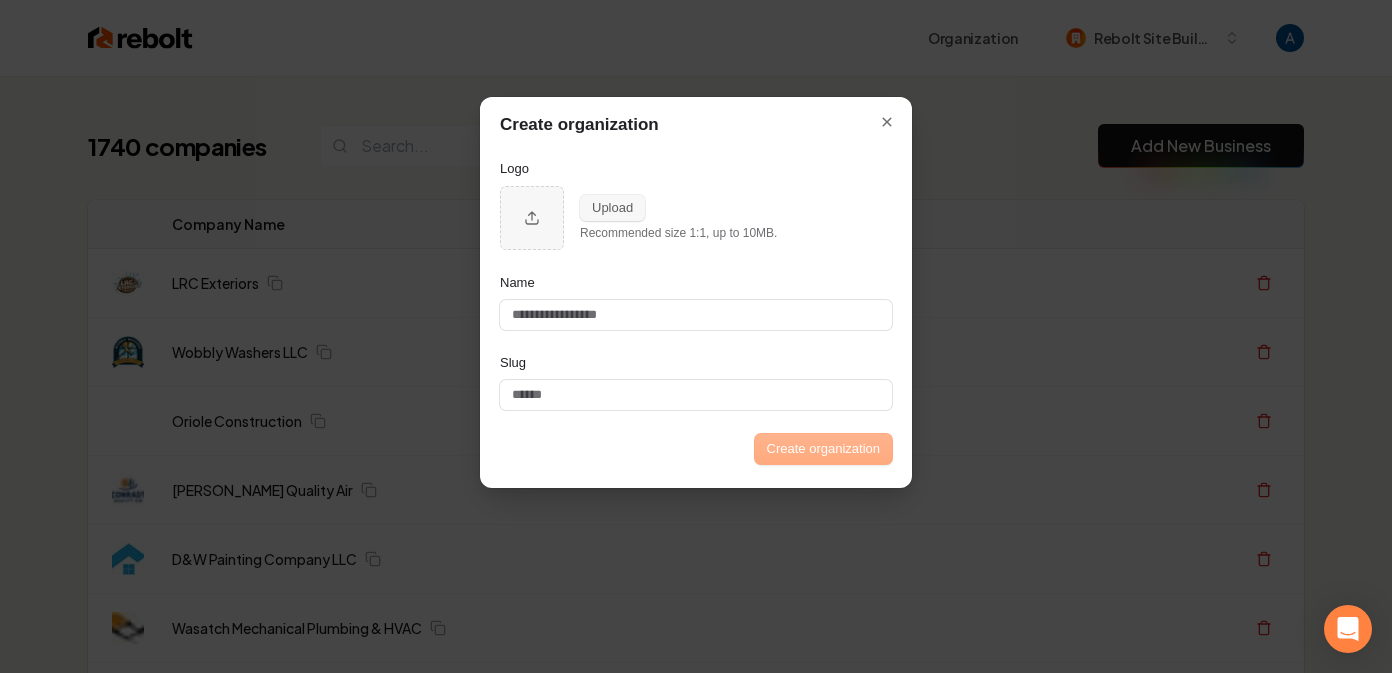 type 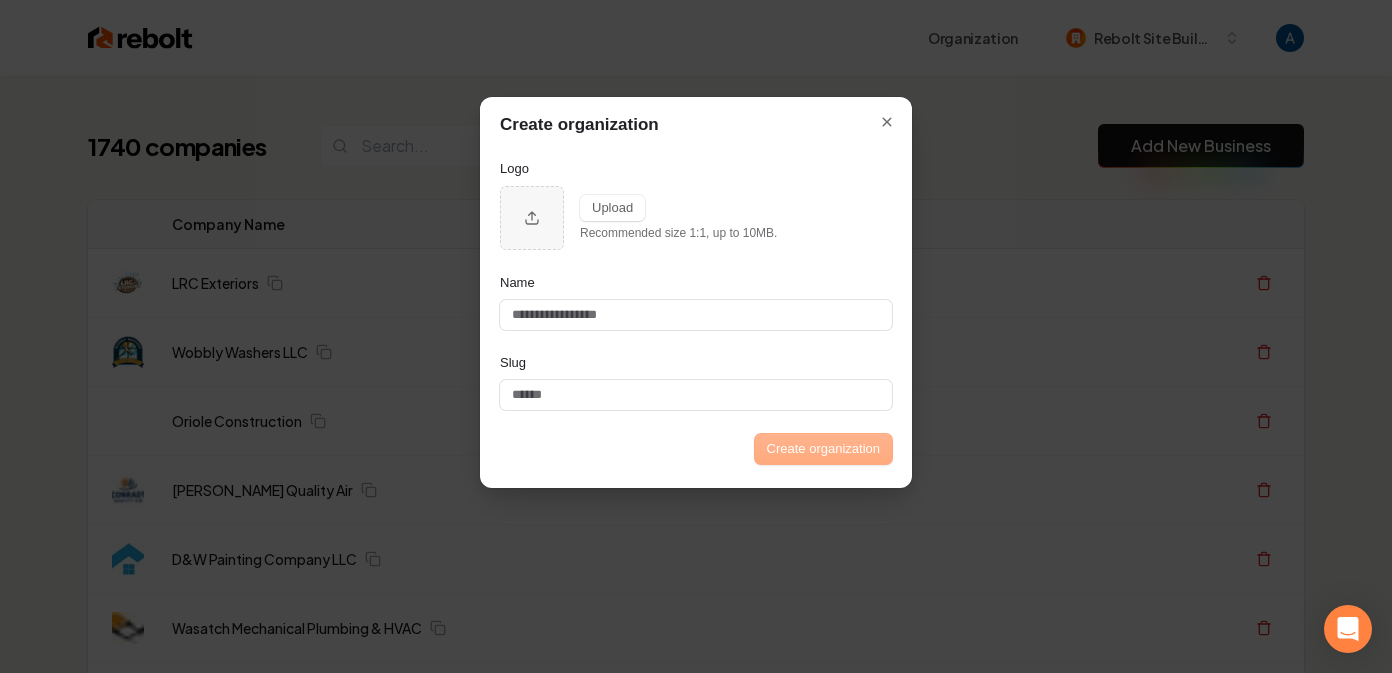 type 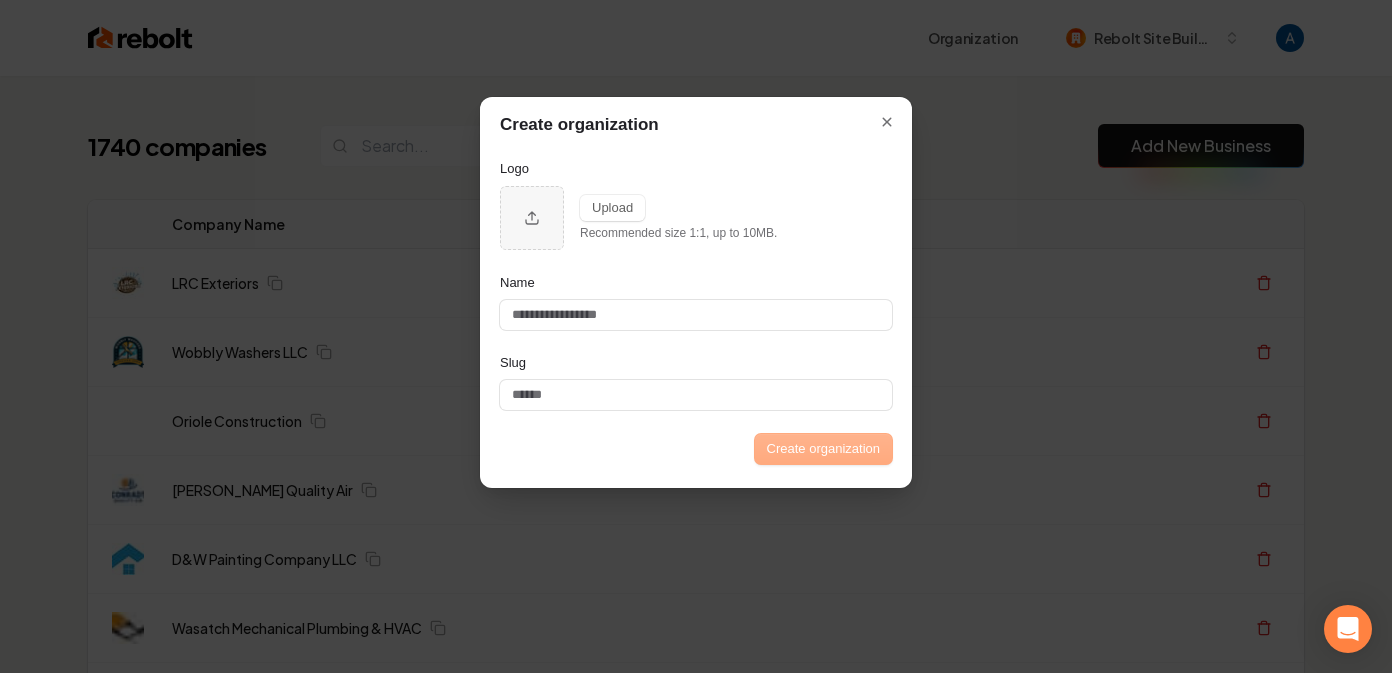 type 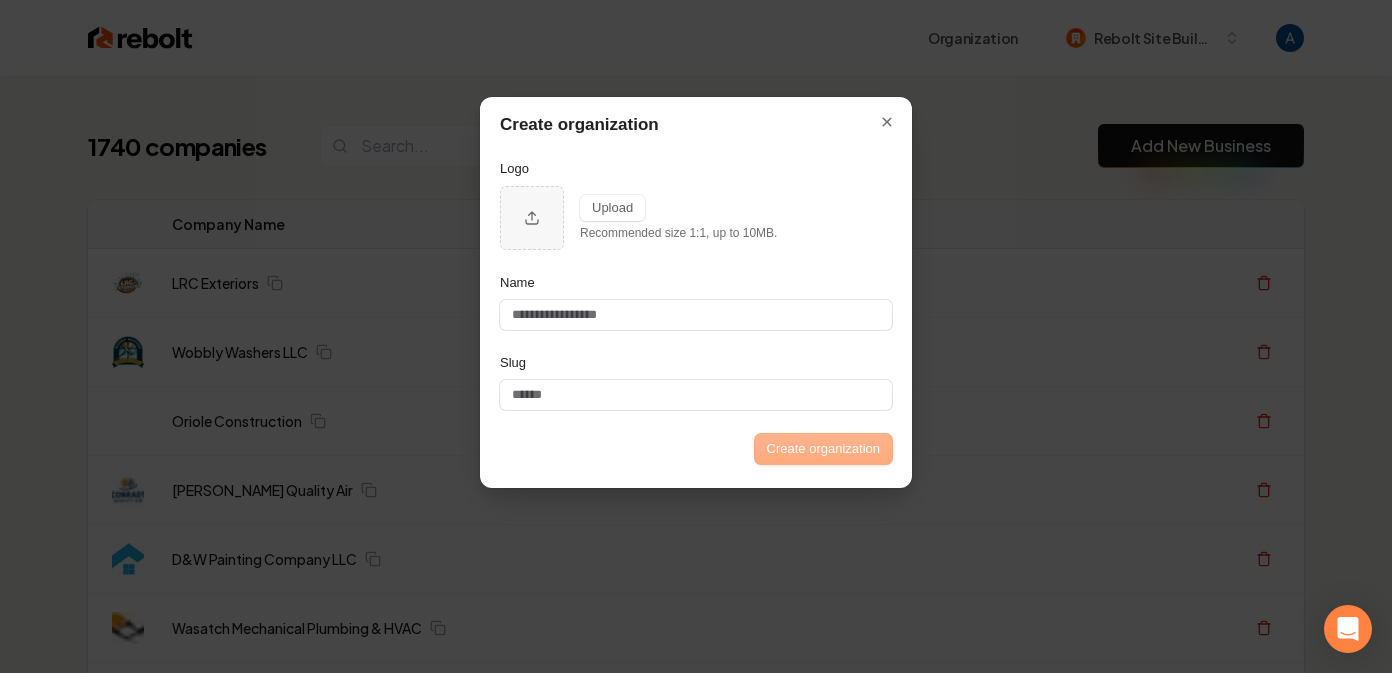type 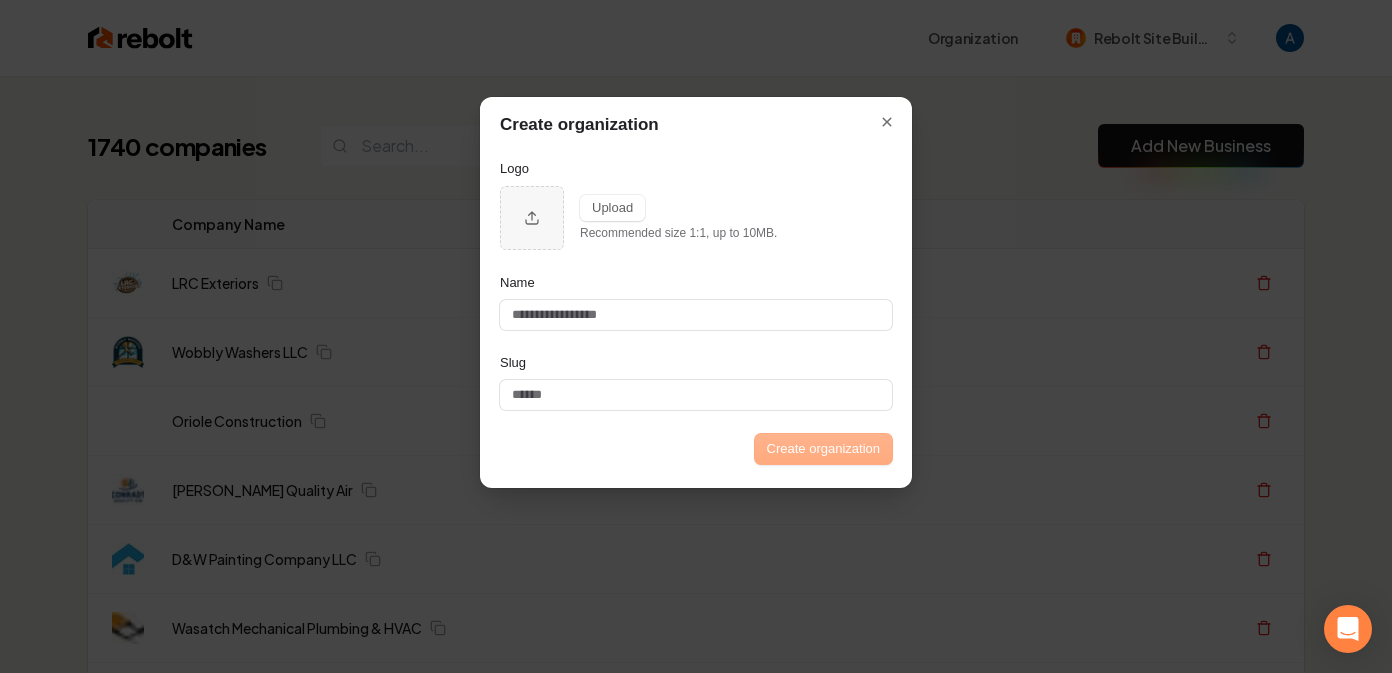 type 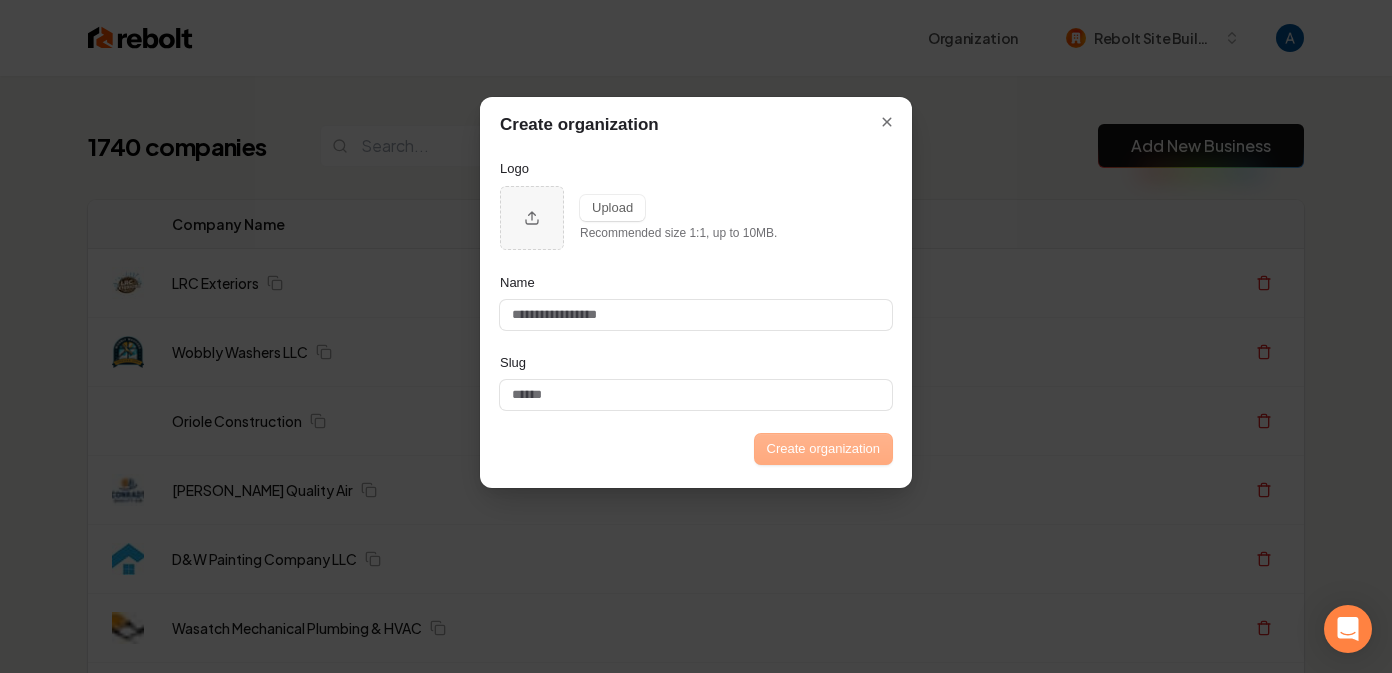 type 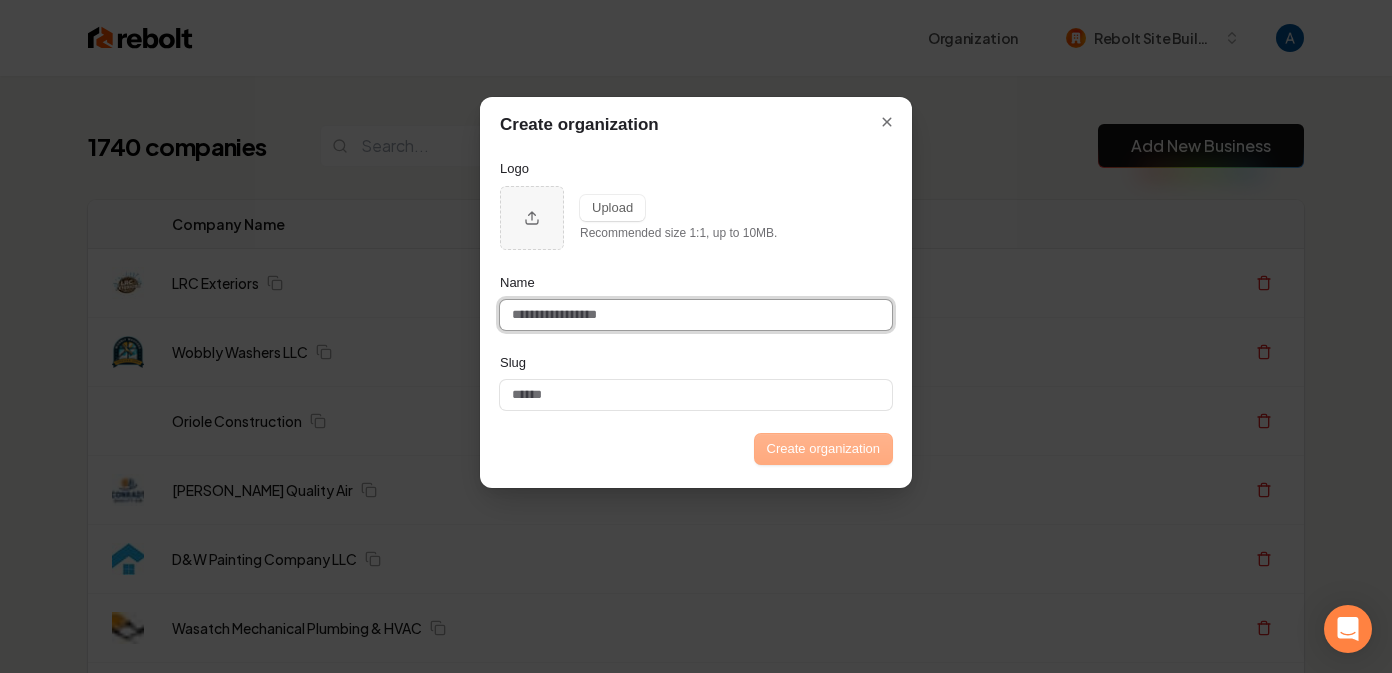 type 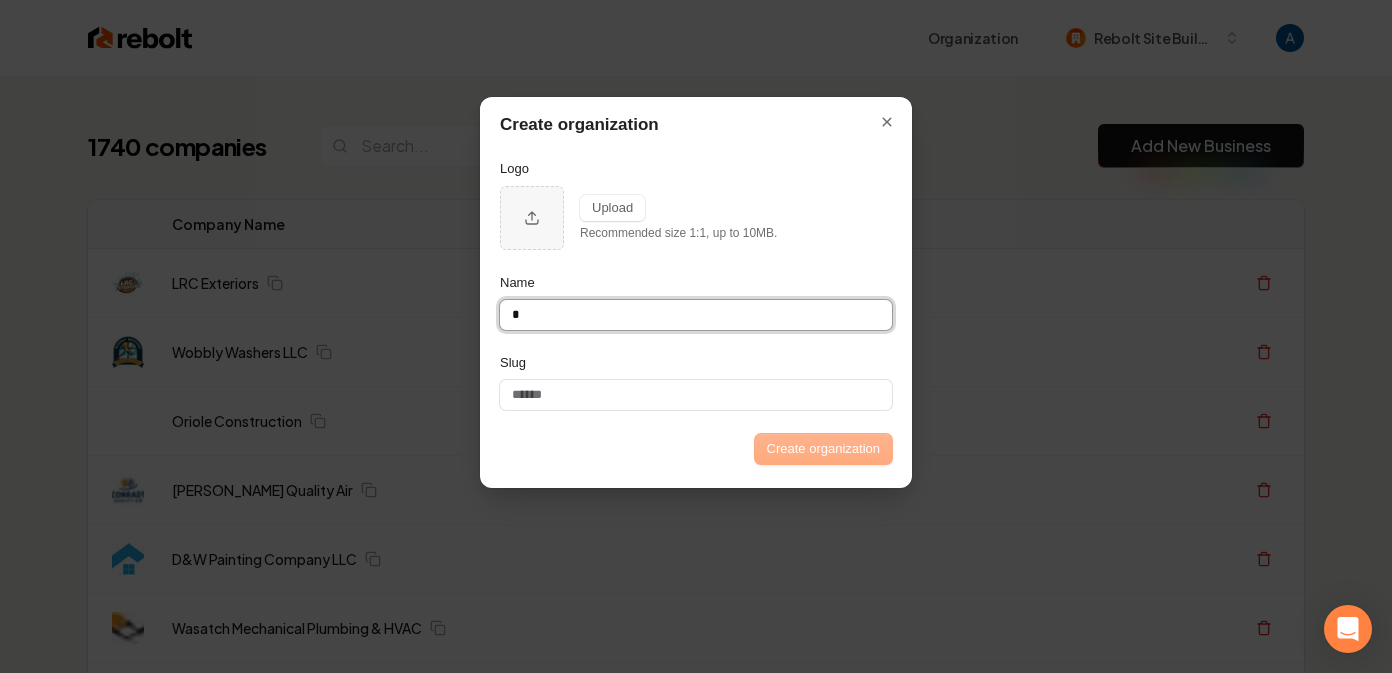 type on "*" 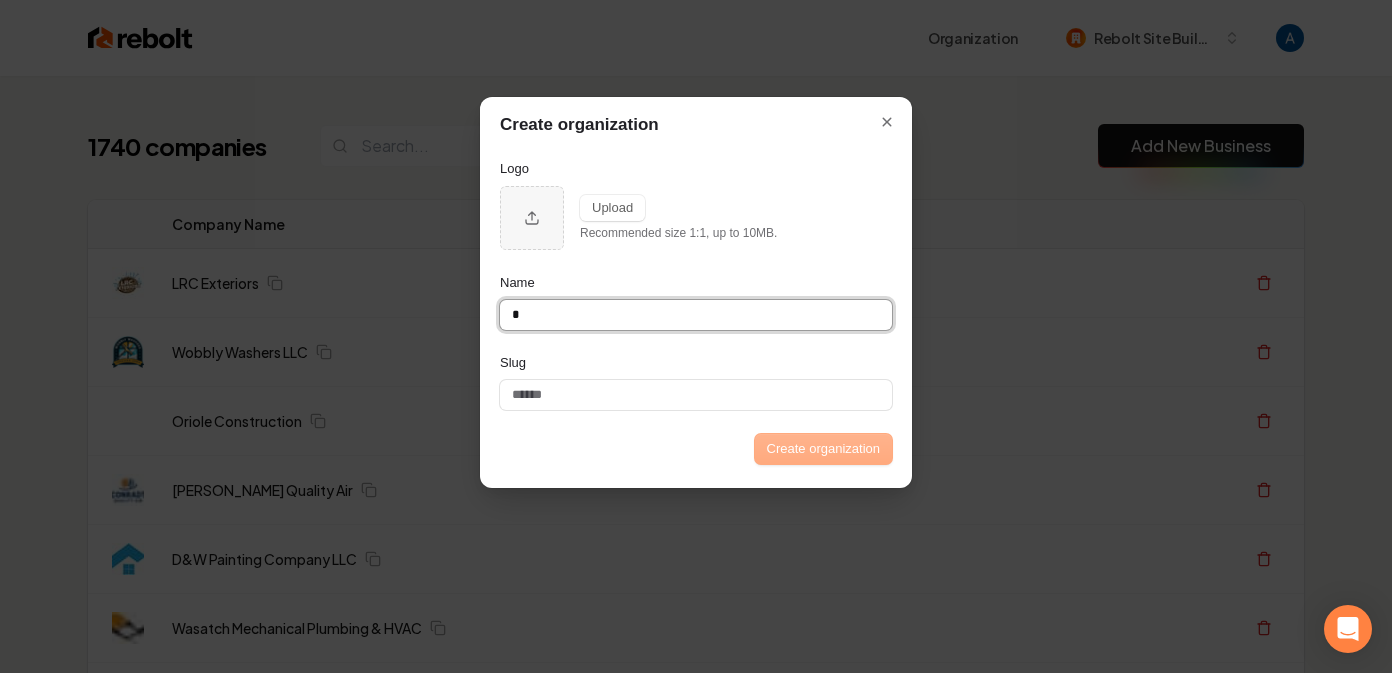 type on "*" 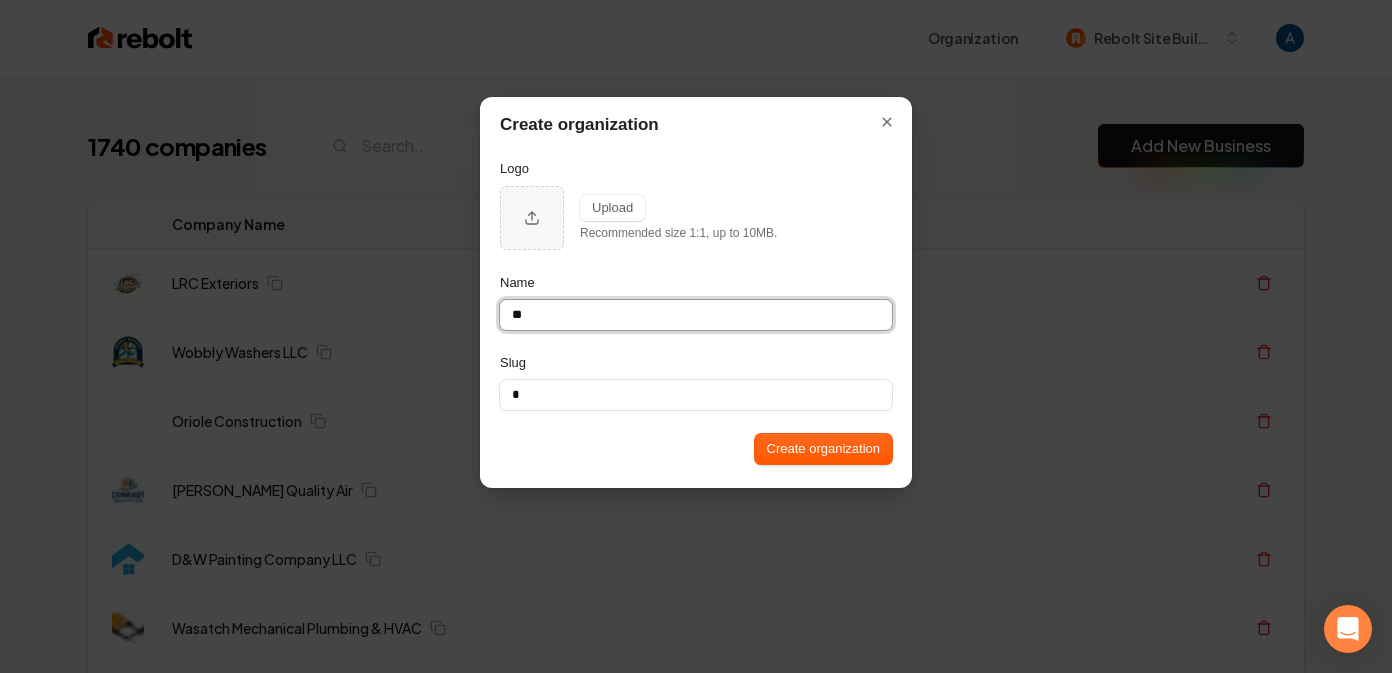 type on "**" 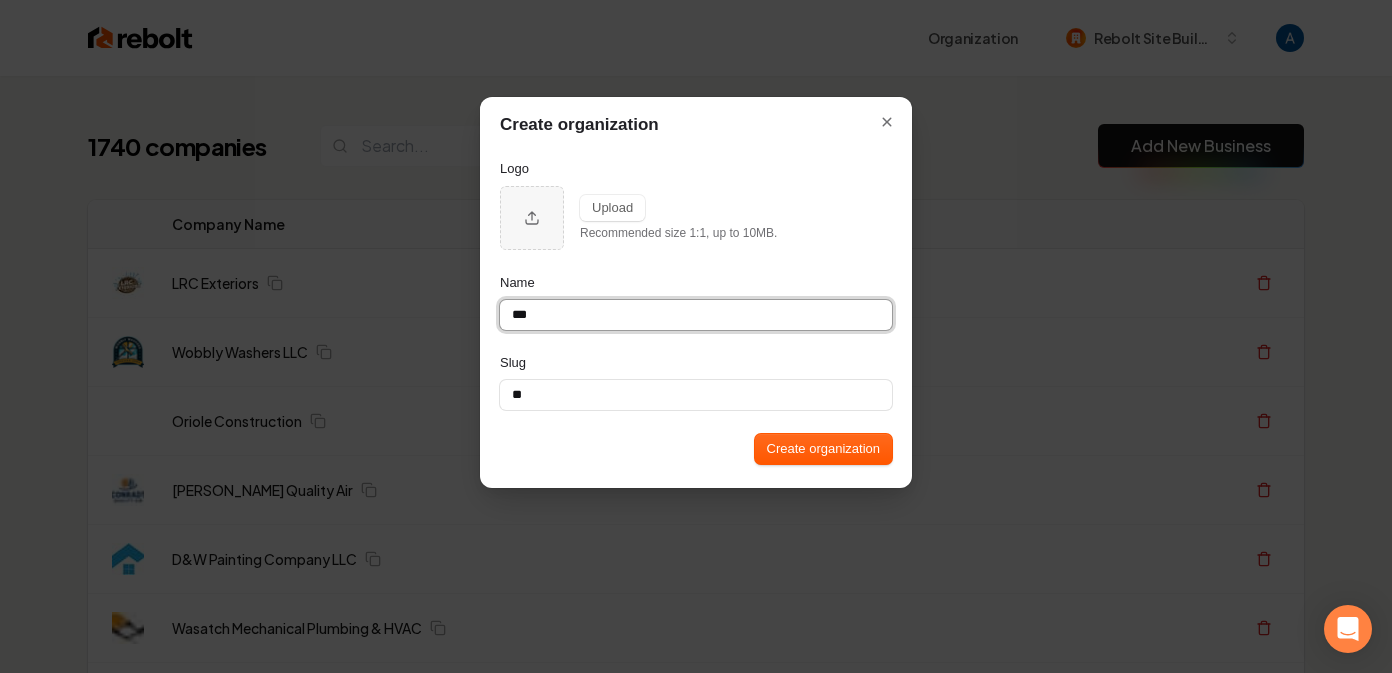 type on "***" 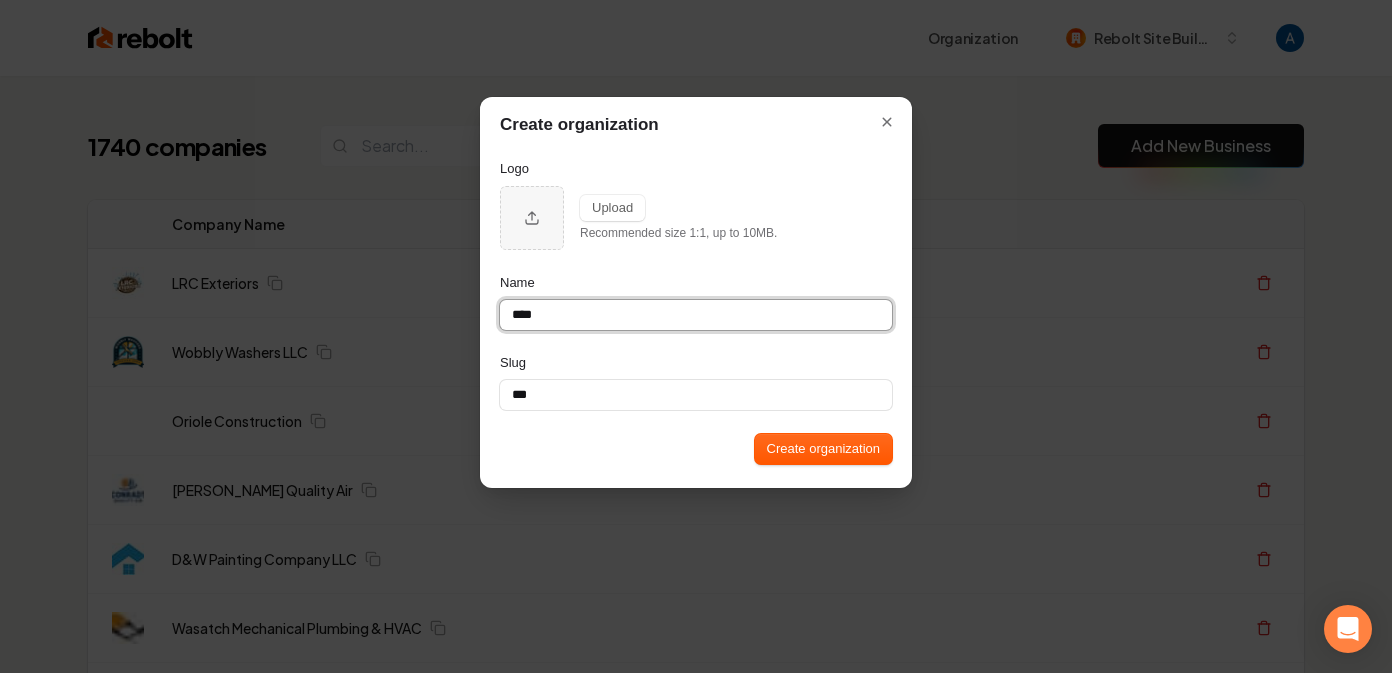 type on "***" 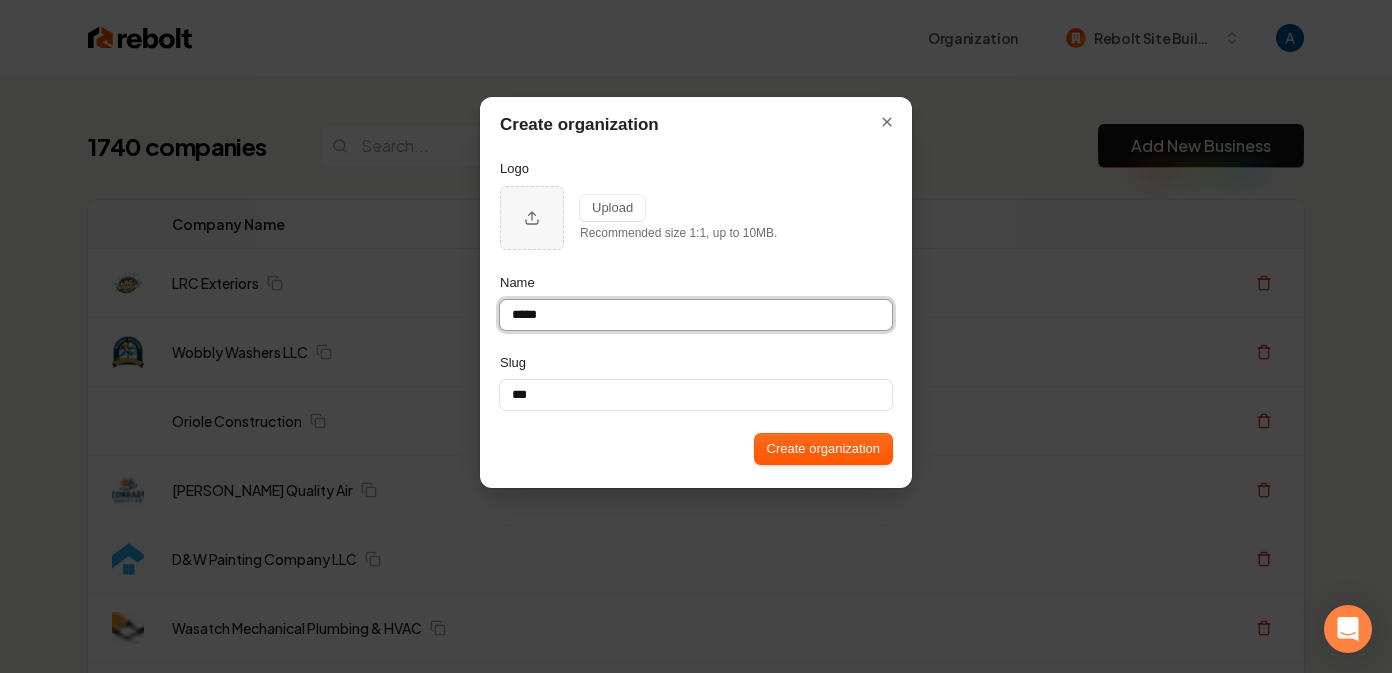 type on "******" 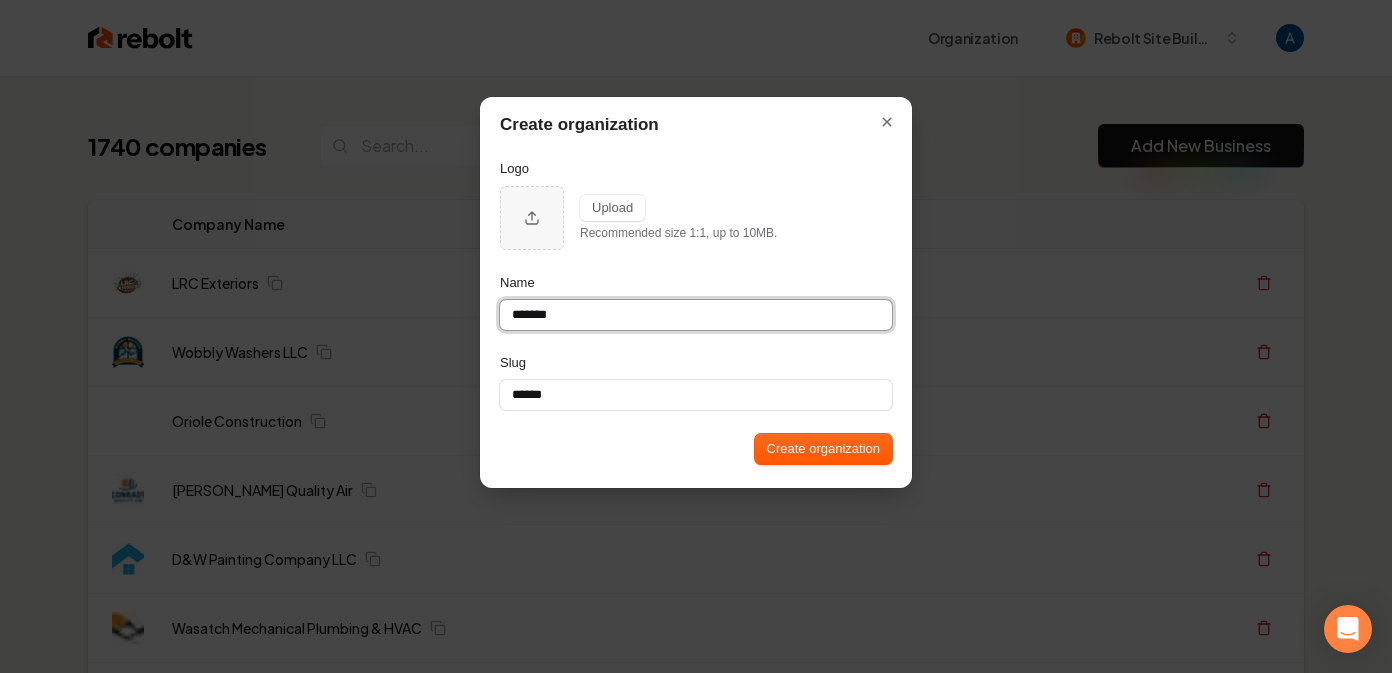 type on "*******" 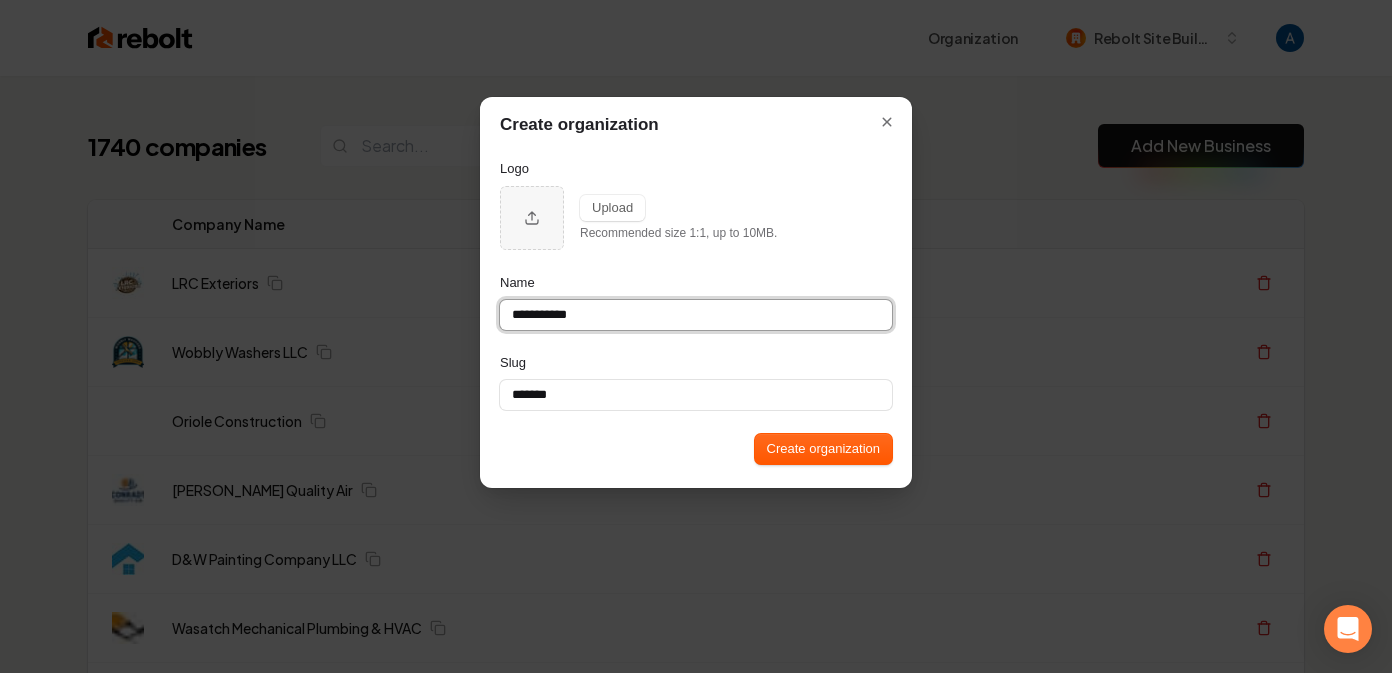 type on "**********" 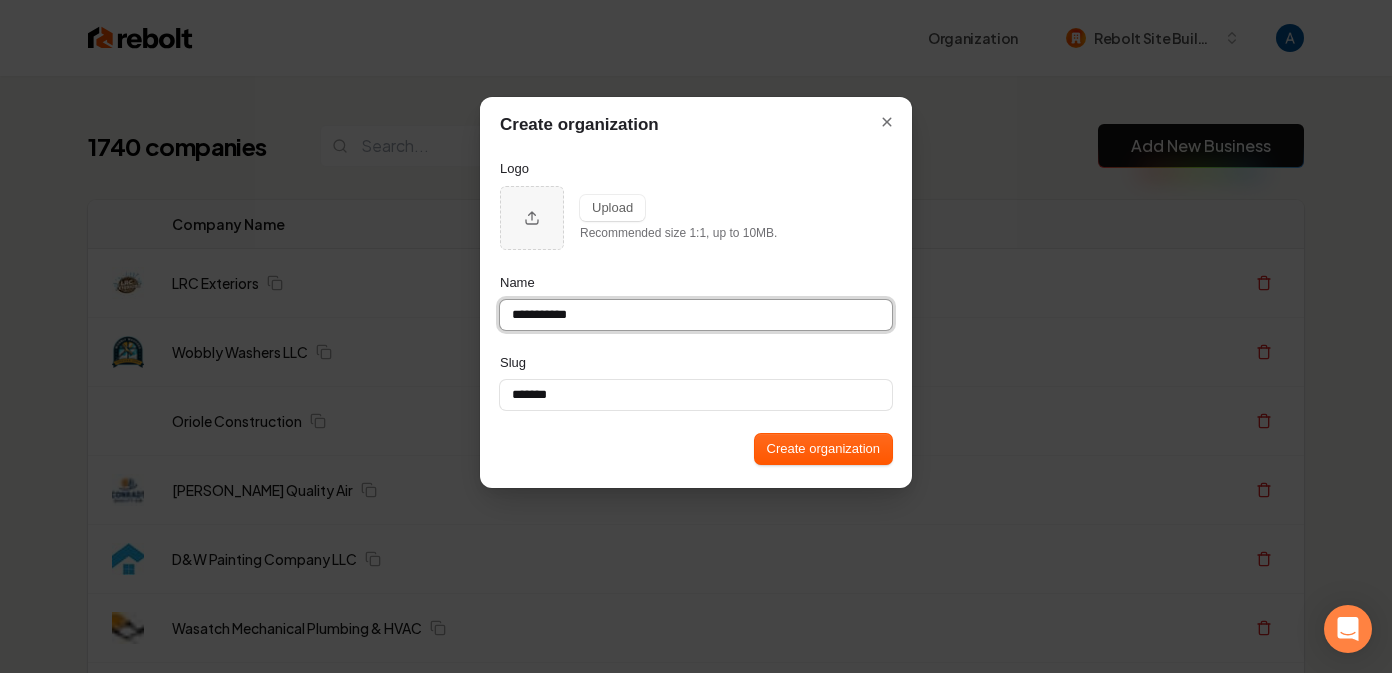 type on "**********" 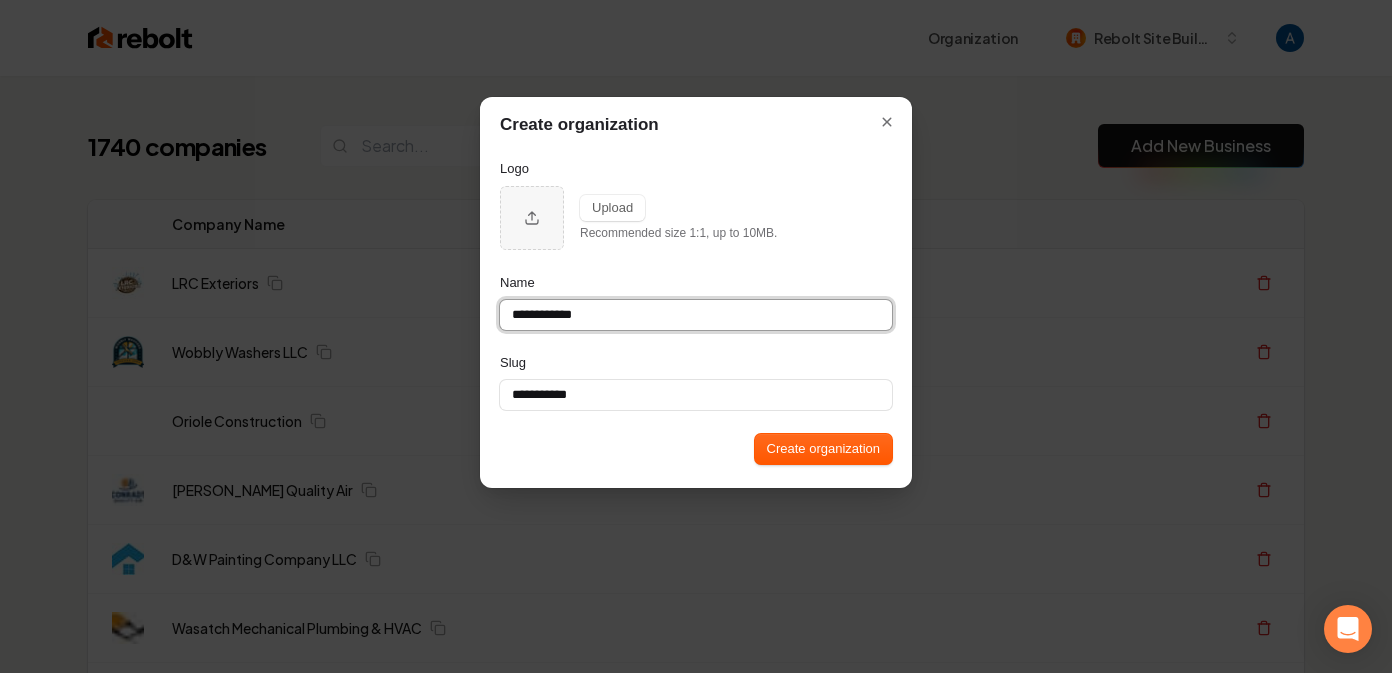 type on "**********" 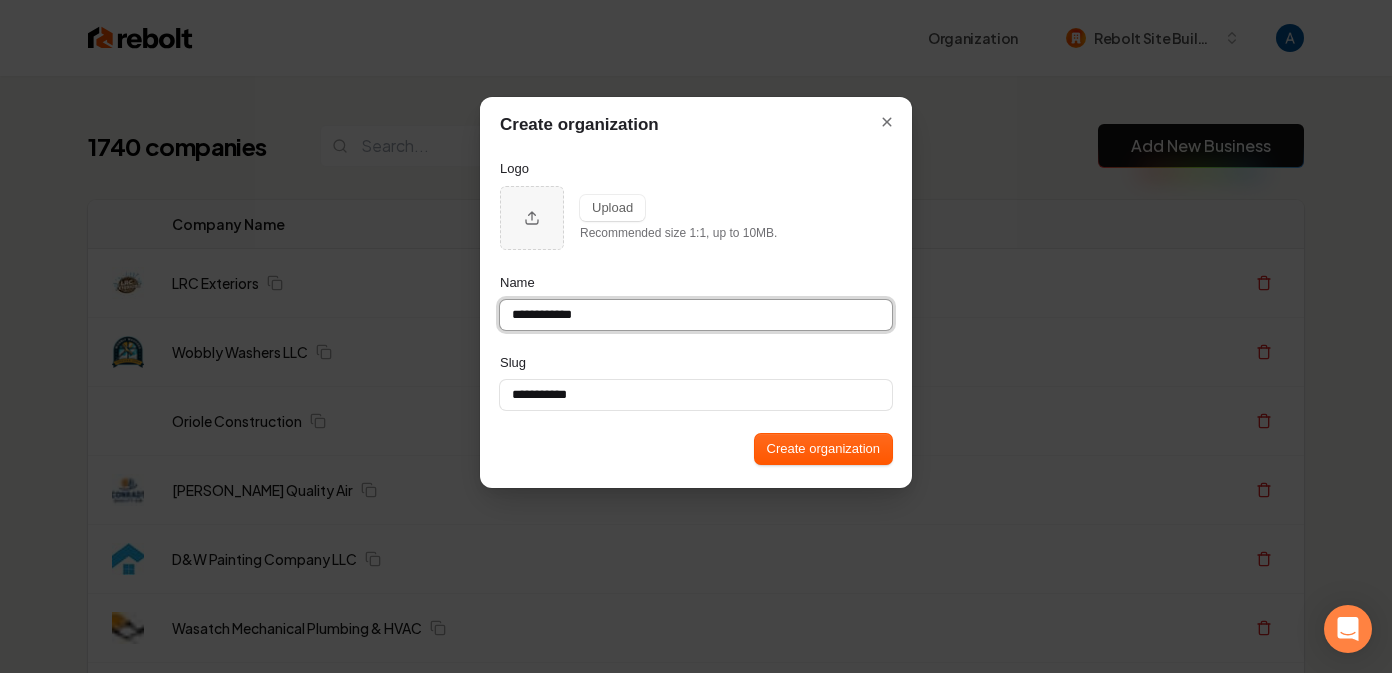 type on "**********" 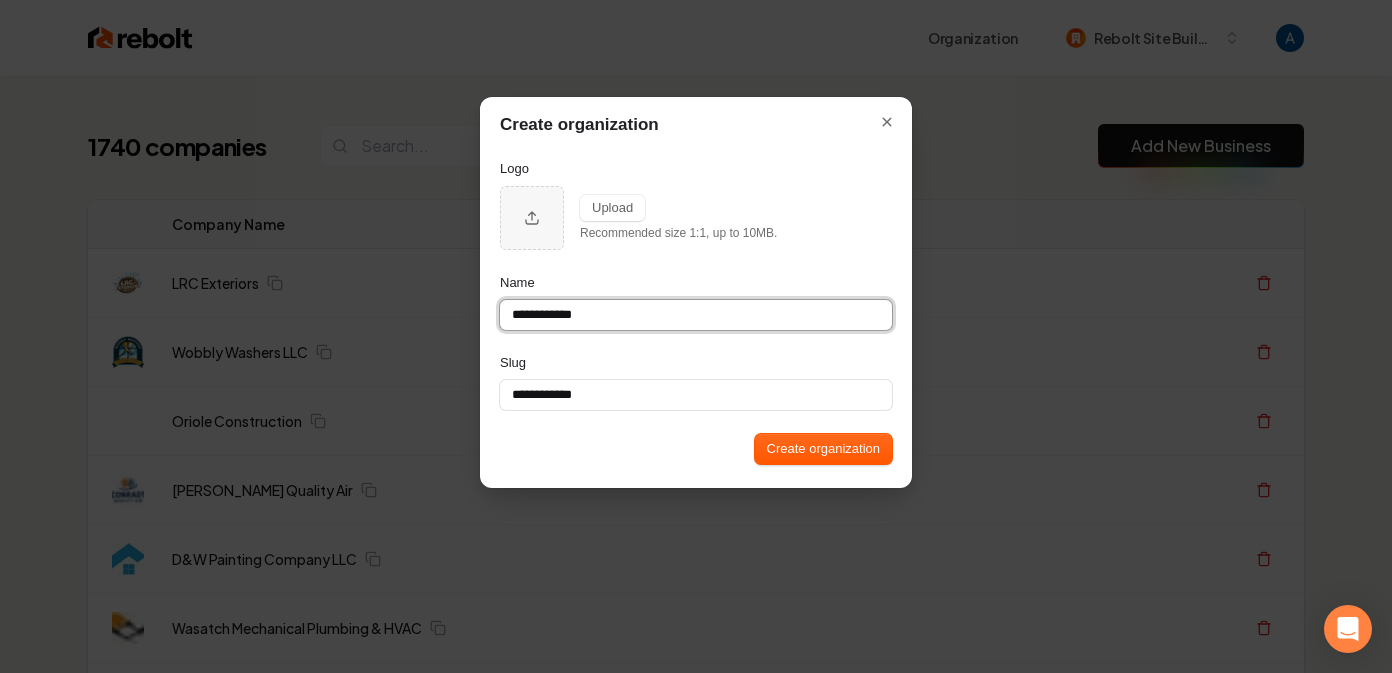 type on "**********" 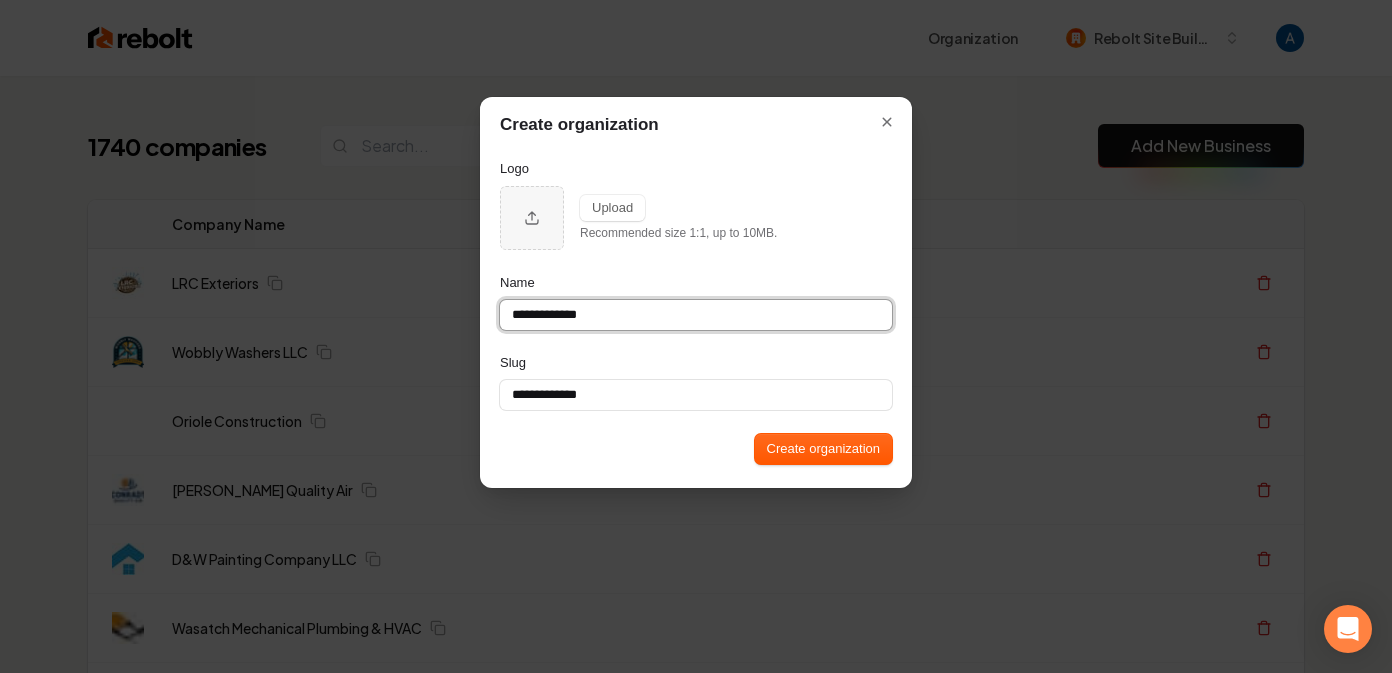 type on "**********" 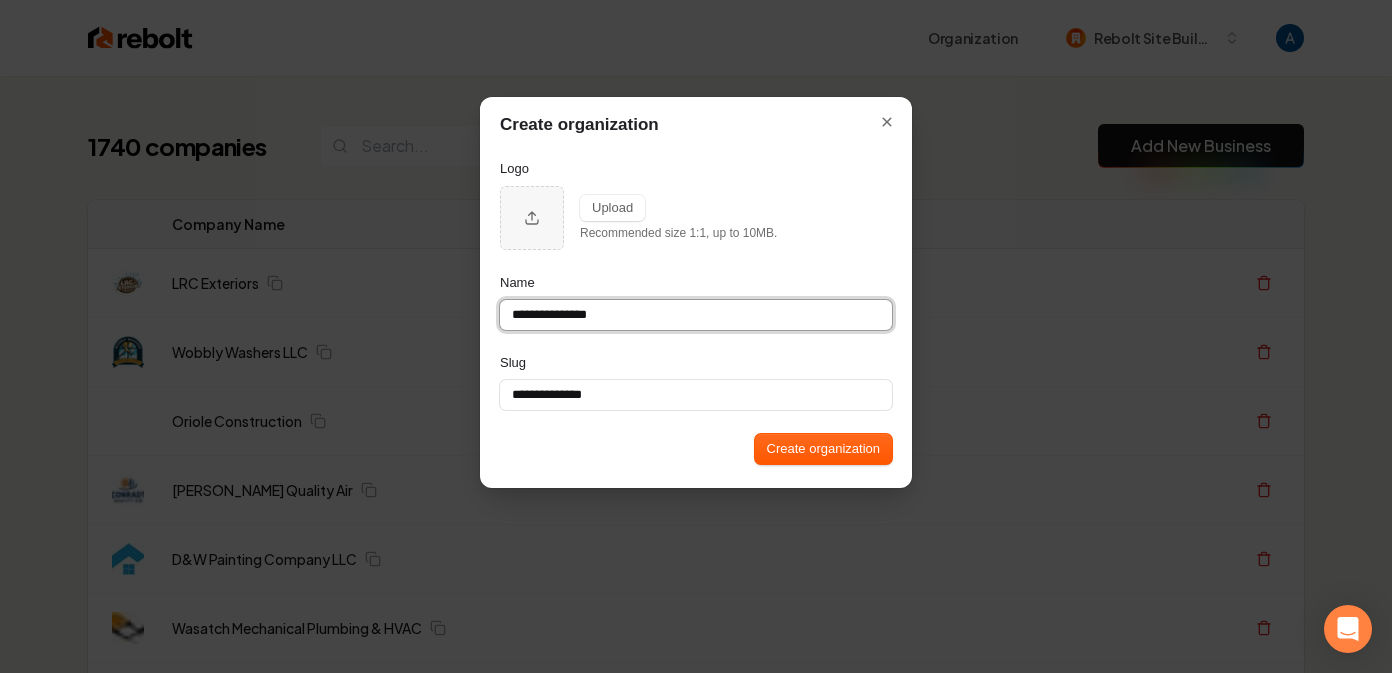 type on "**********" 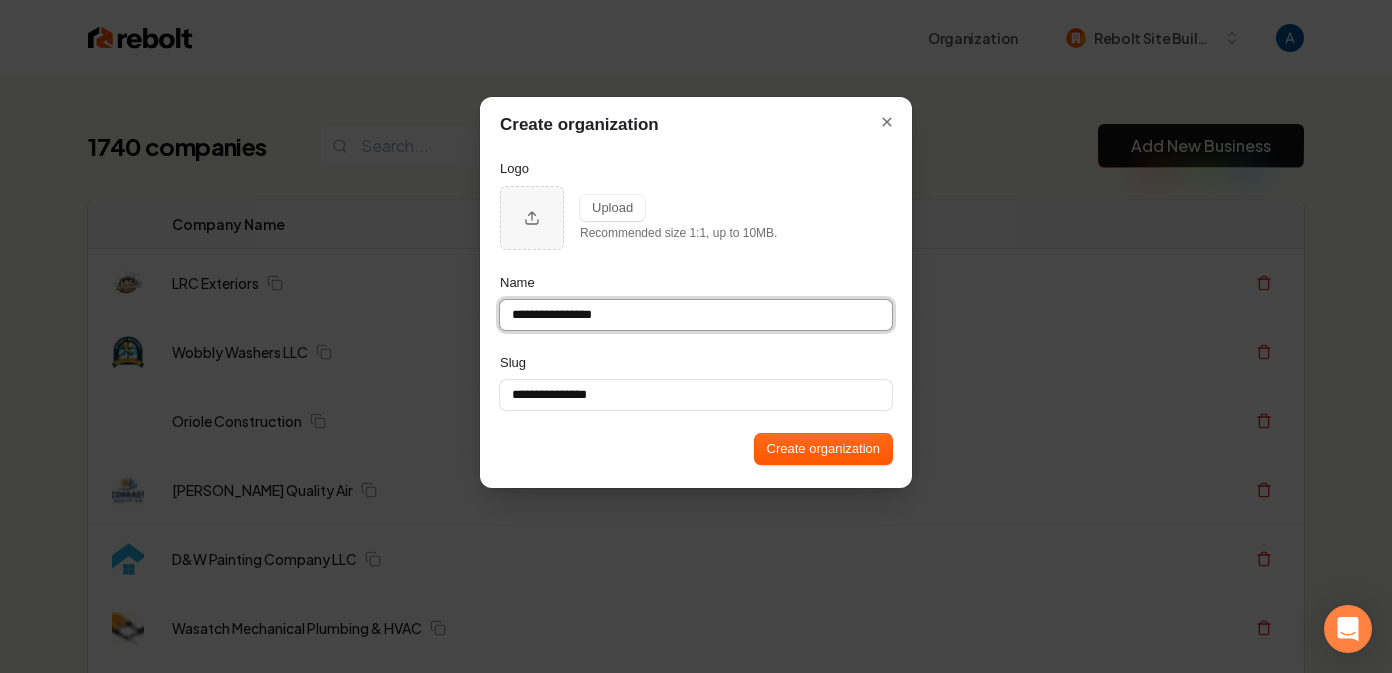 type on "**********" 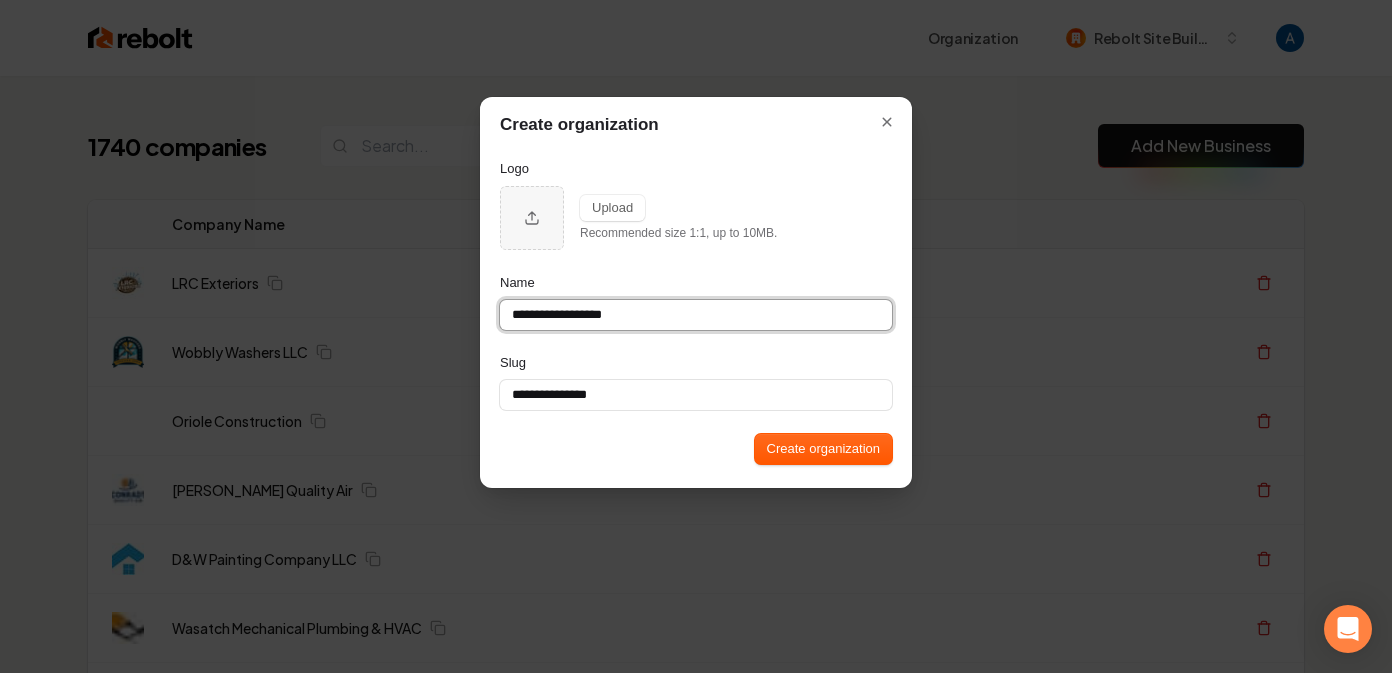 type on "**********" 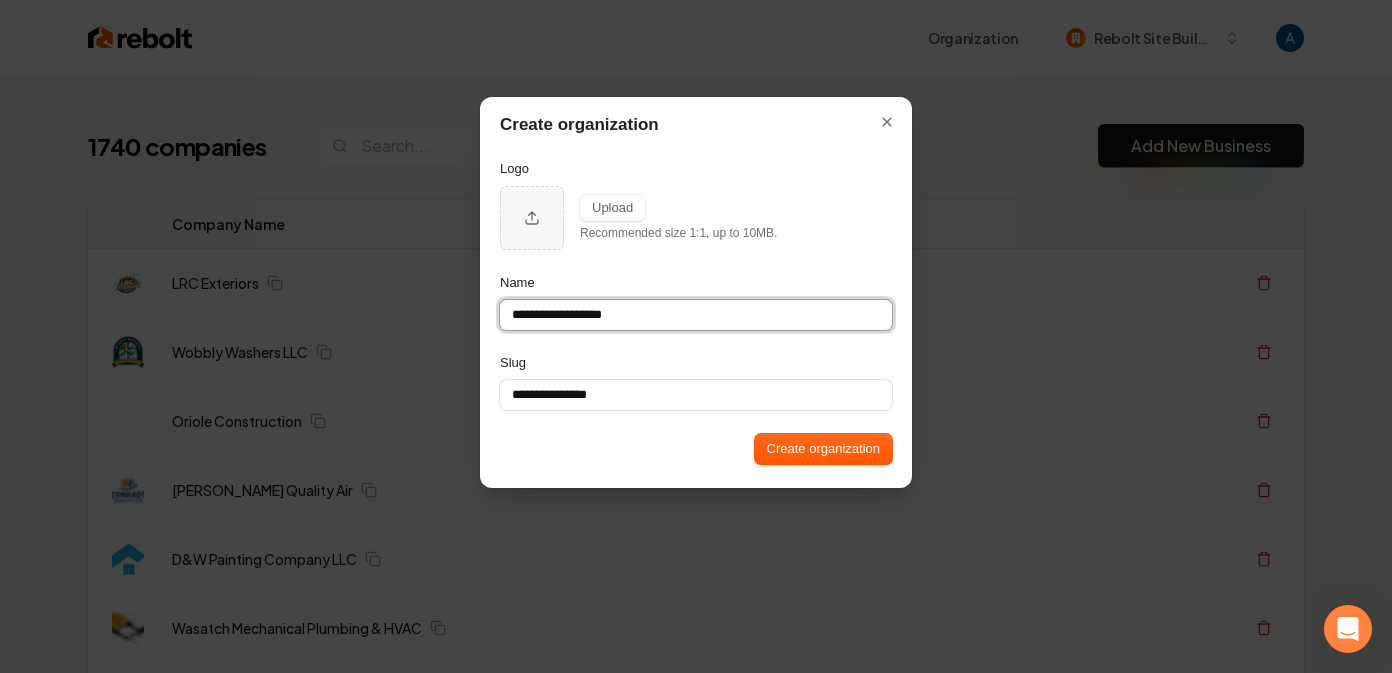 type on "**********" 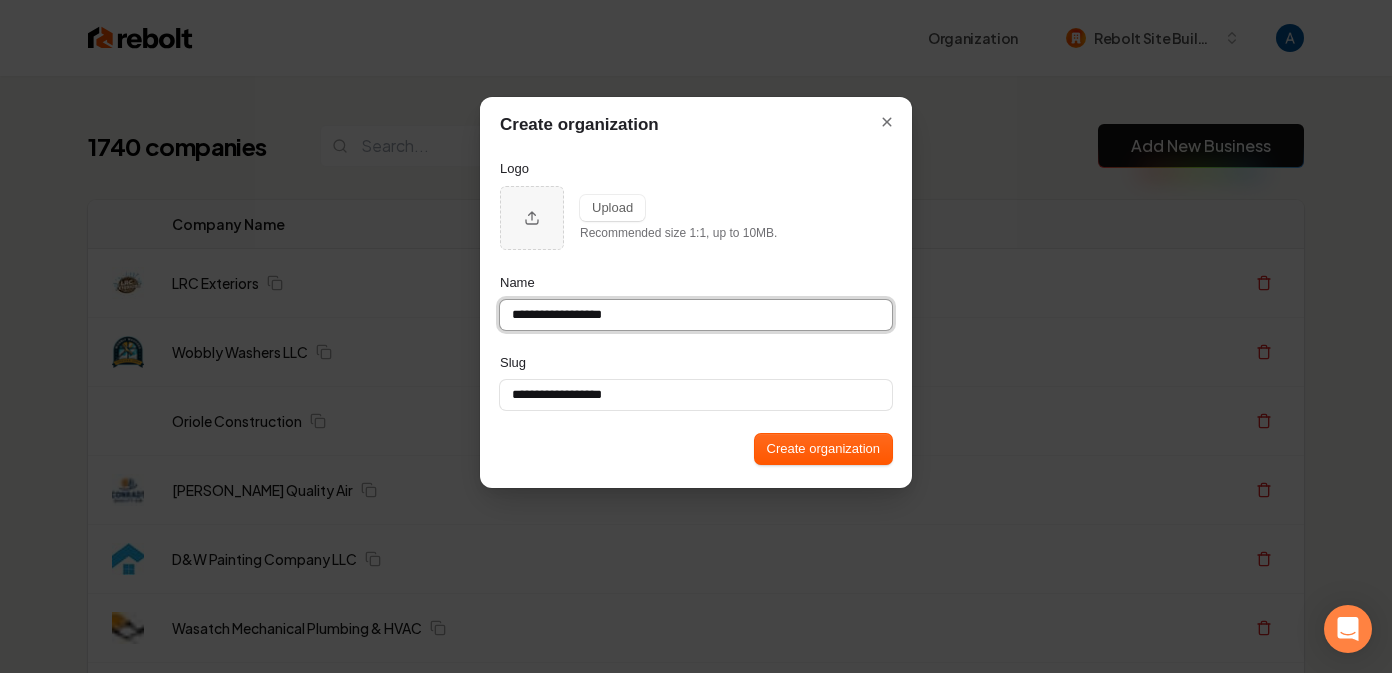 type on "**********" 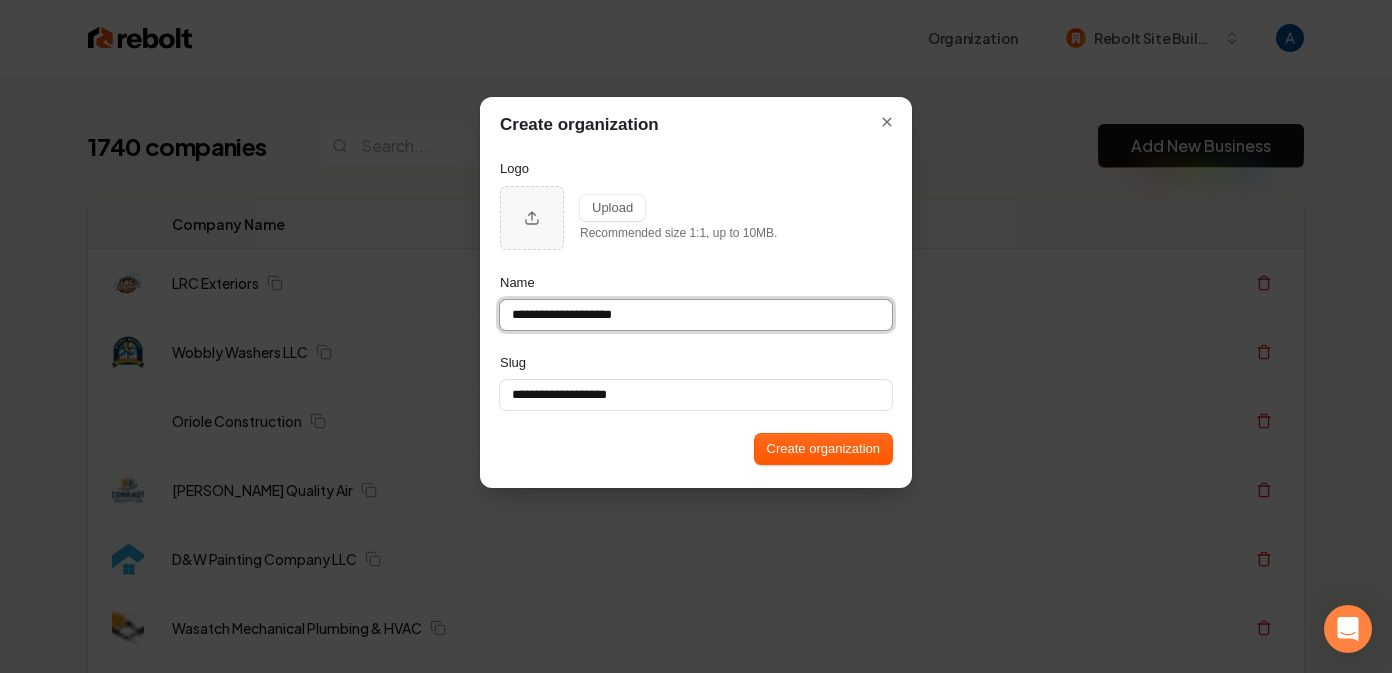 type on "**********" 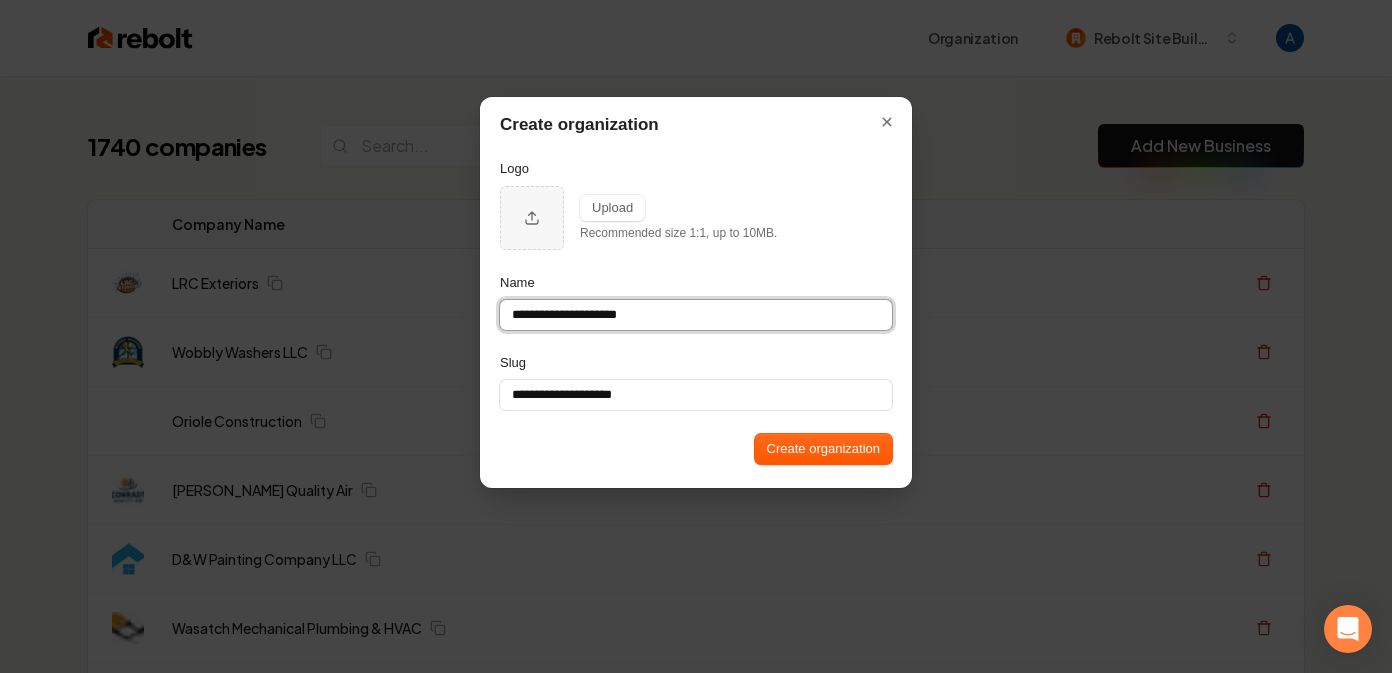type on "**********" 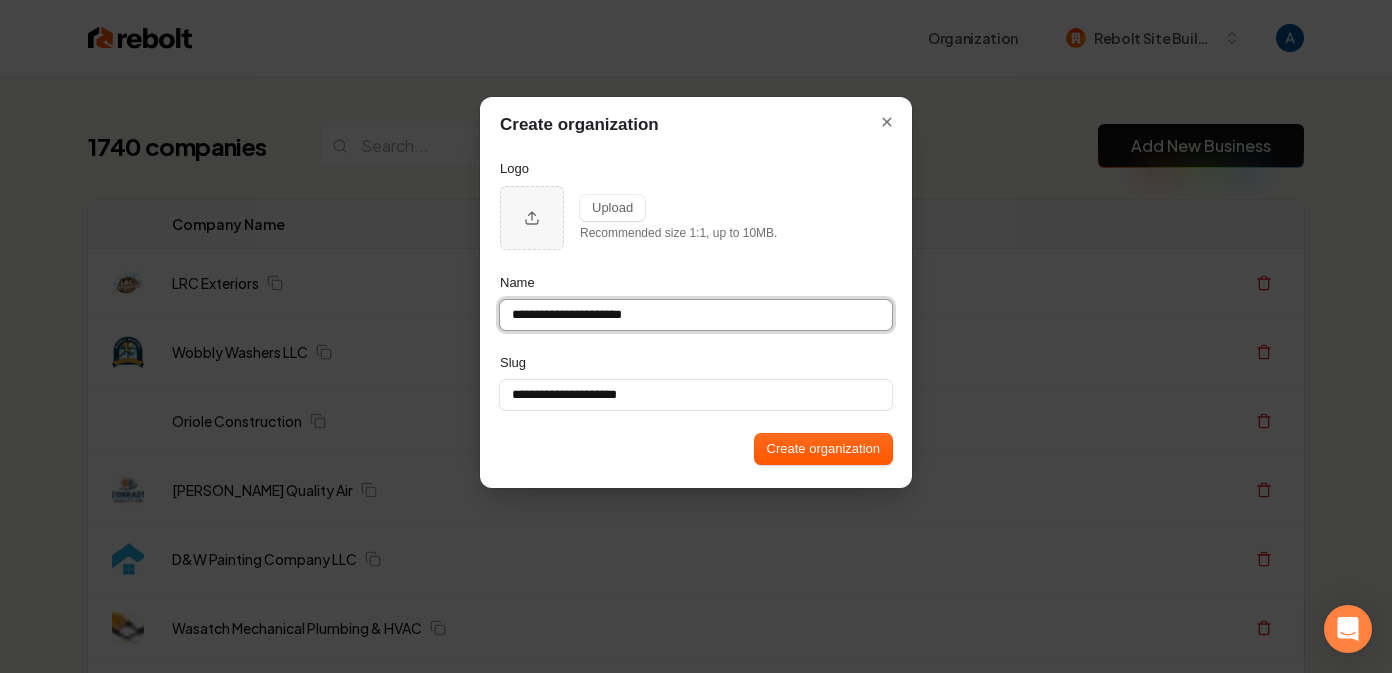 type on "**********" 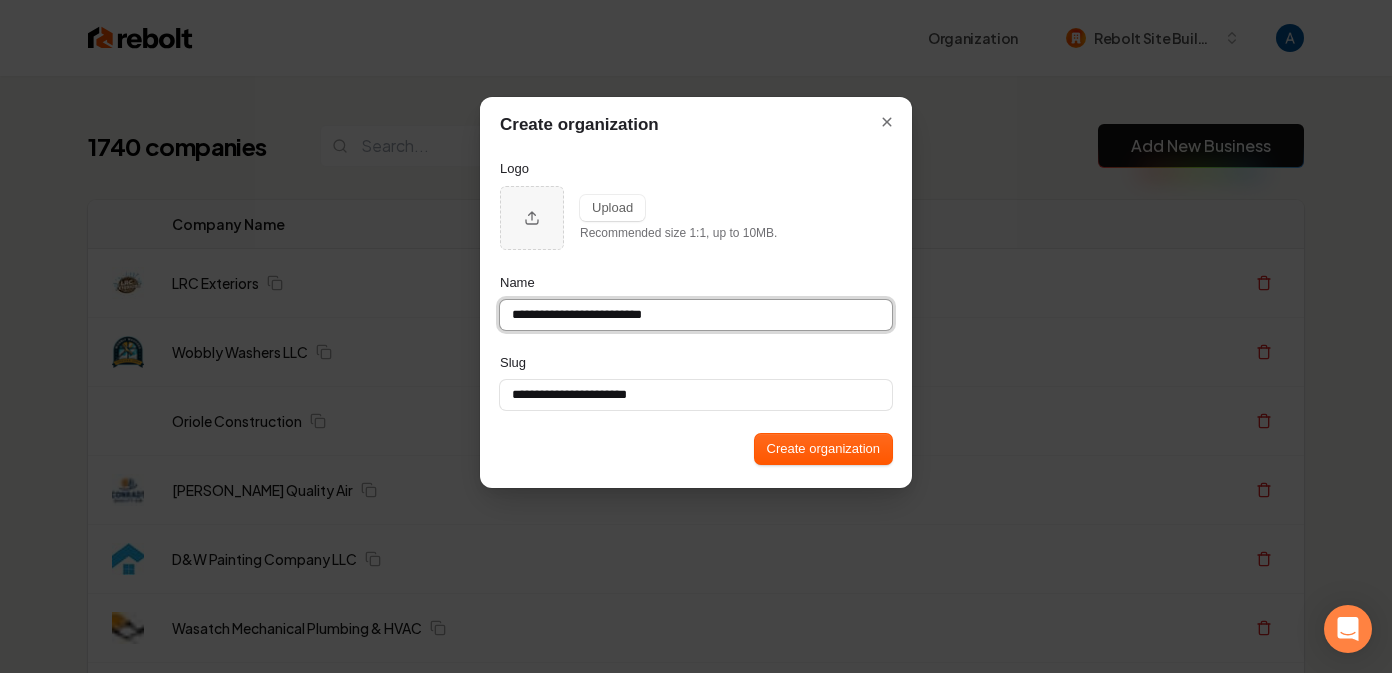 type on "**********" 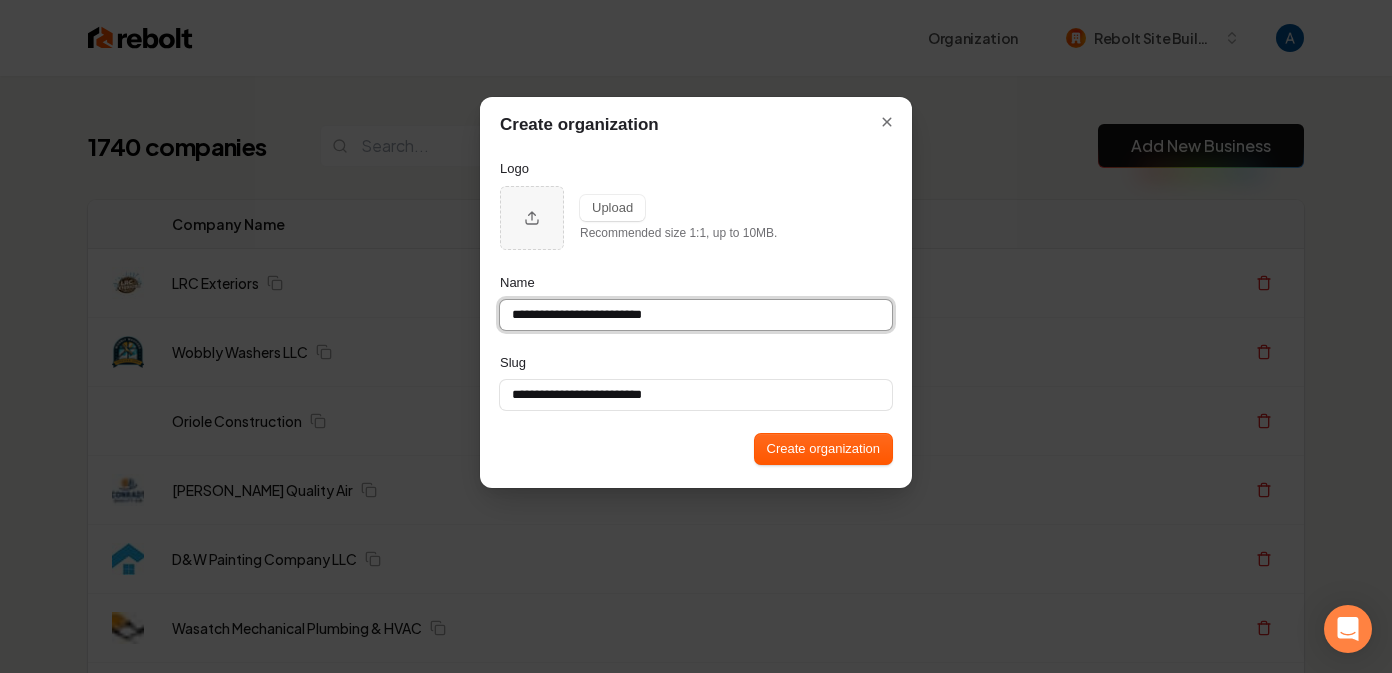 type on "**********" 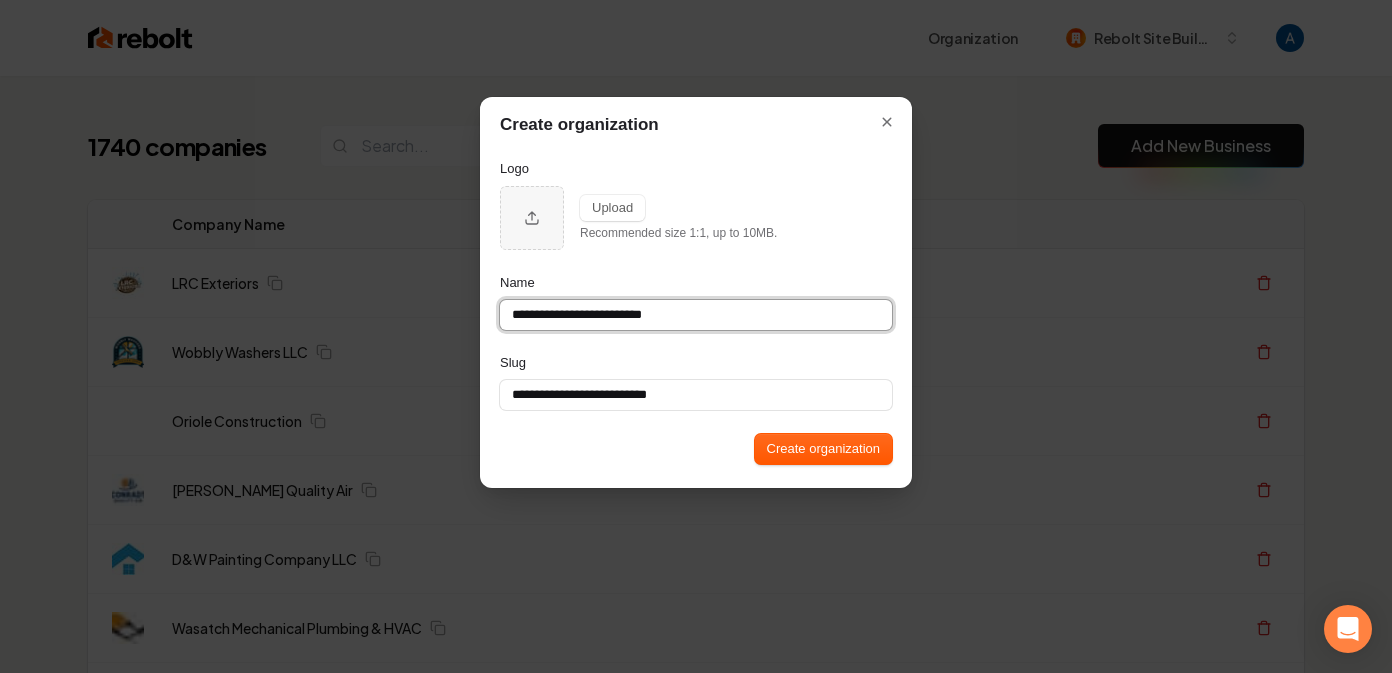 type on "**********" 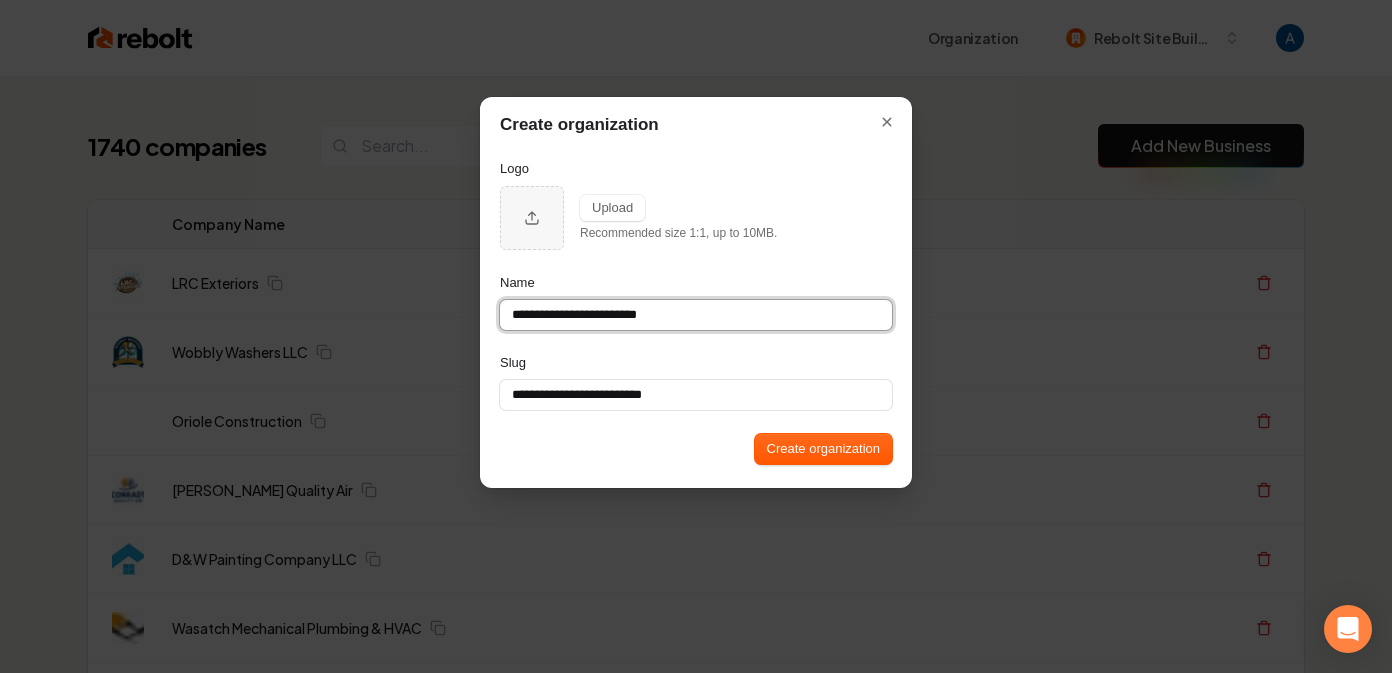 type on "**********" 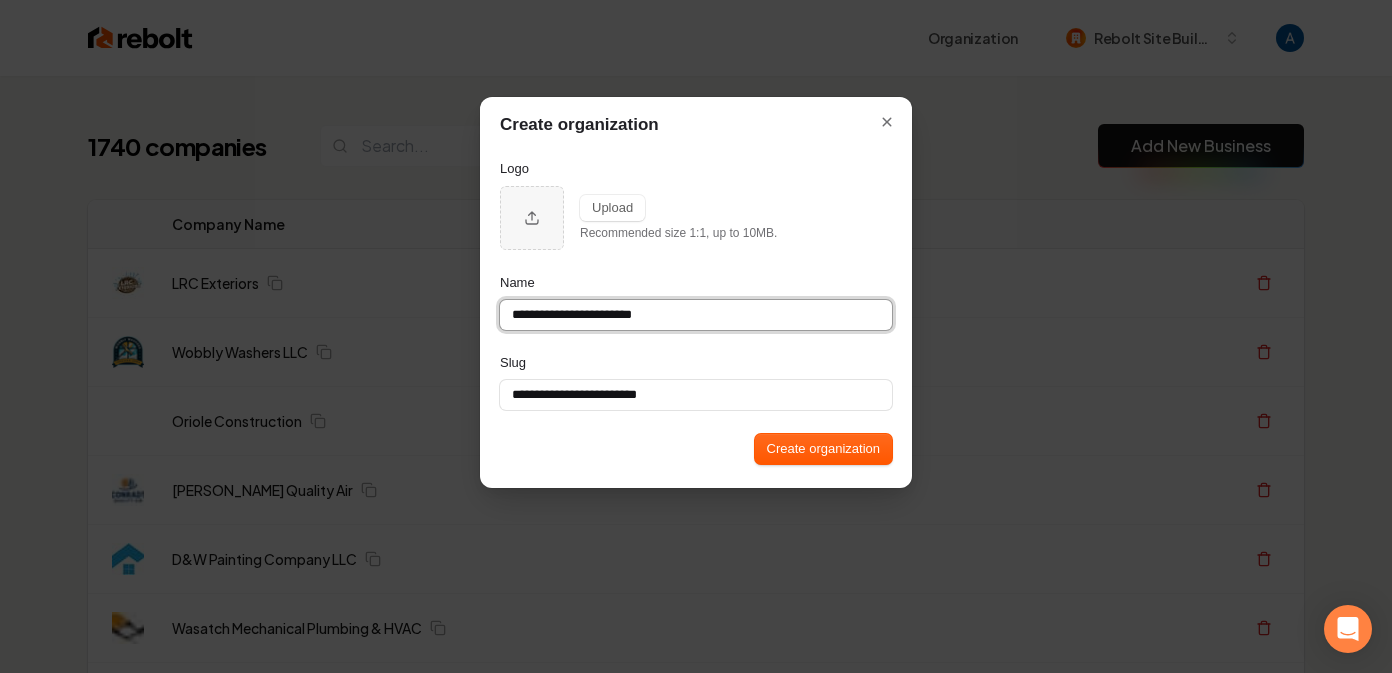 type on "**********" 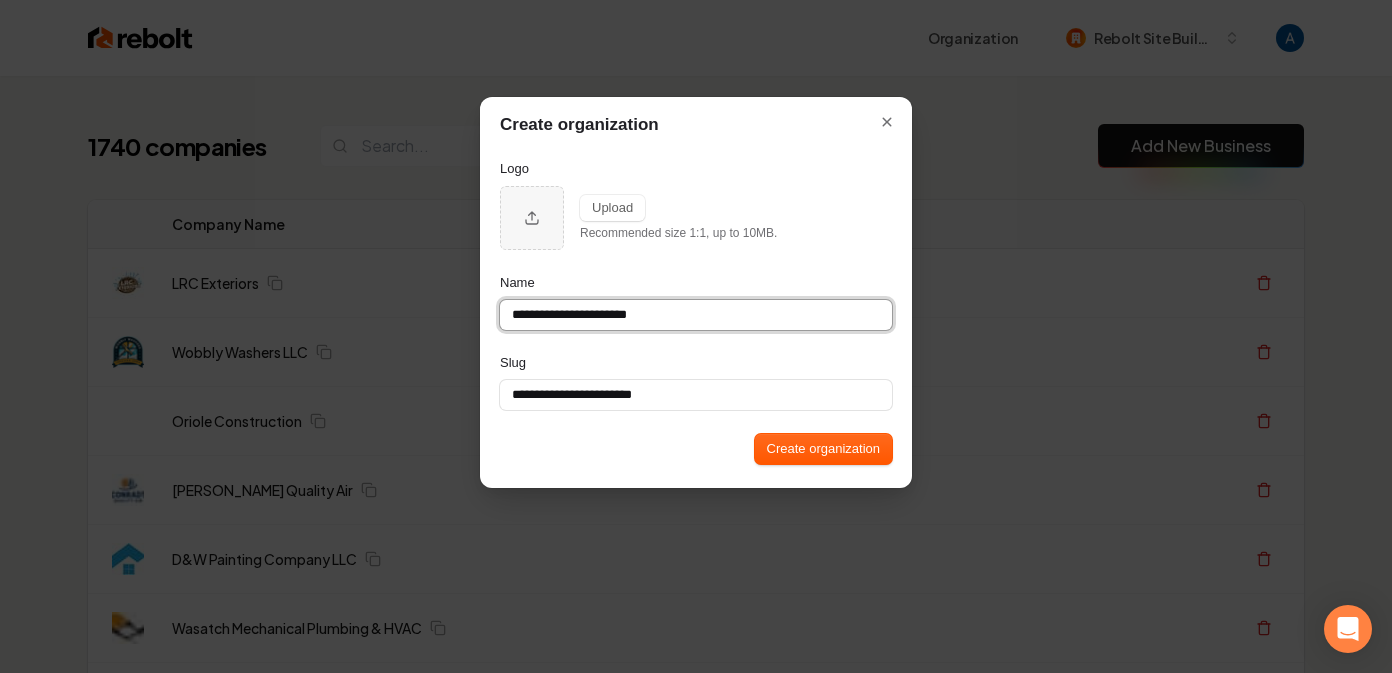 type on "**********" 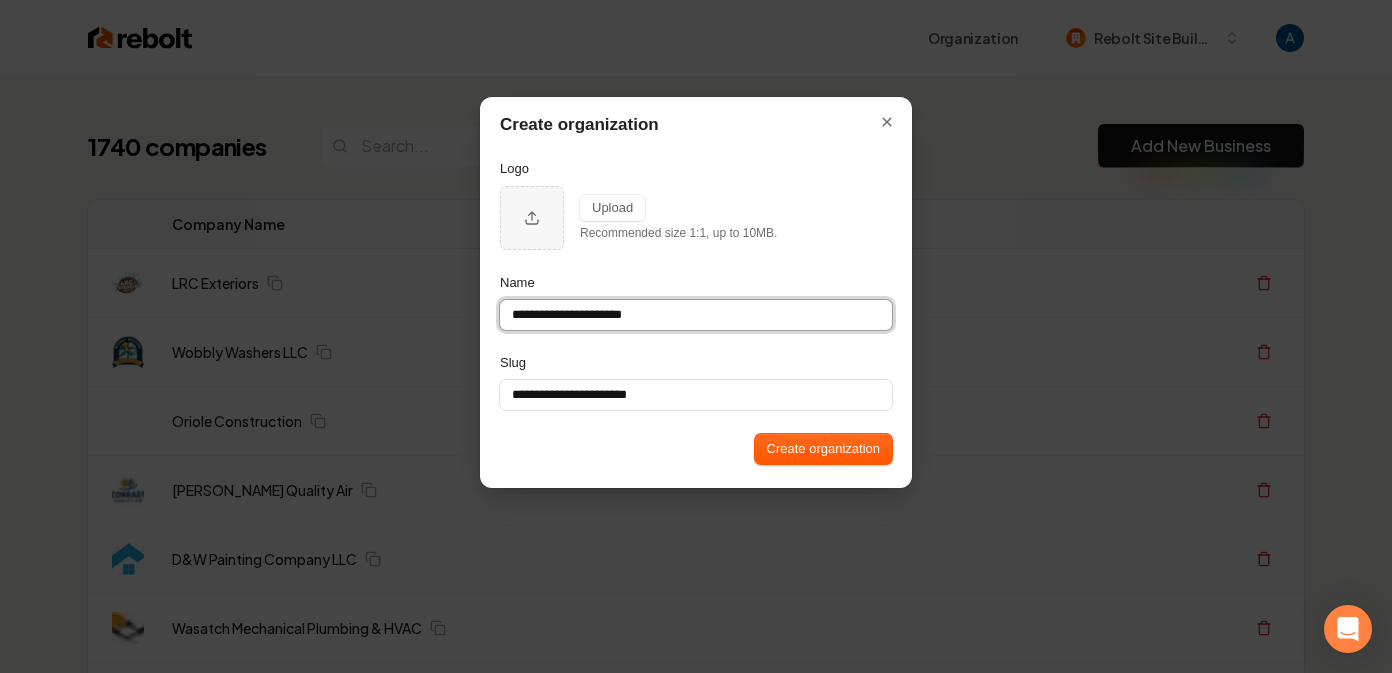 type on "**********" 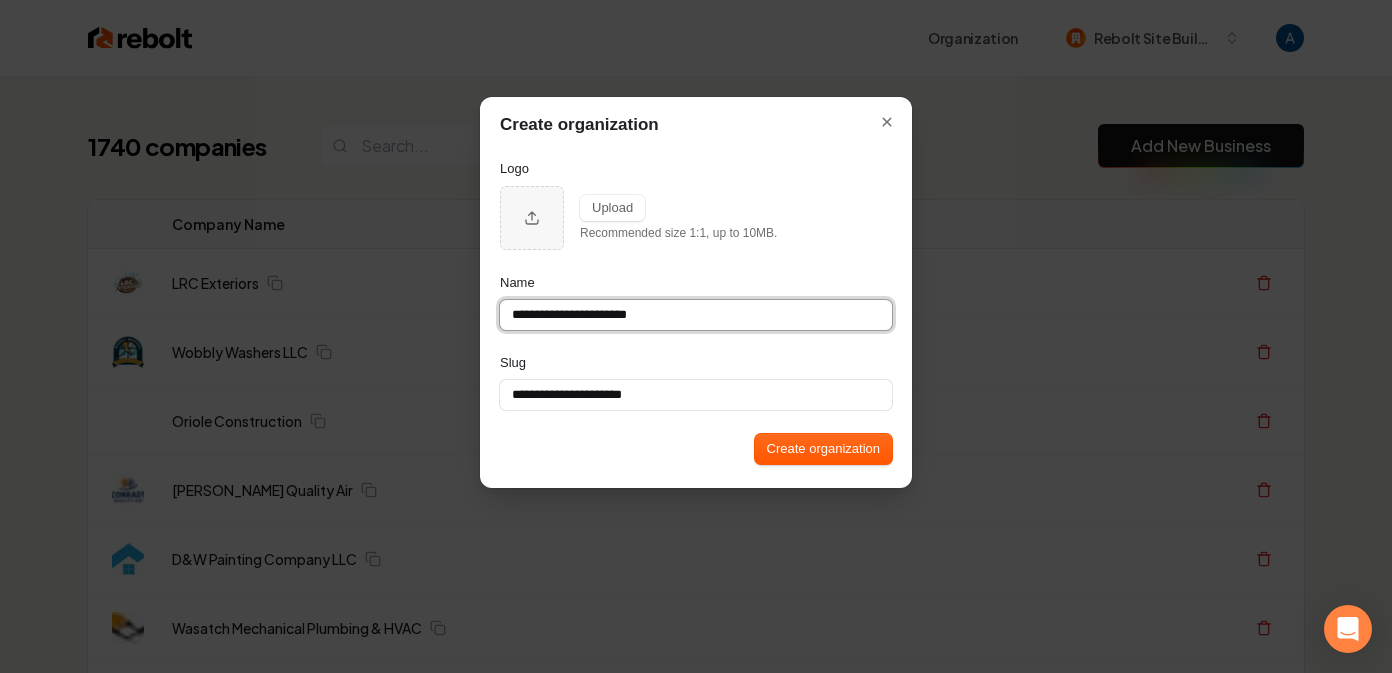 type on "**********" 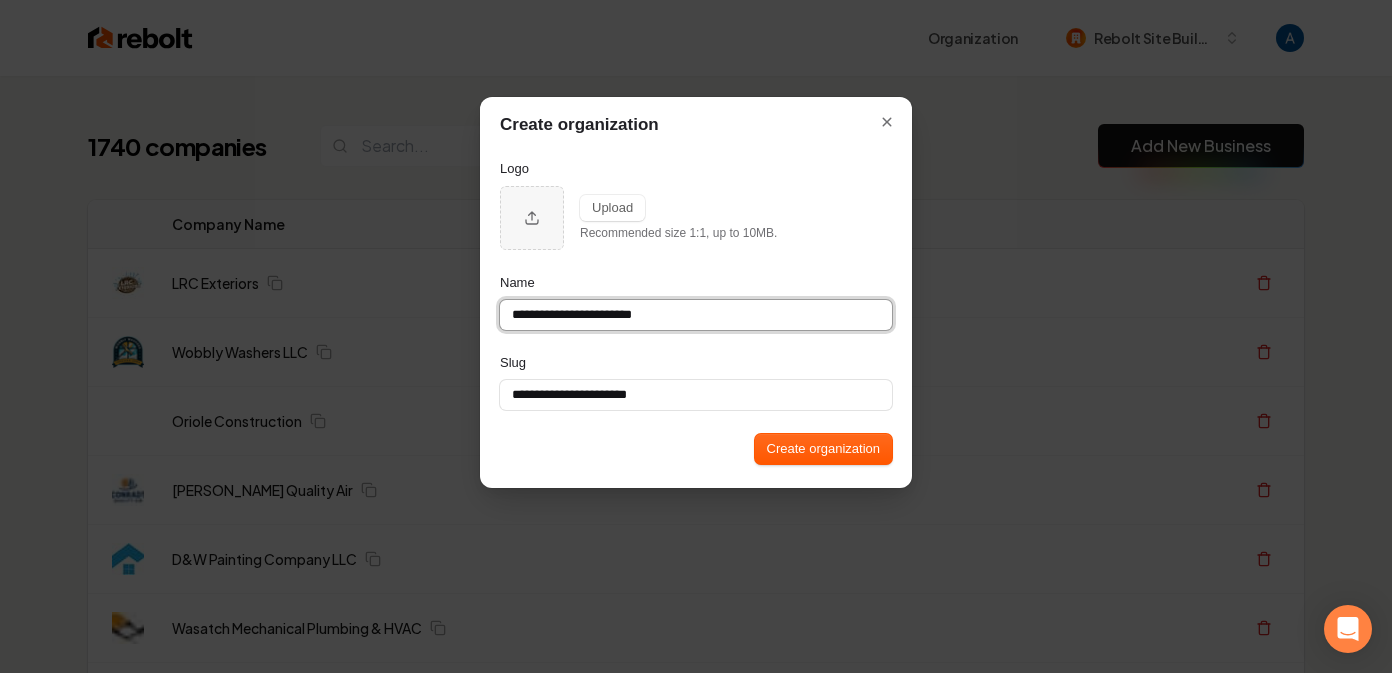 type on "**********" 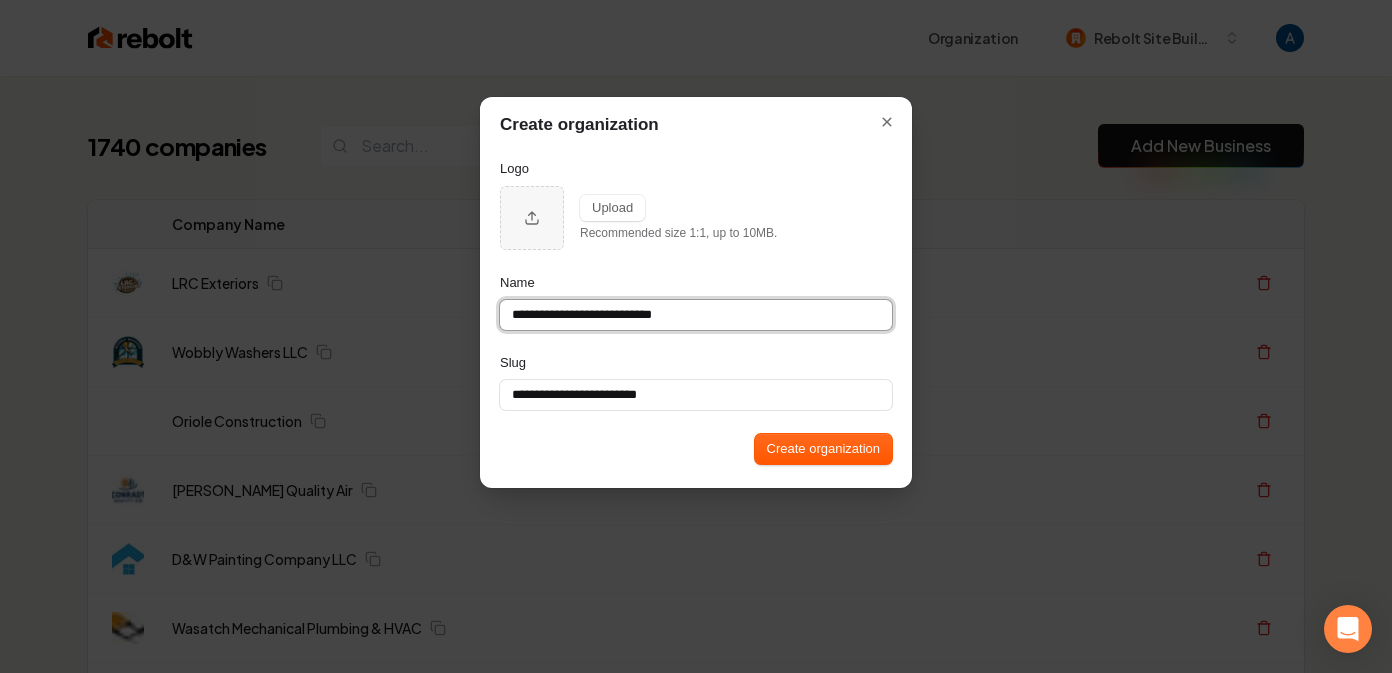 type on "**********" 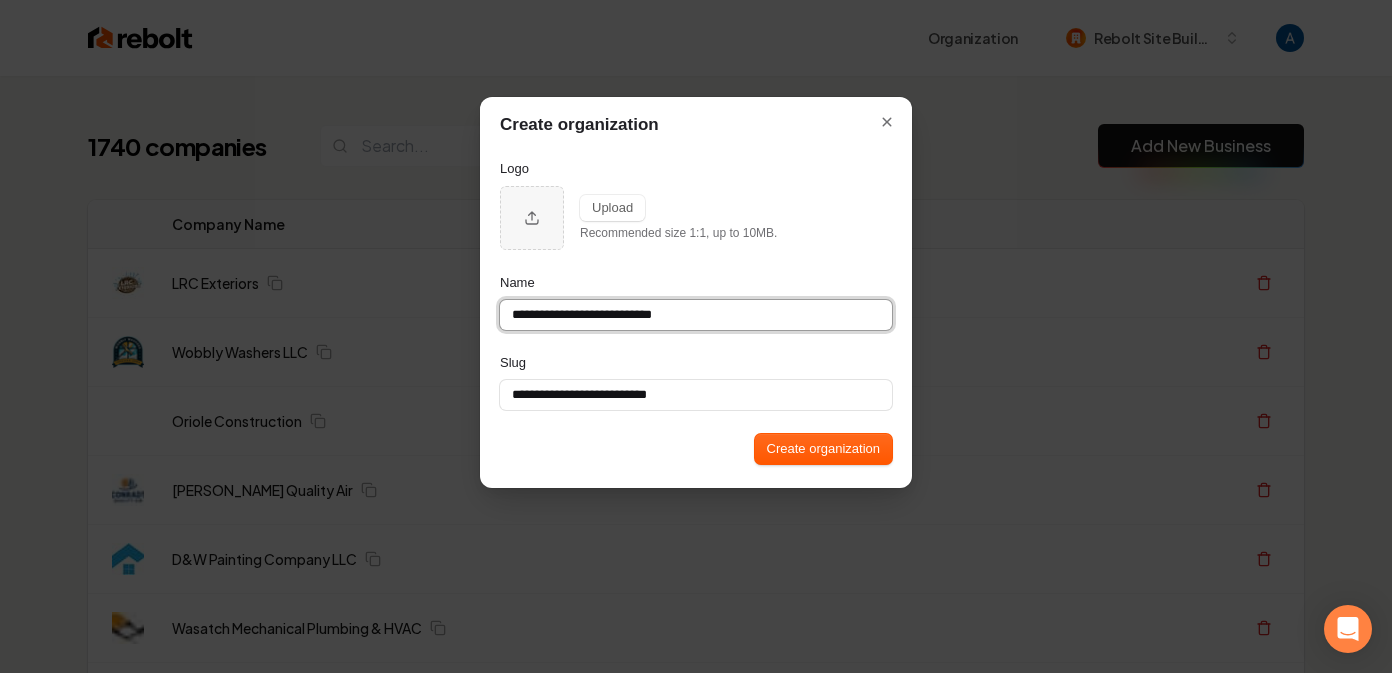 type on "**********" 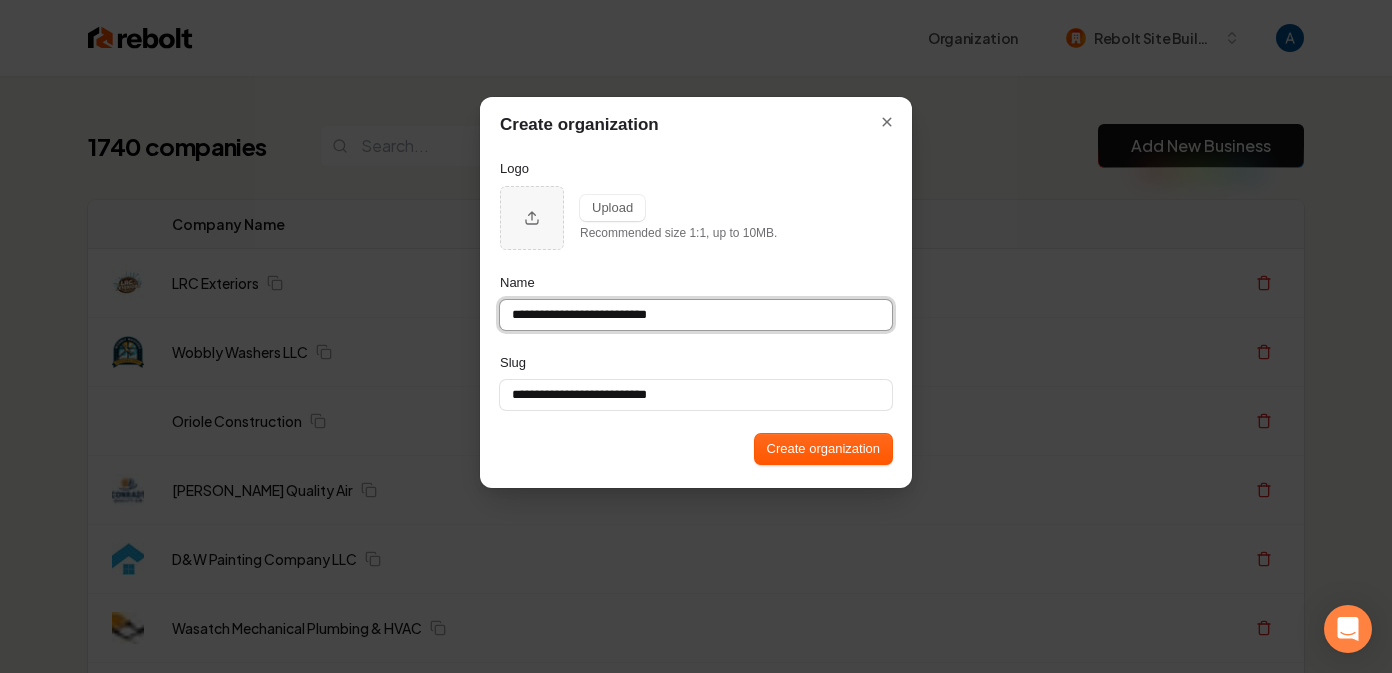 type on "**********" 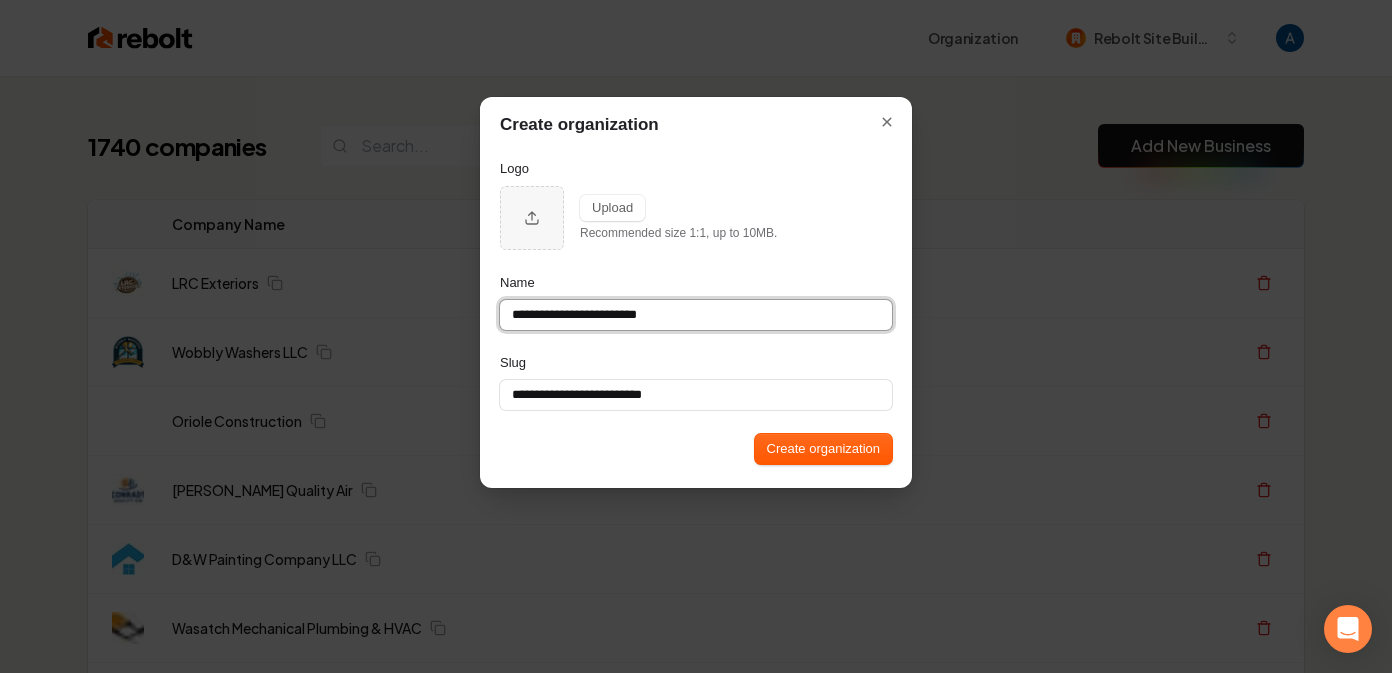 type on "**********" 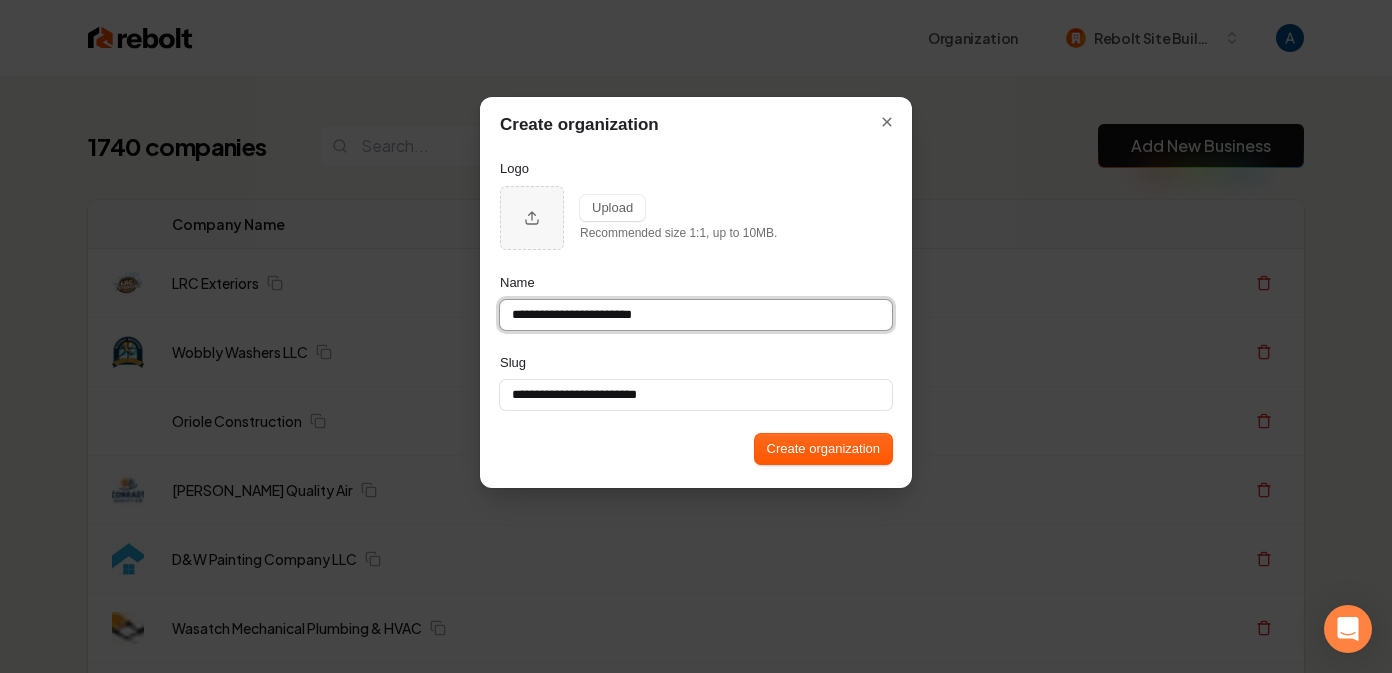 type on "**********" 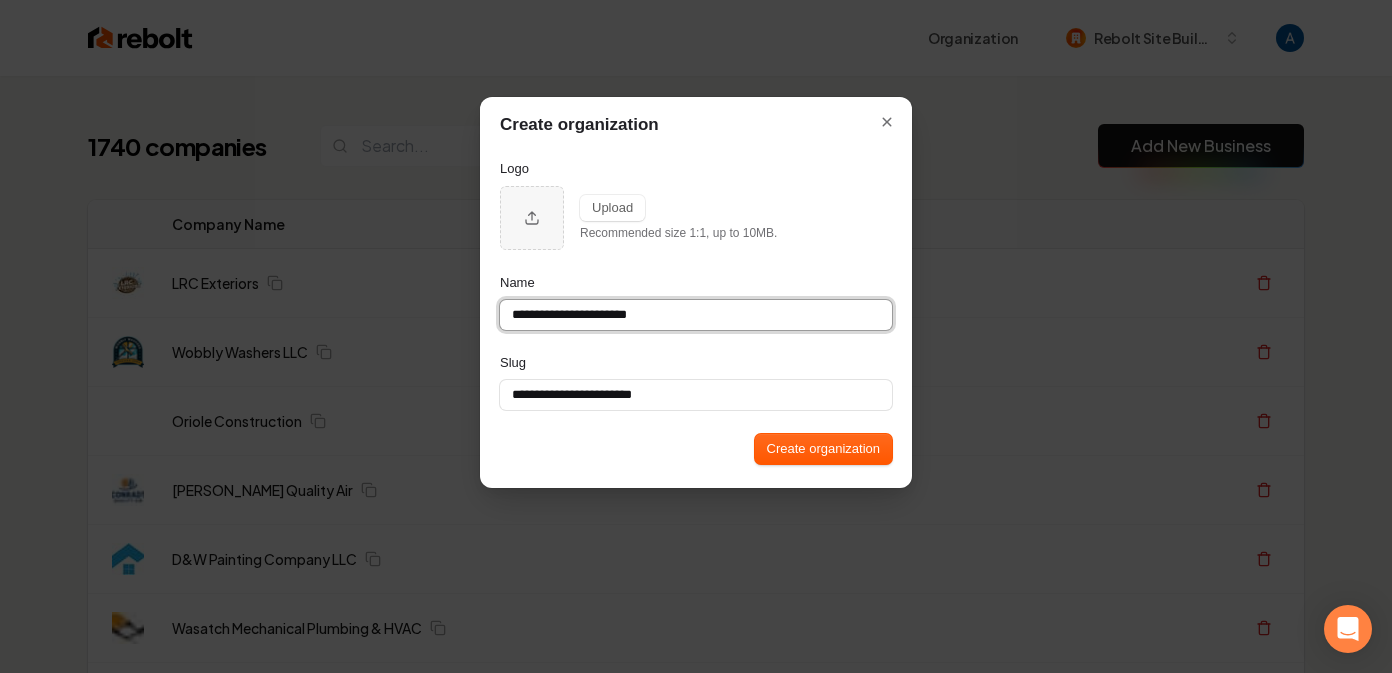 type on "**********" 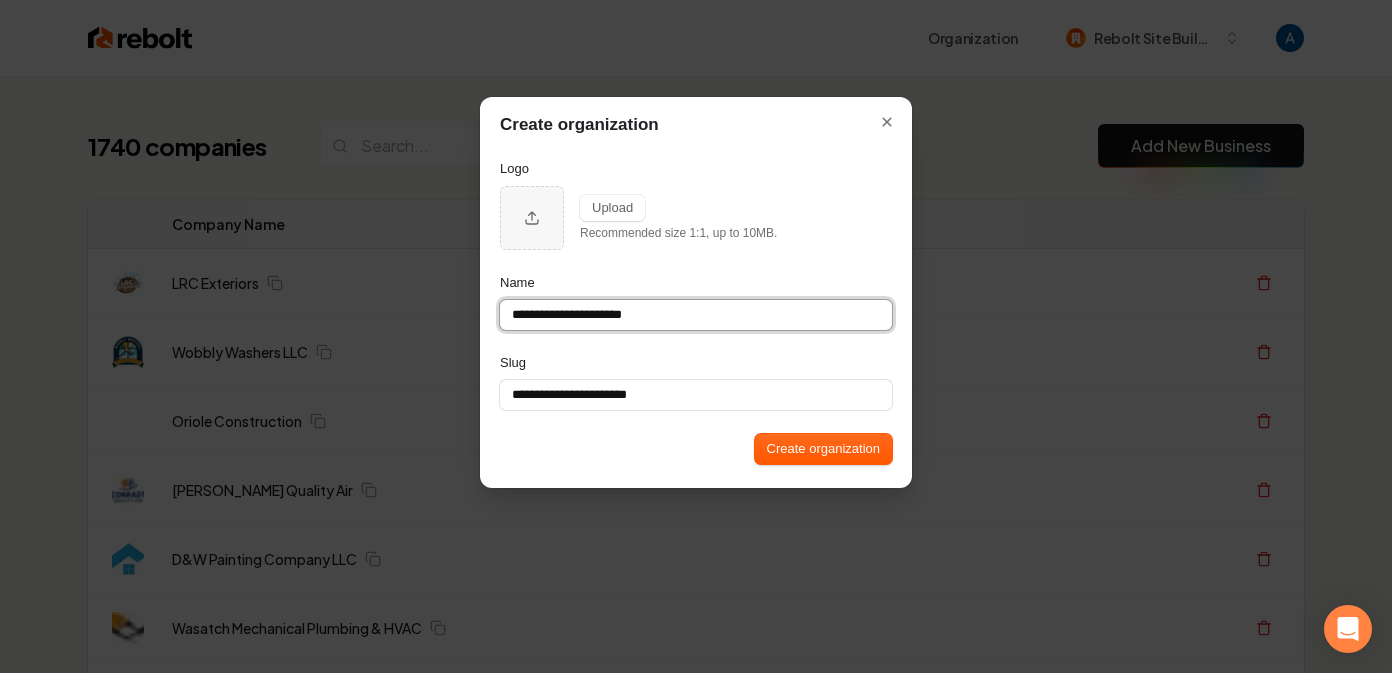 type on "**********" 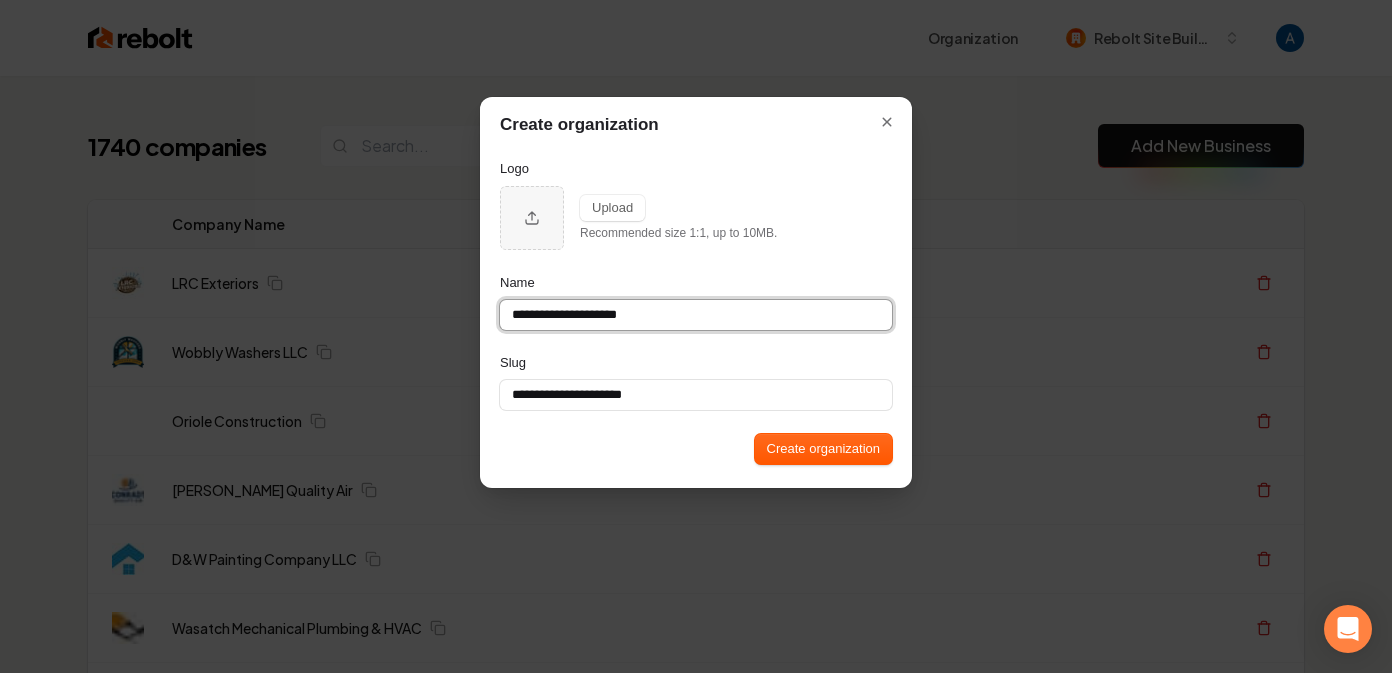 type on "**********" 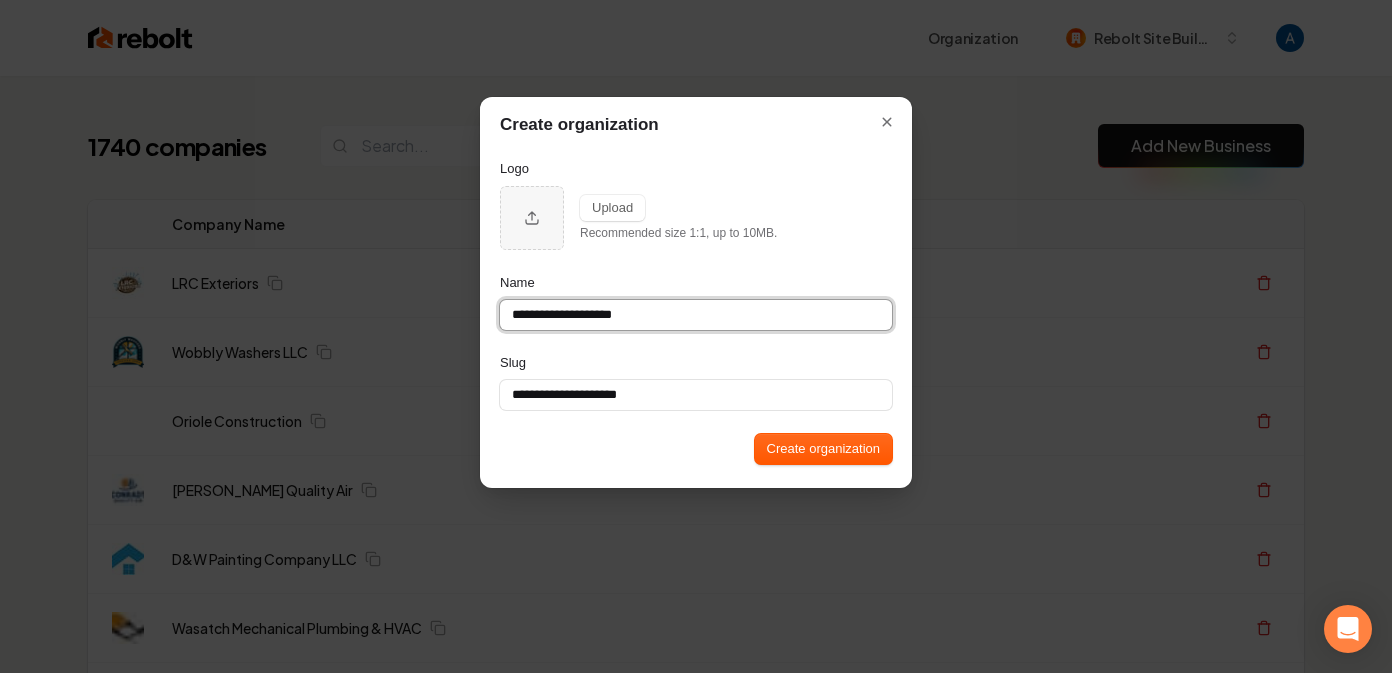 type on "**********" 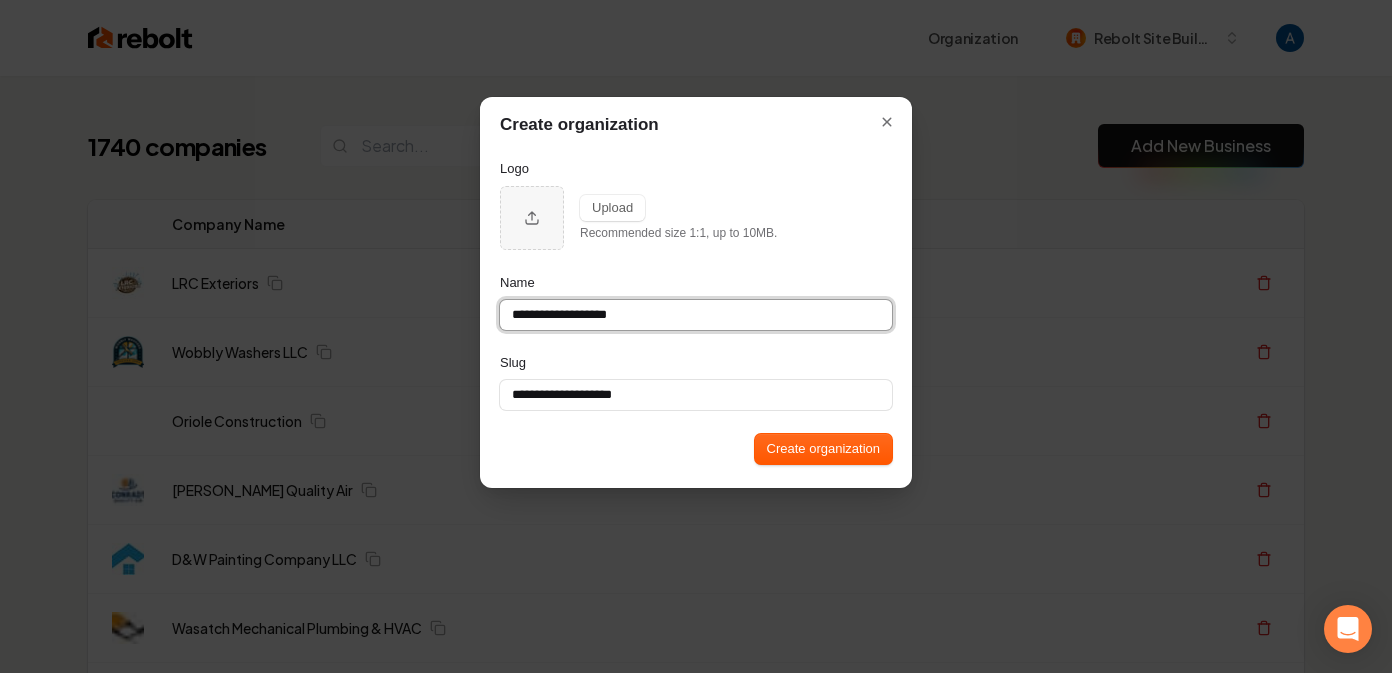 type on "**********" 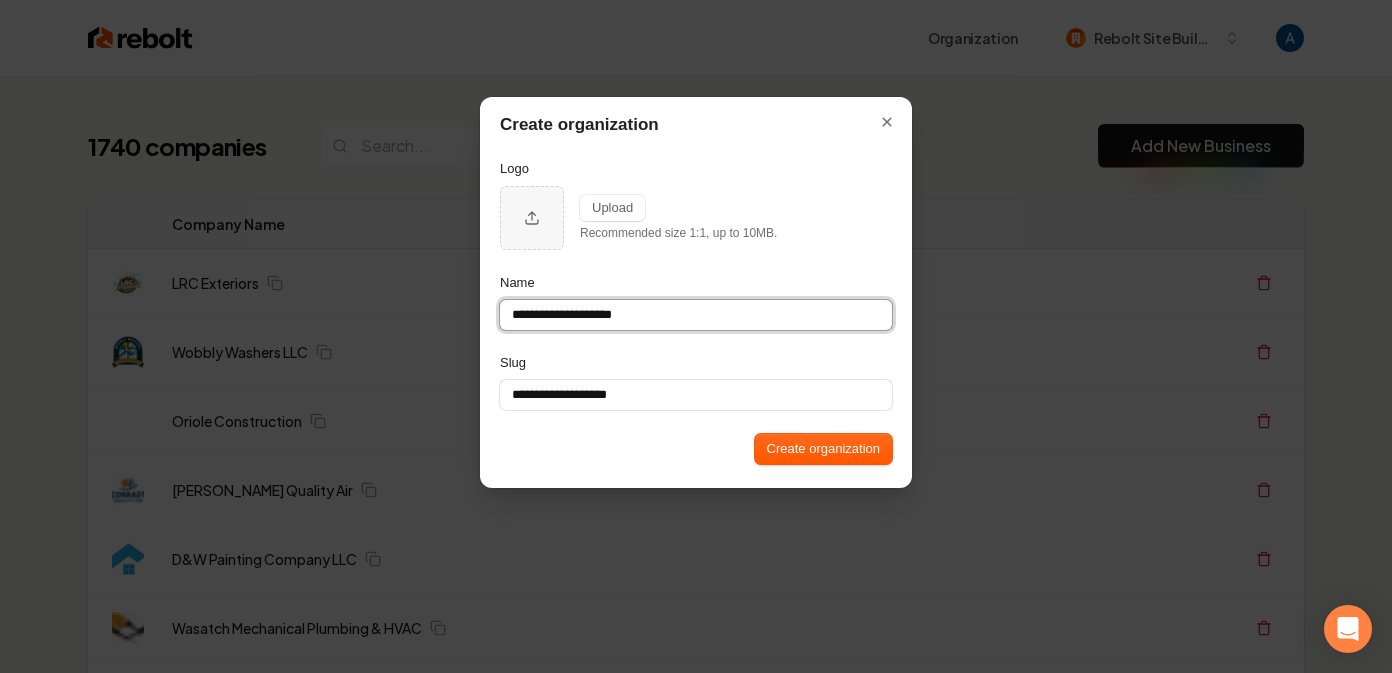 type on "**********" 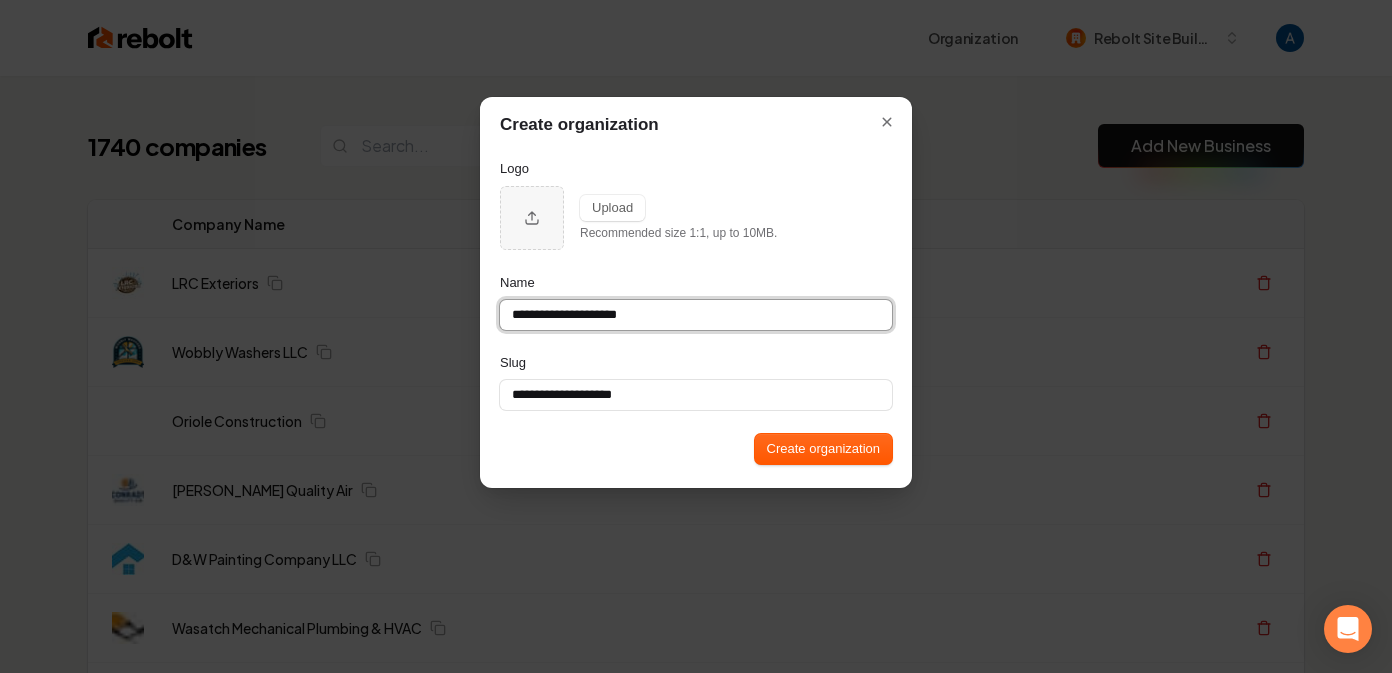 type on "**********" 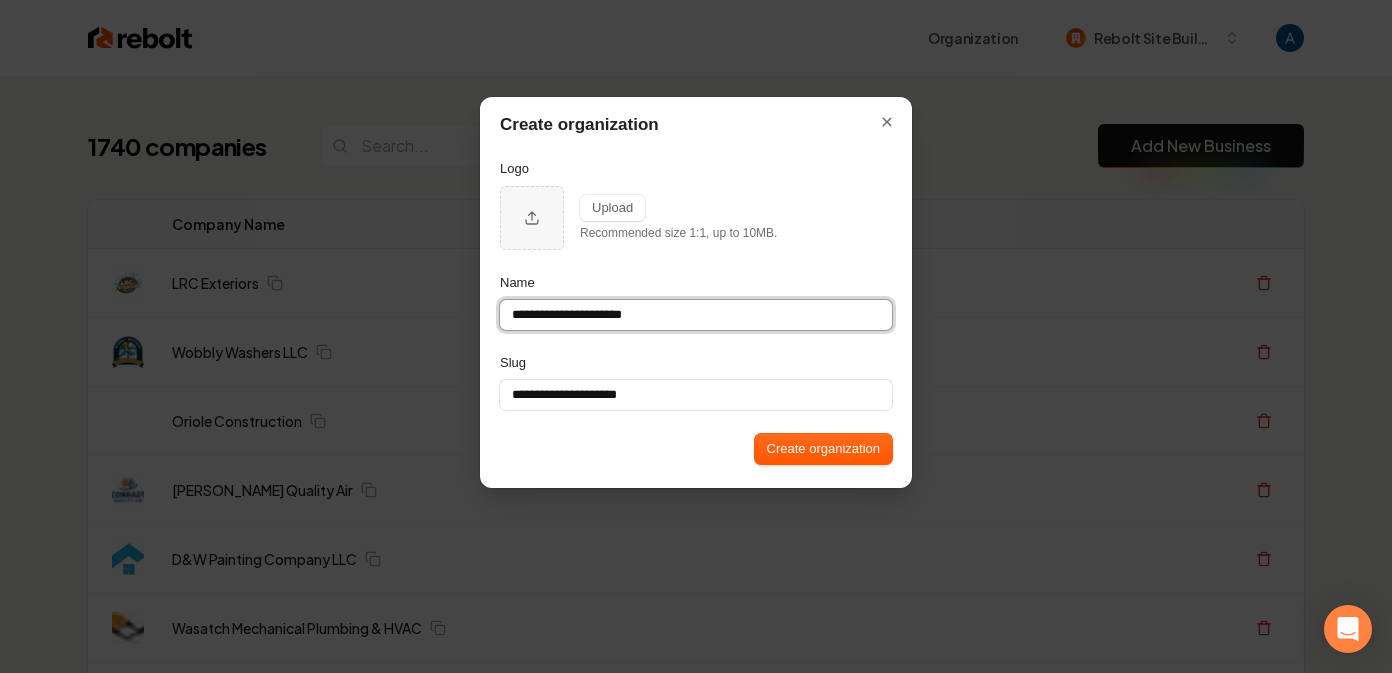 type on "**********" 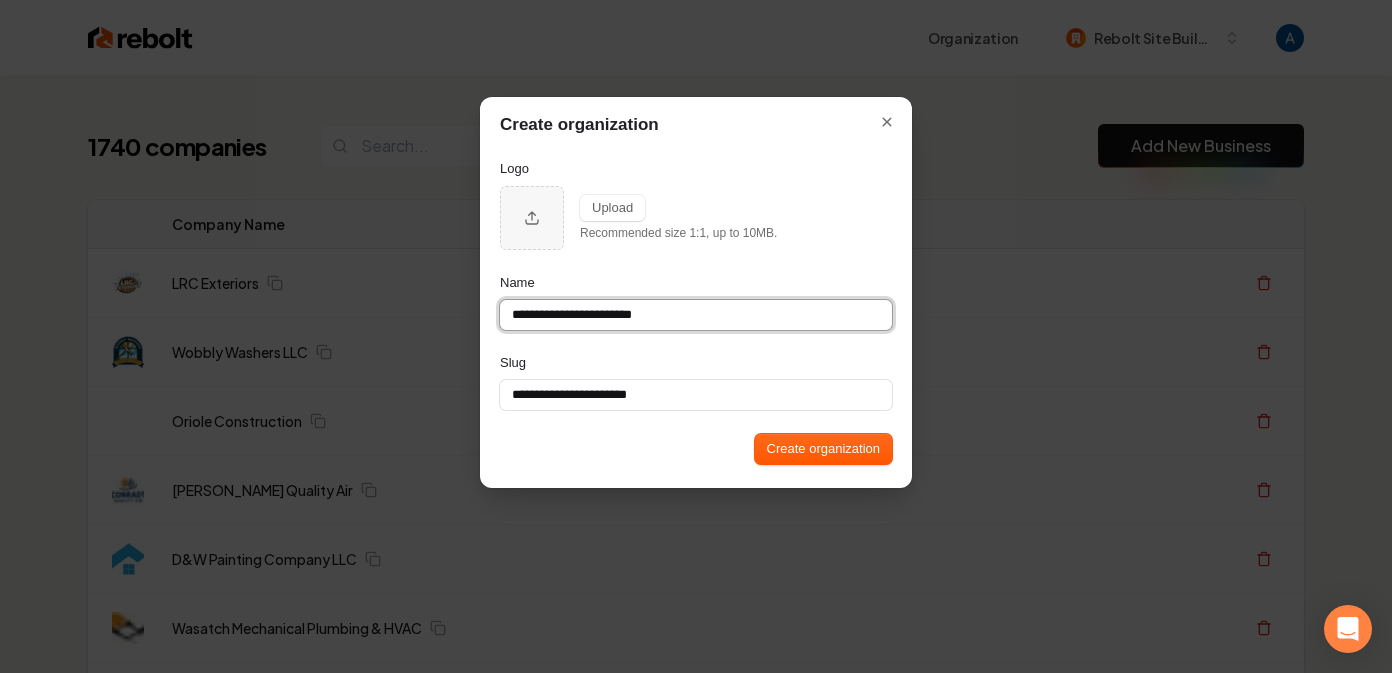 type on "**********" 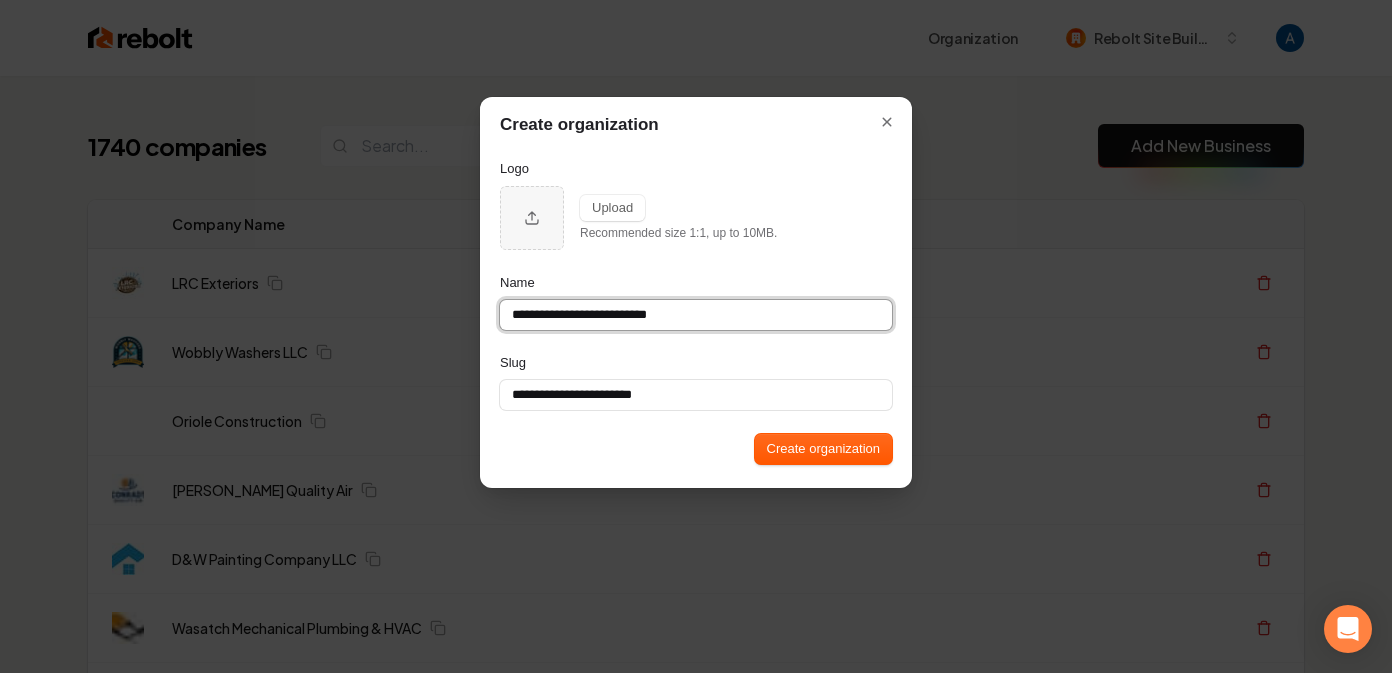 type on "**********" 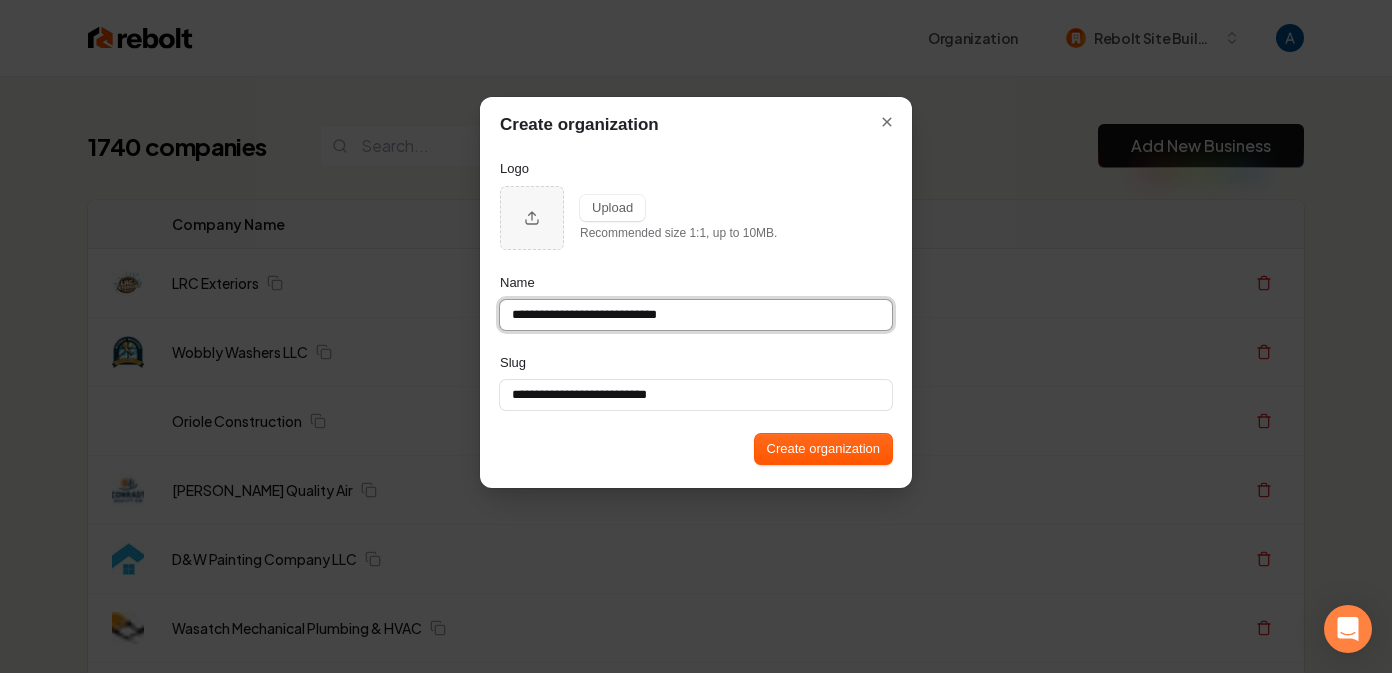 type on "**********" 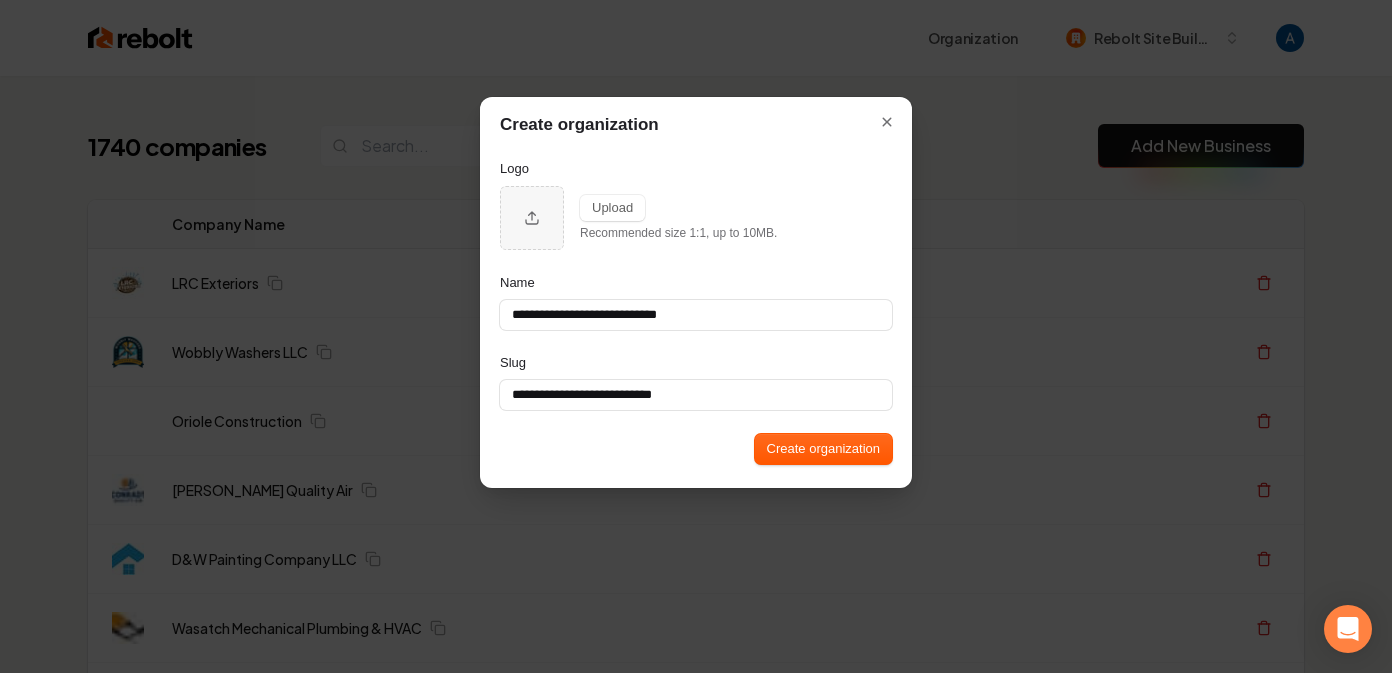 type on "**********" 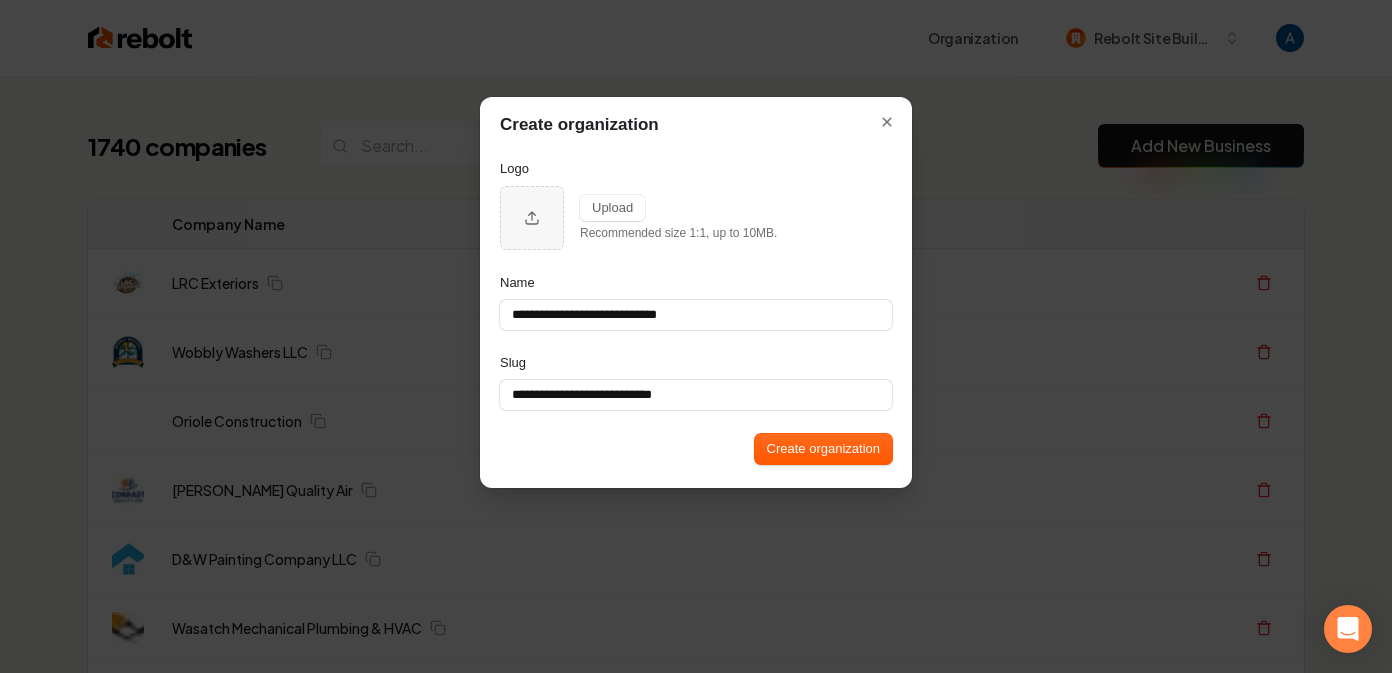 type on "**********" 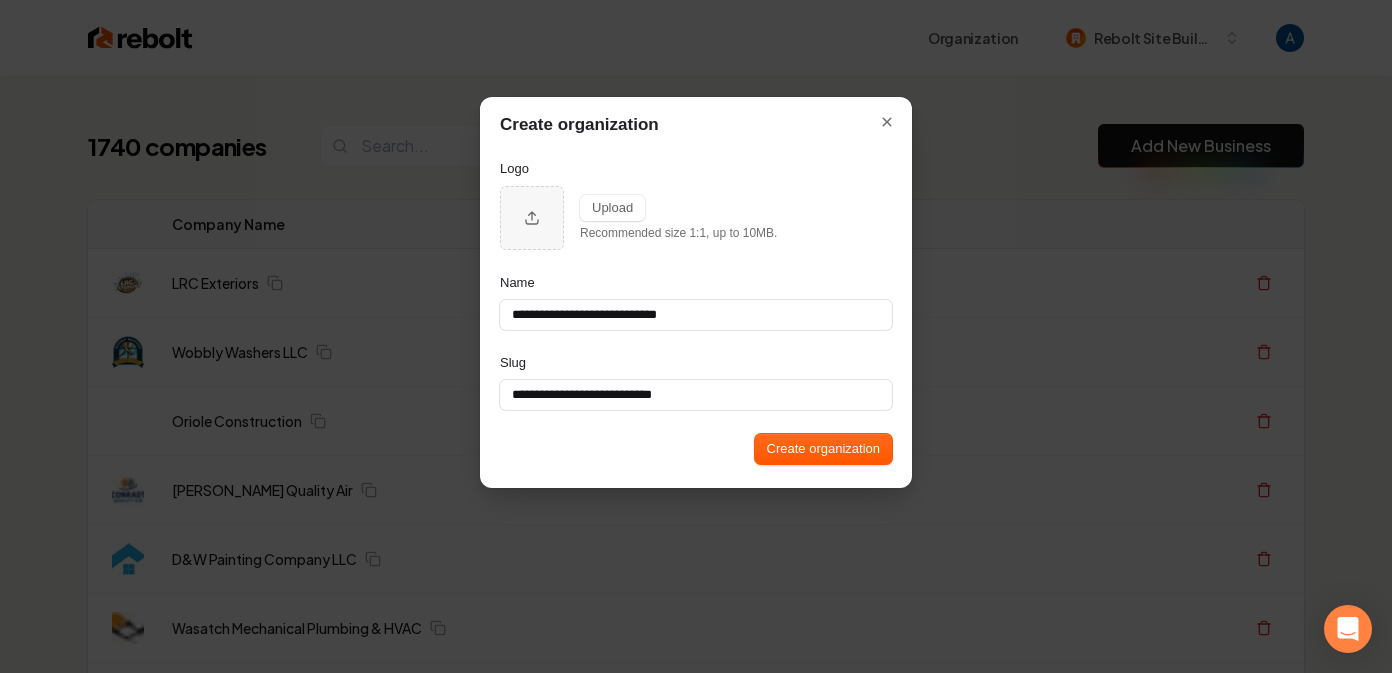 type on "**********" 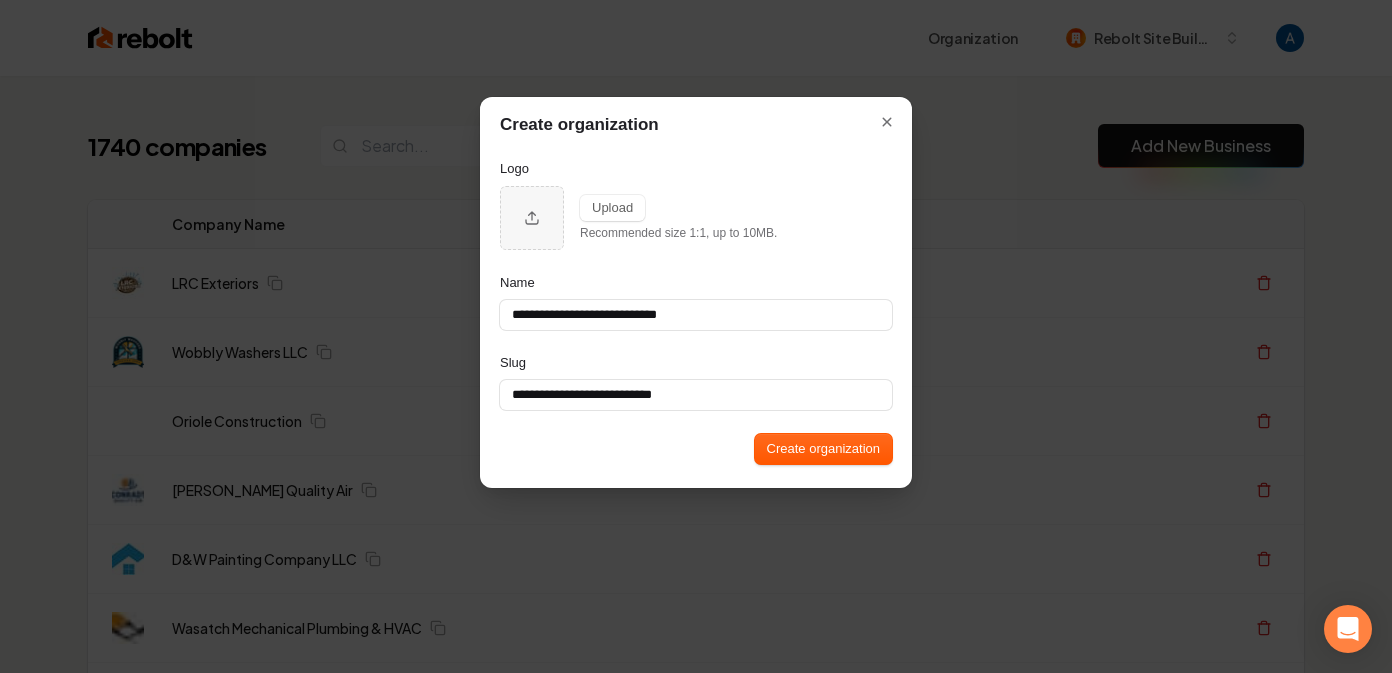 type on "**********" 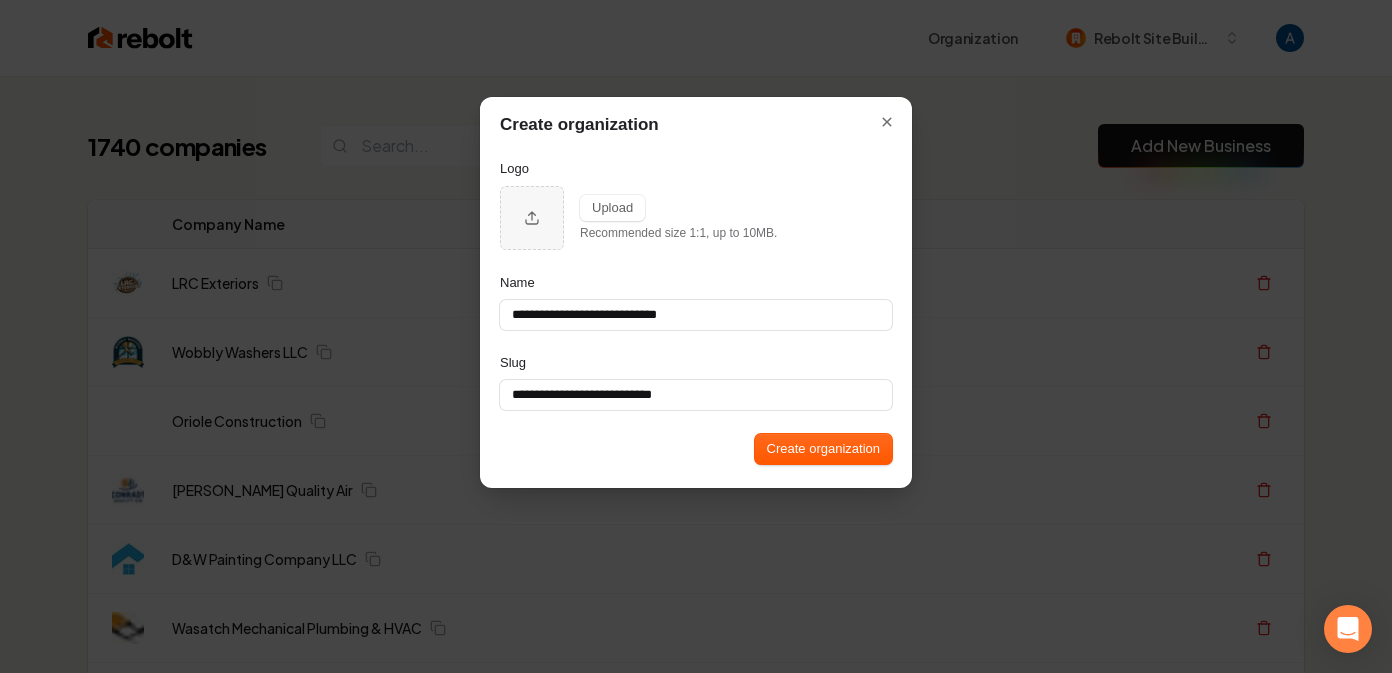 type on "**********" 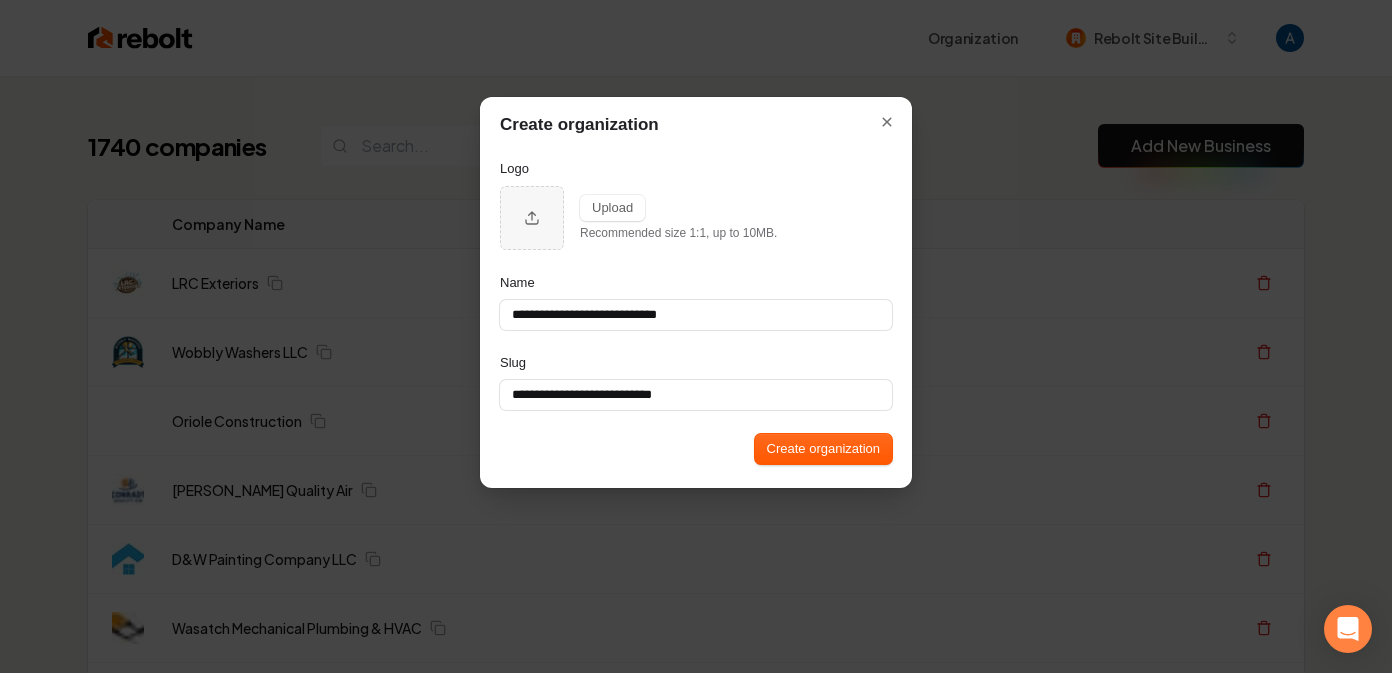 type on "**********" 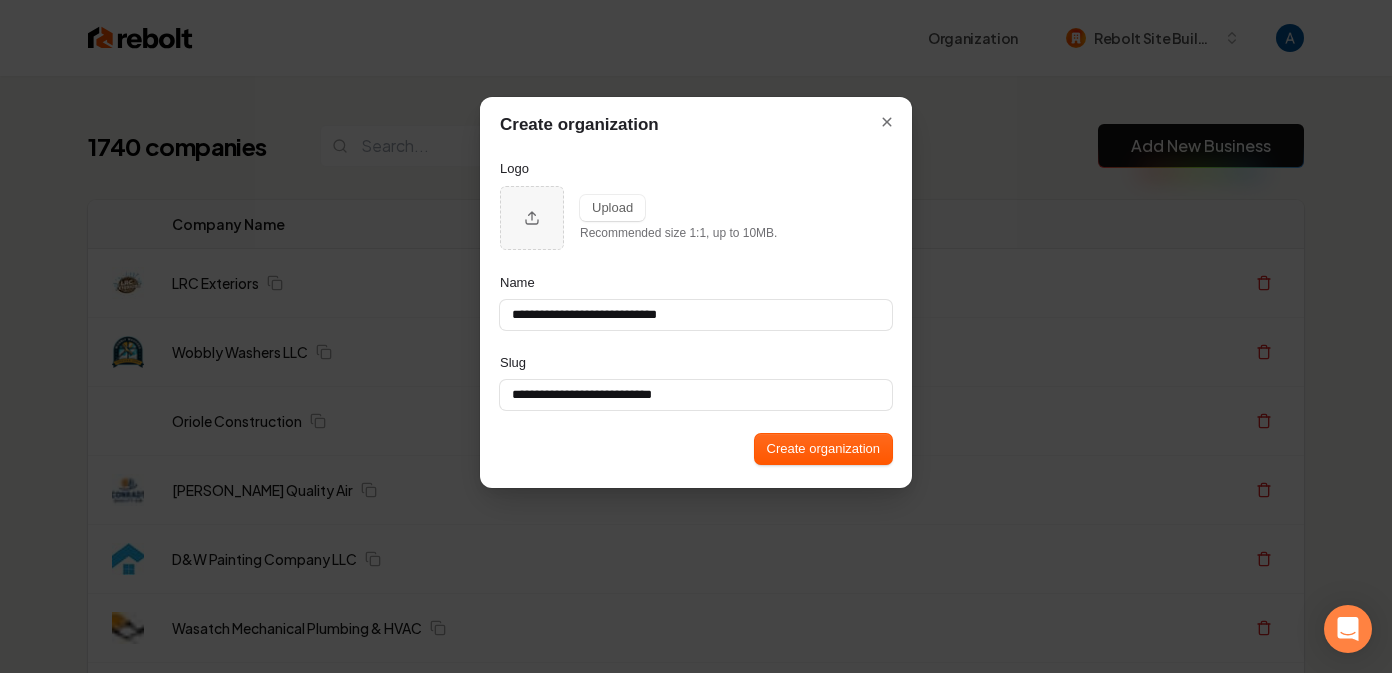 type on "**********" 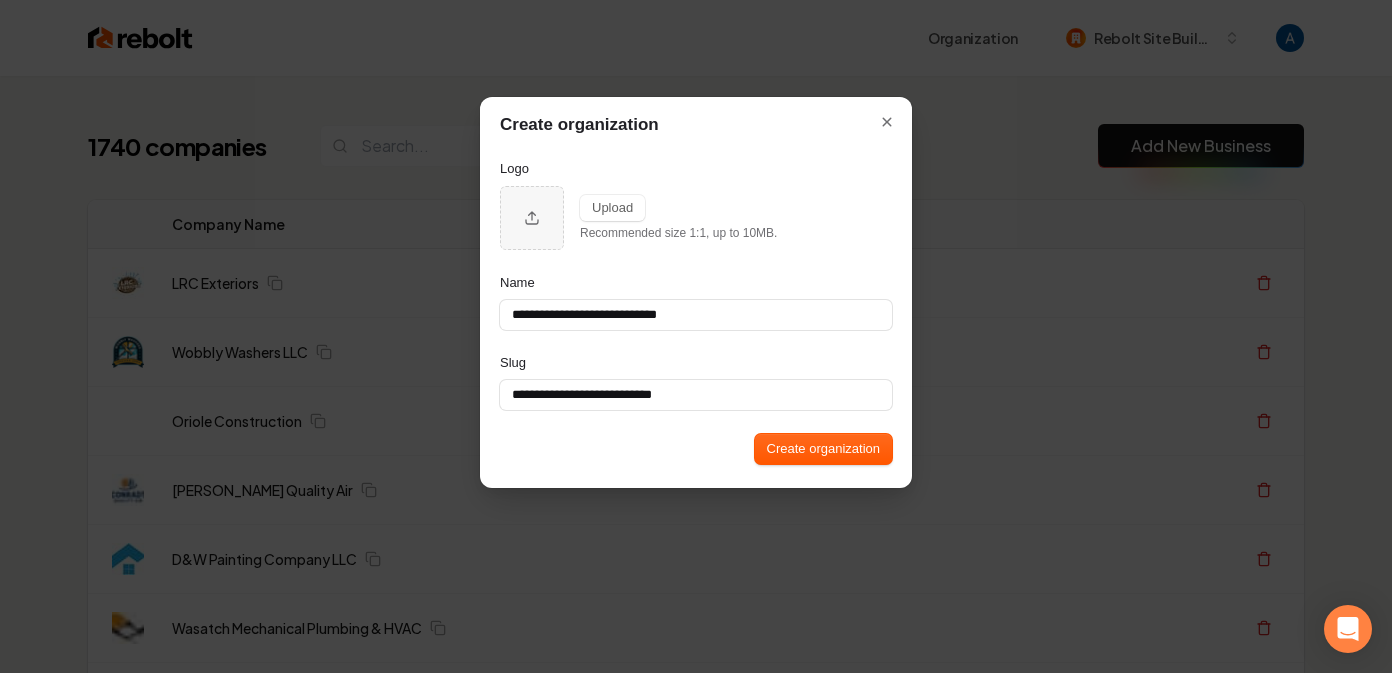 type on "**********" 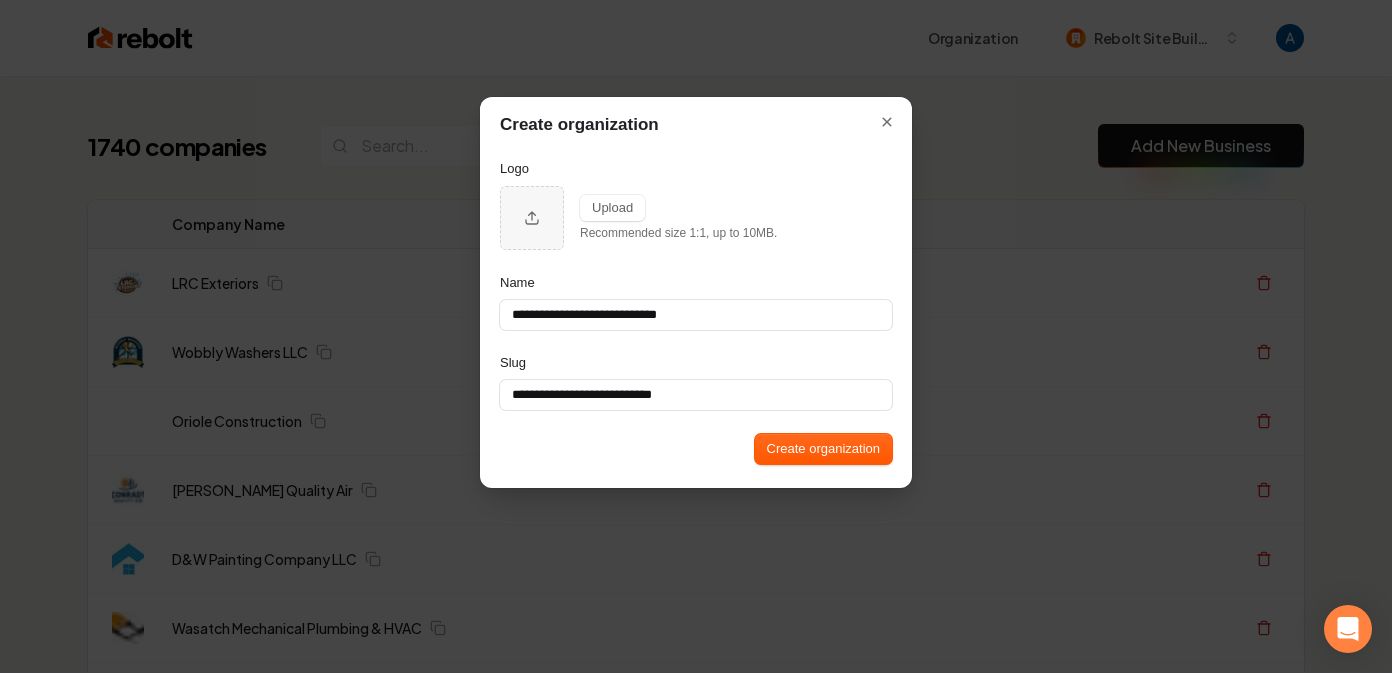 type on "**********" 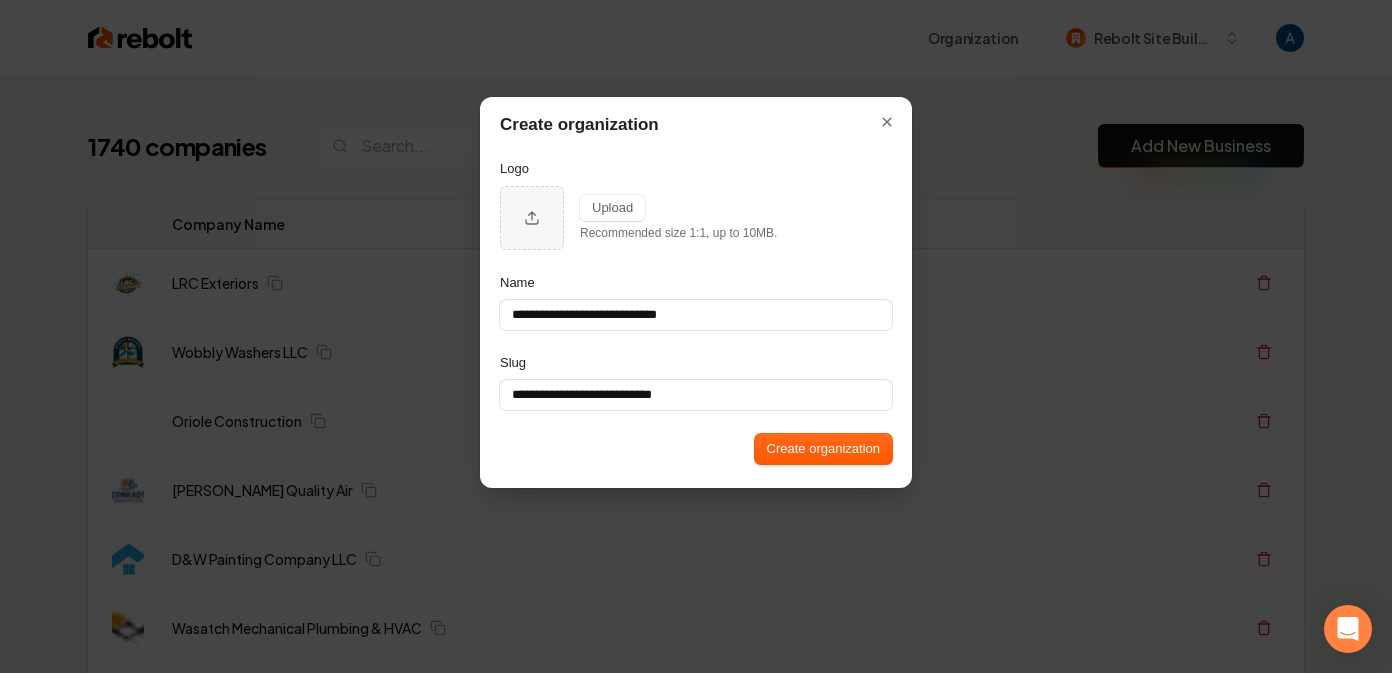 type on "**********" 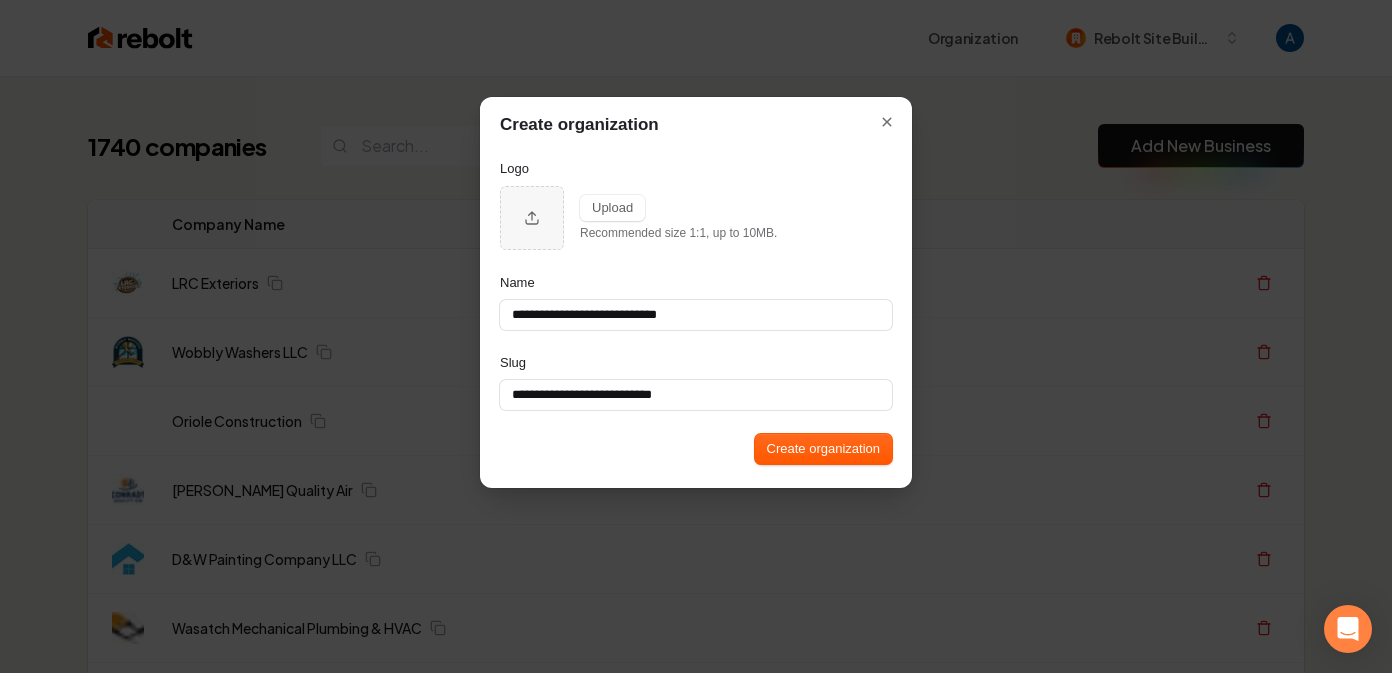 type on "**********" 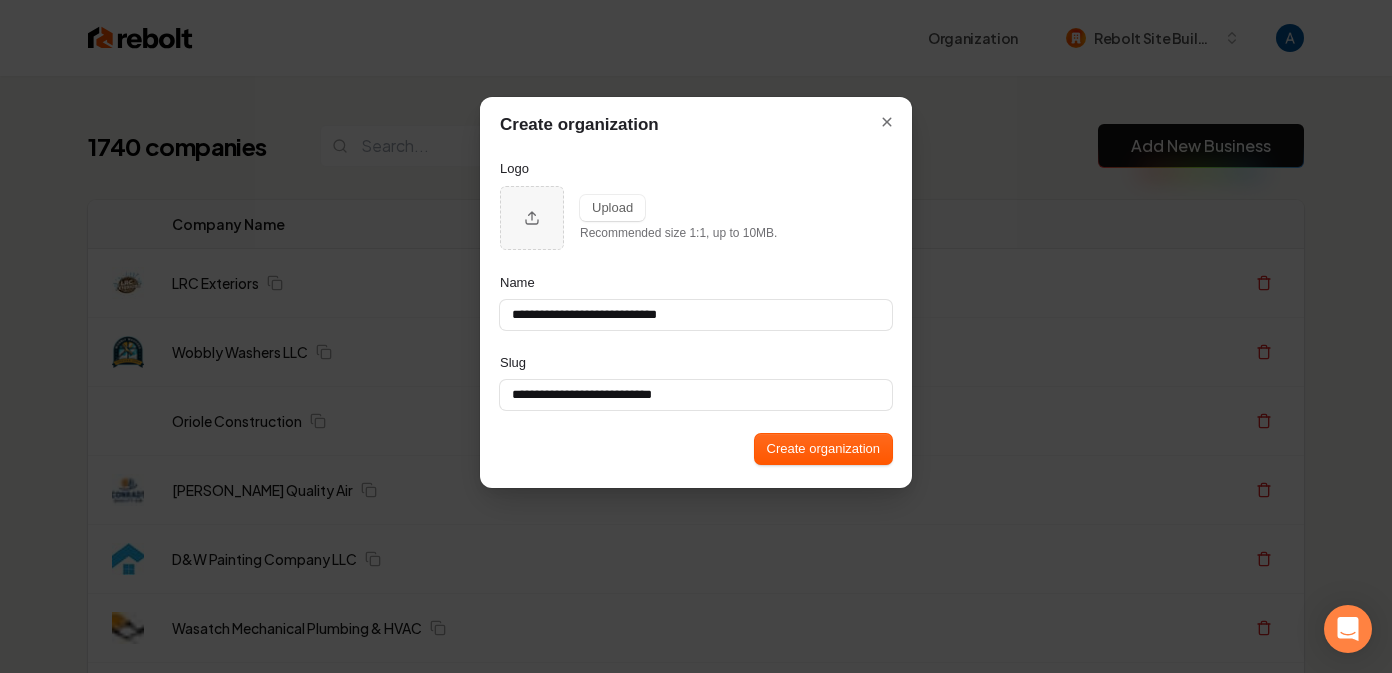 type on "**********" 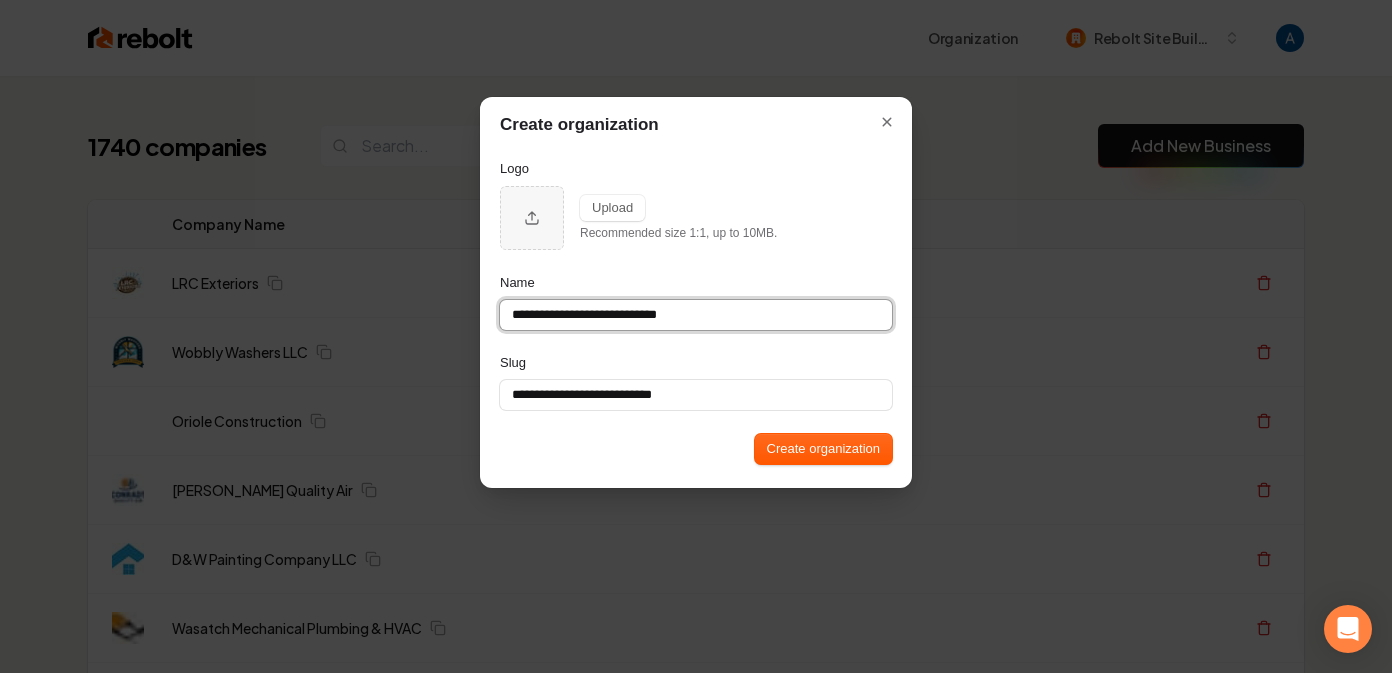 type on "**********" 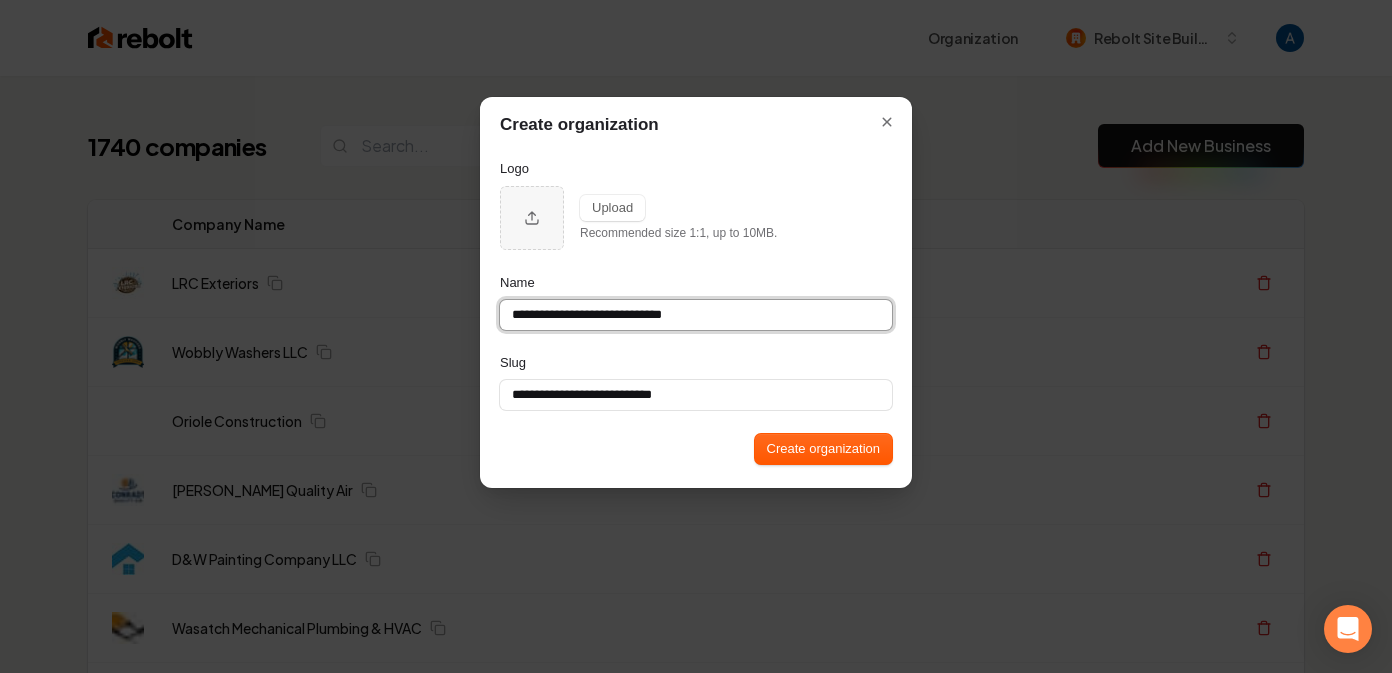 type on "**********" 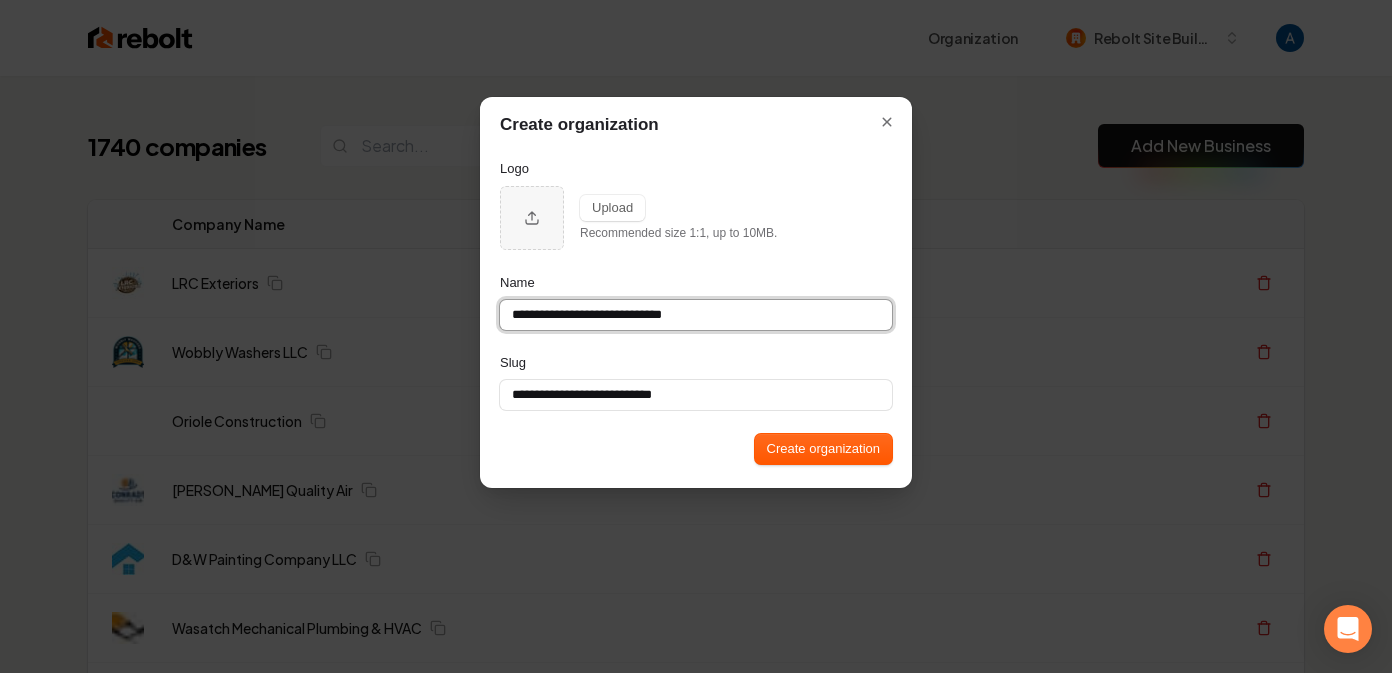 type on "**********" 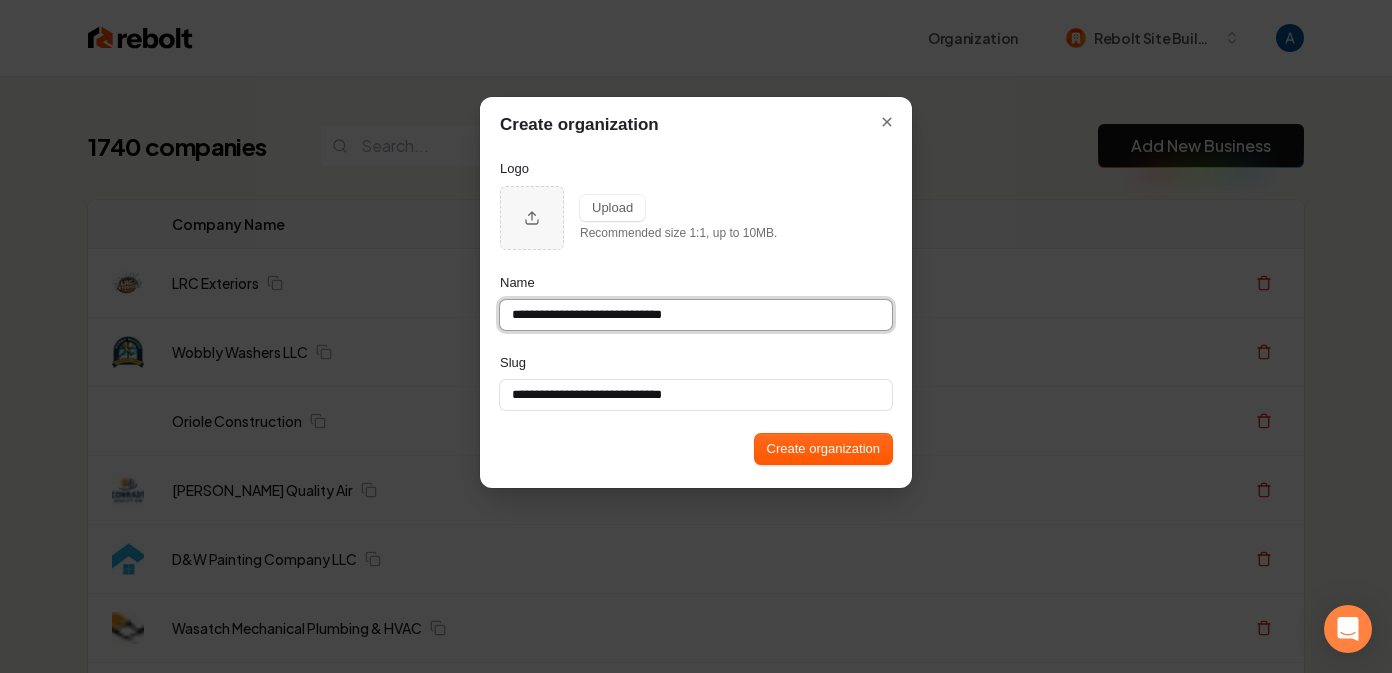 type on "**********" 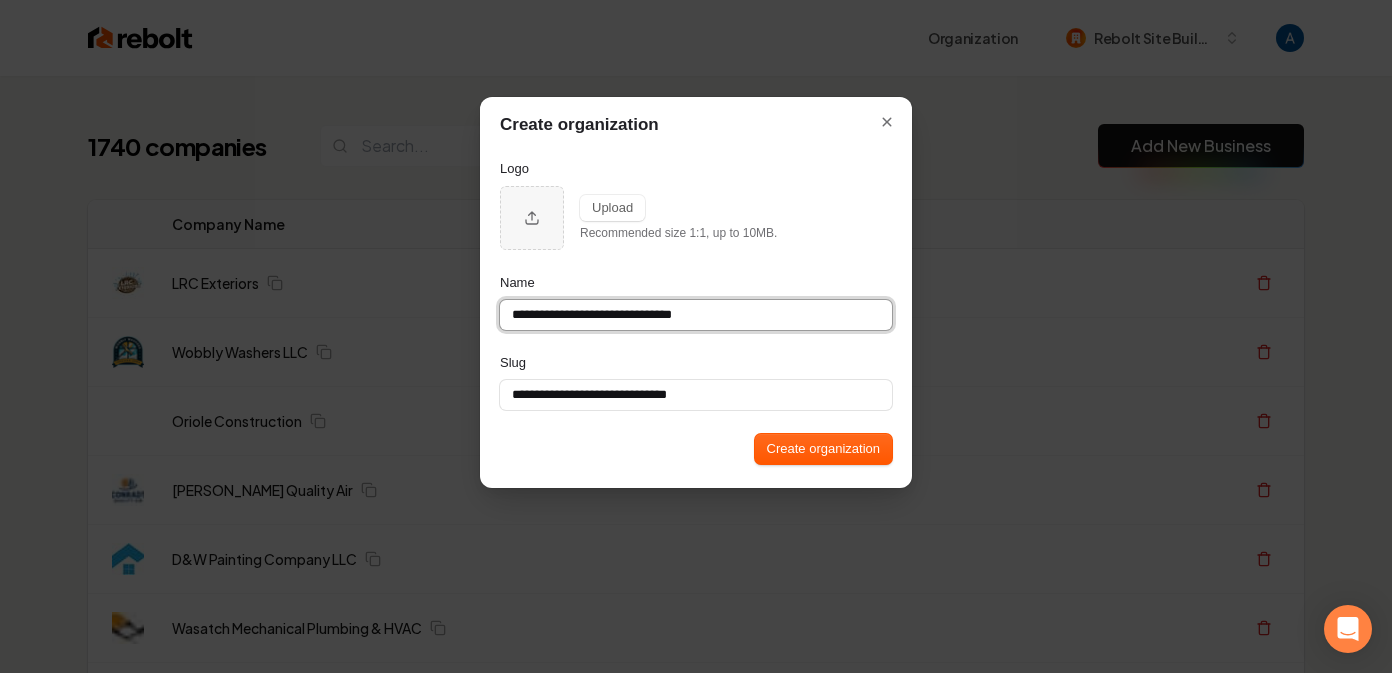 type on "**********" 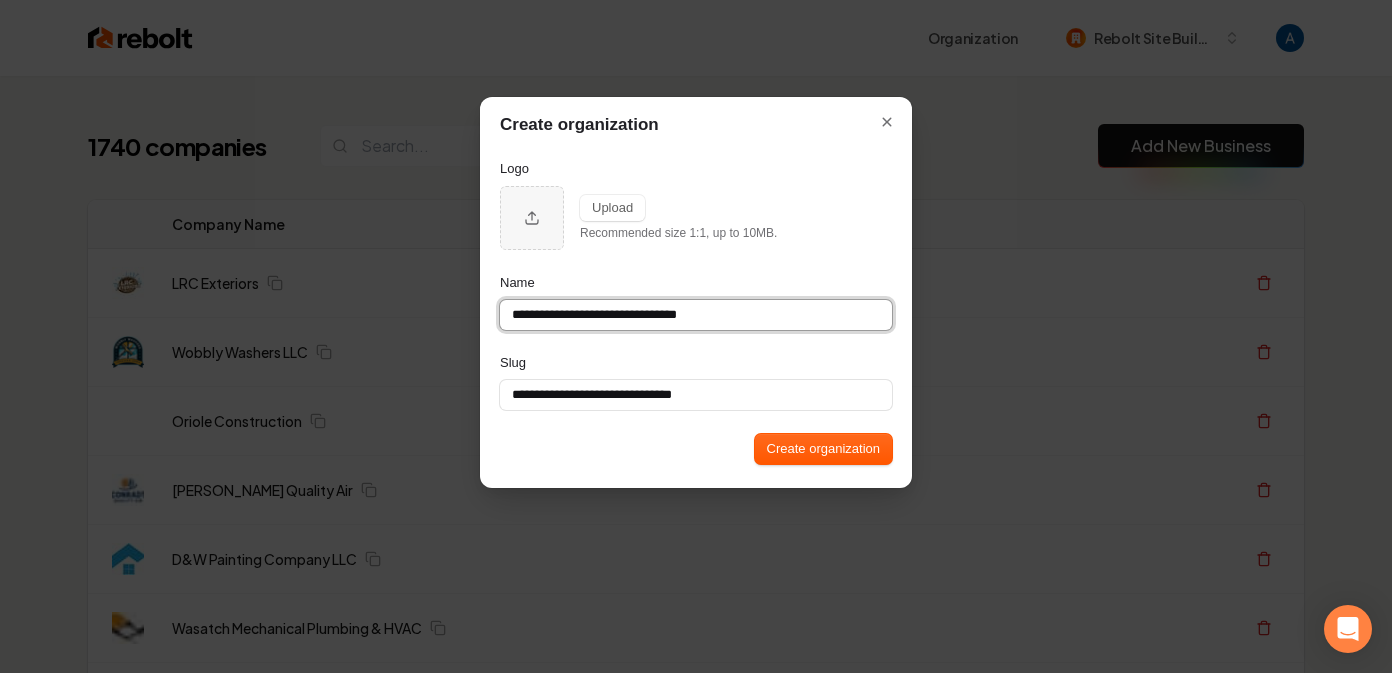 type on "**********" 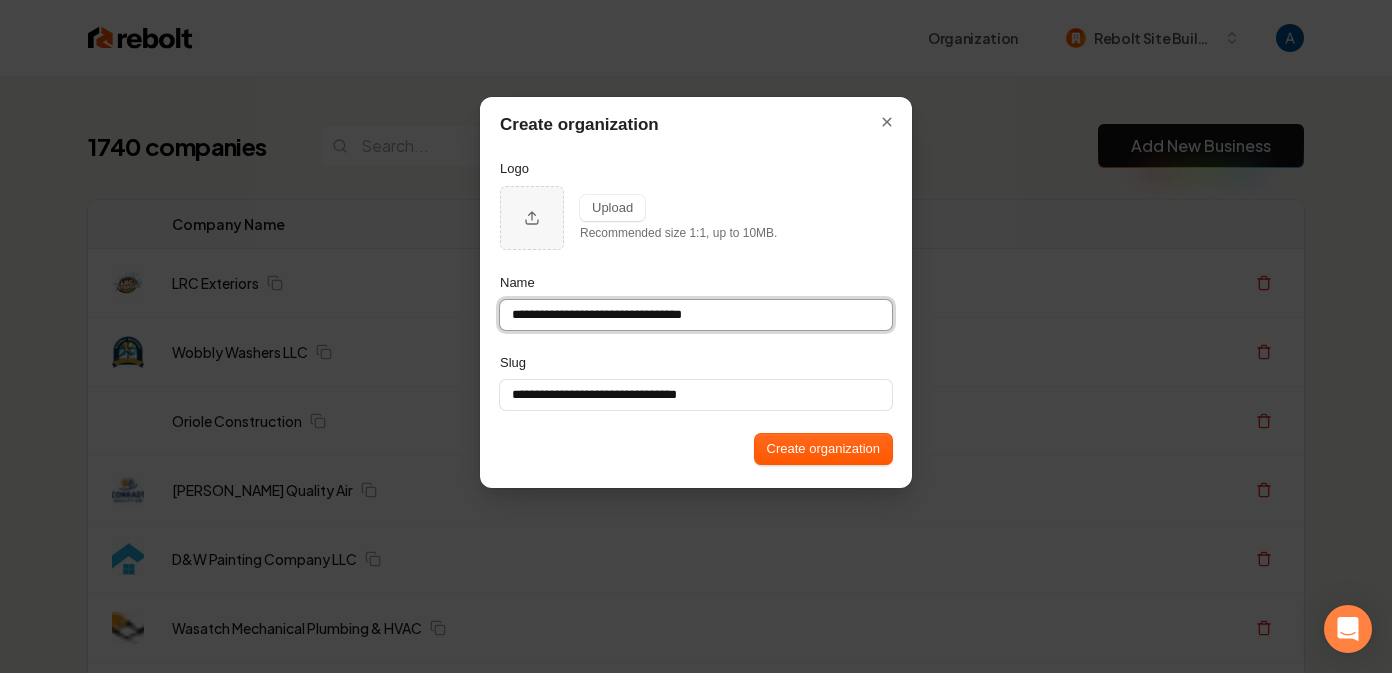 type on "**********" 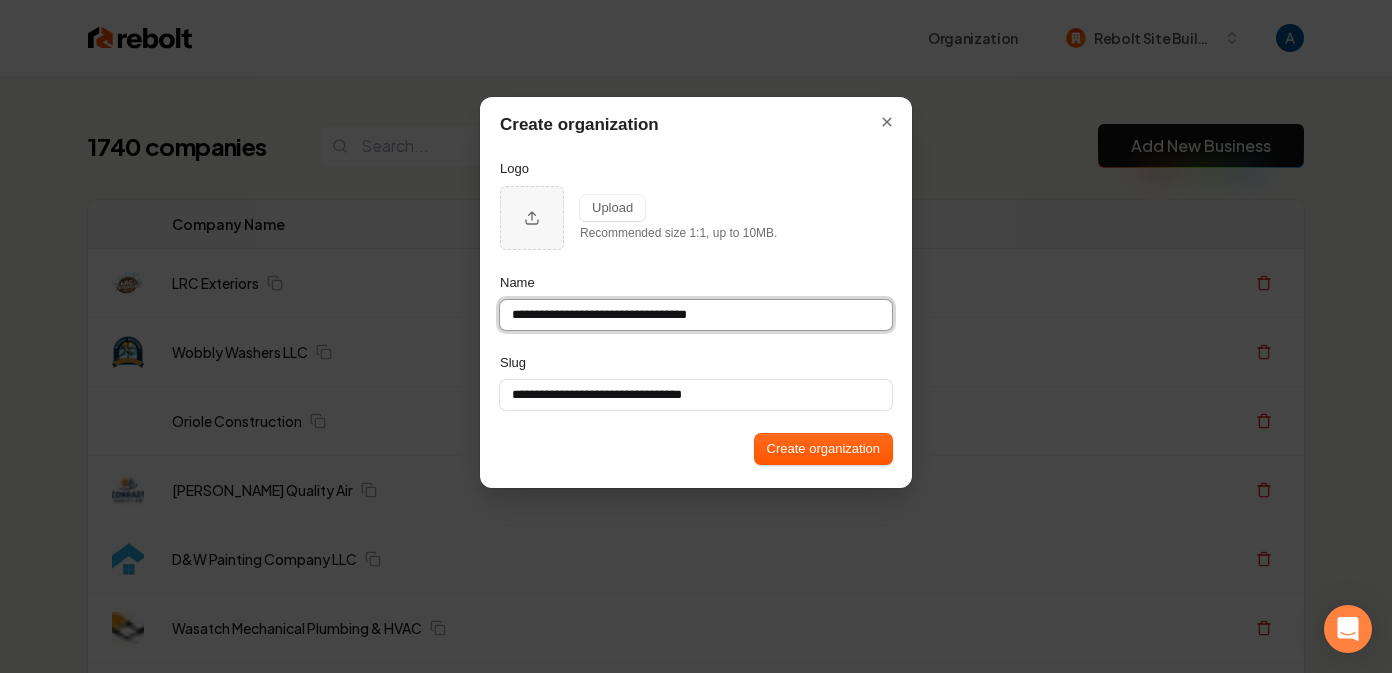 type on "**********" 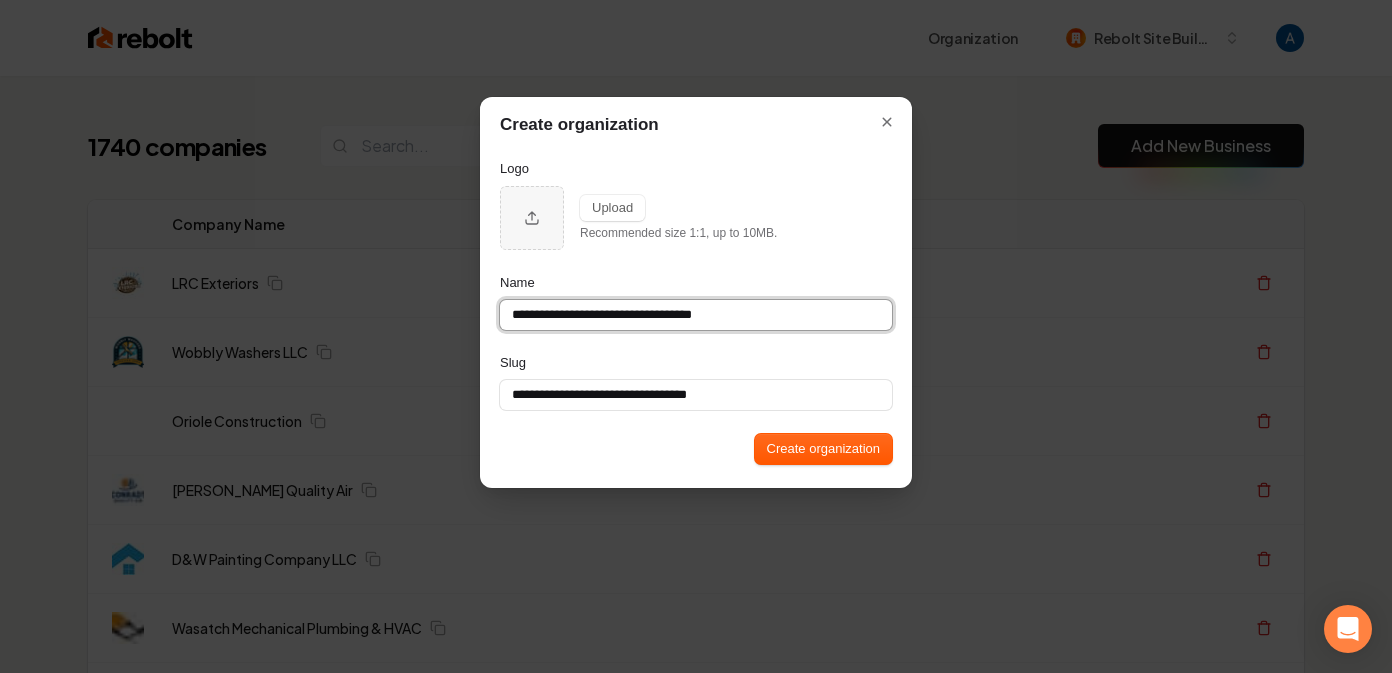 type on "**********" 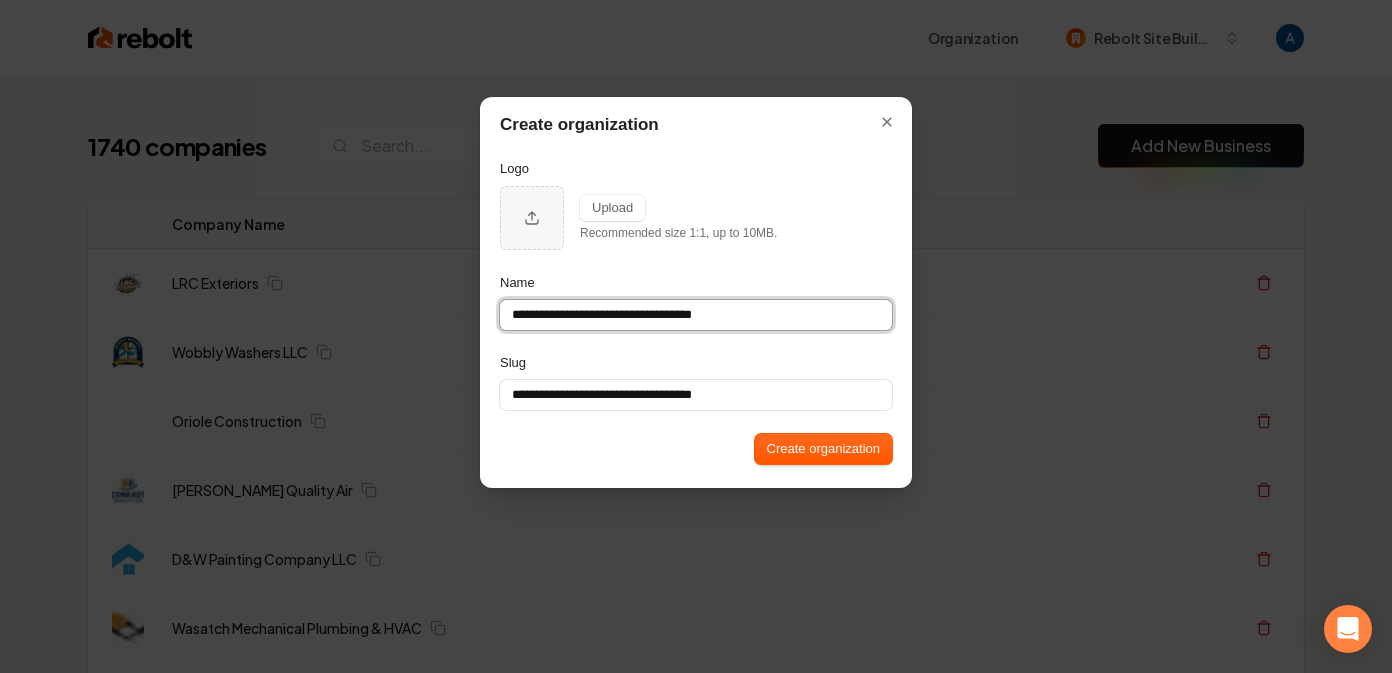 type on "**********" 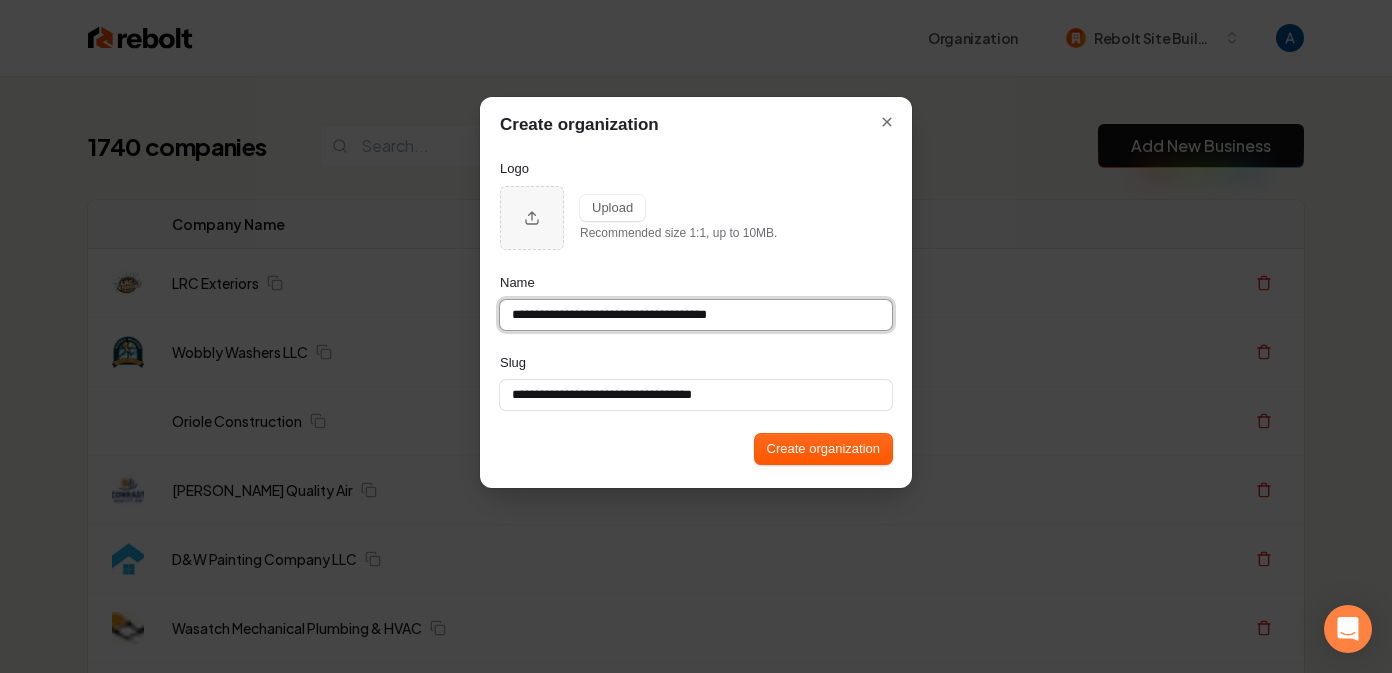 type on "**********" 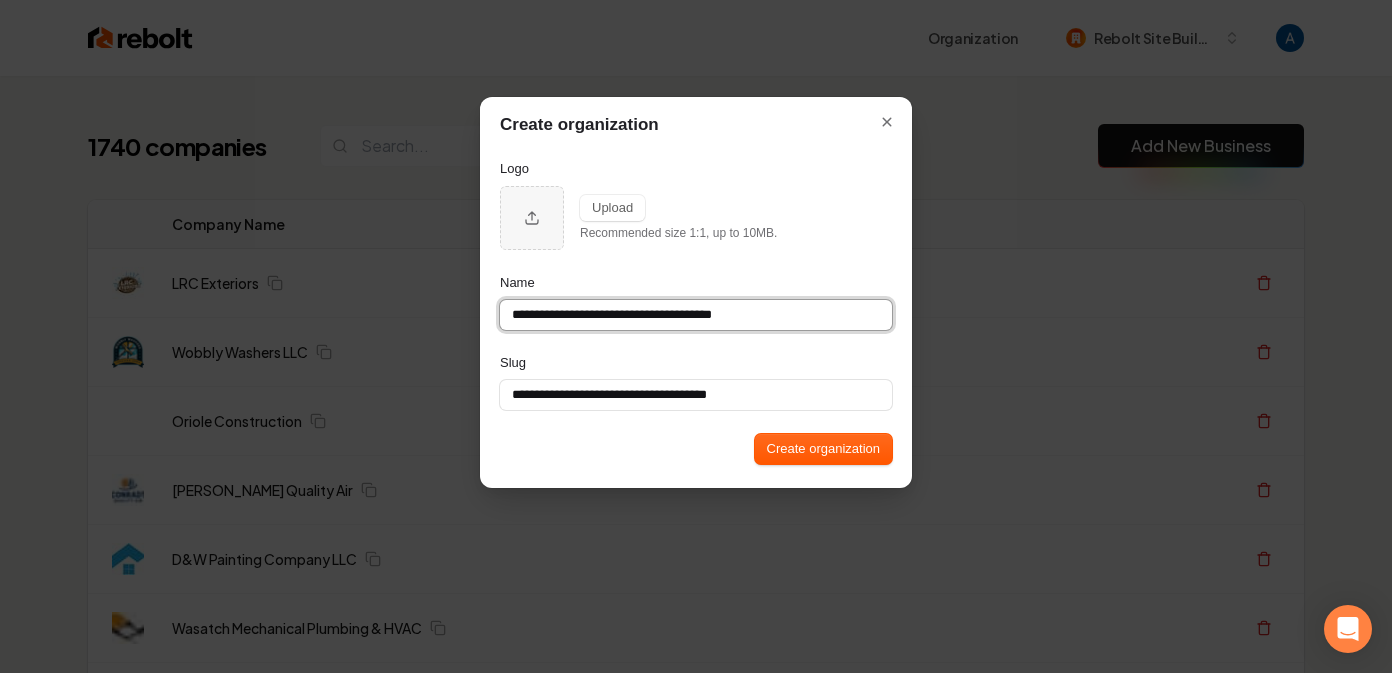 type on "**********" 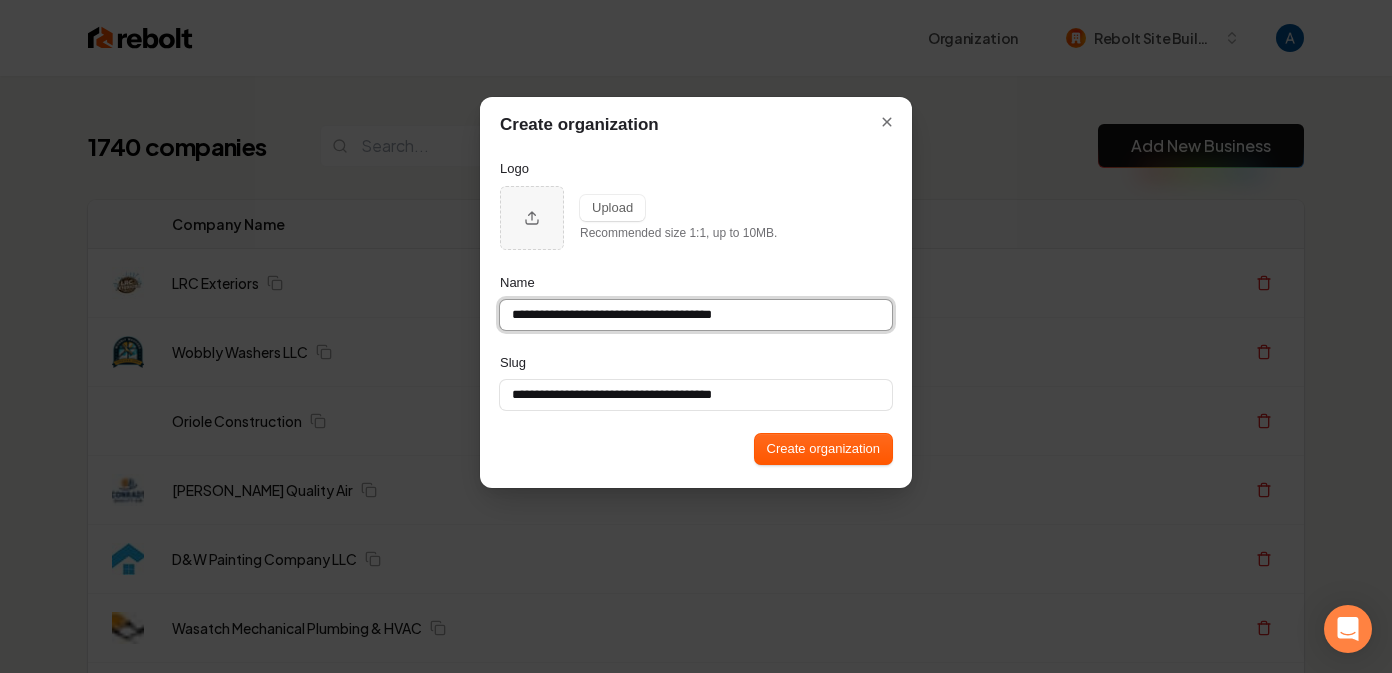 type on "**********" 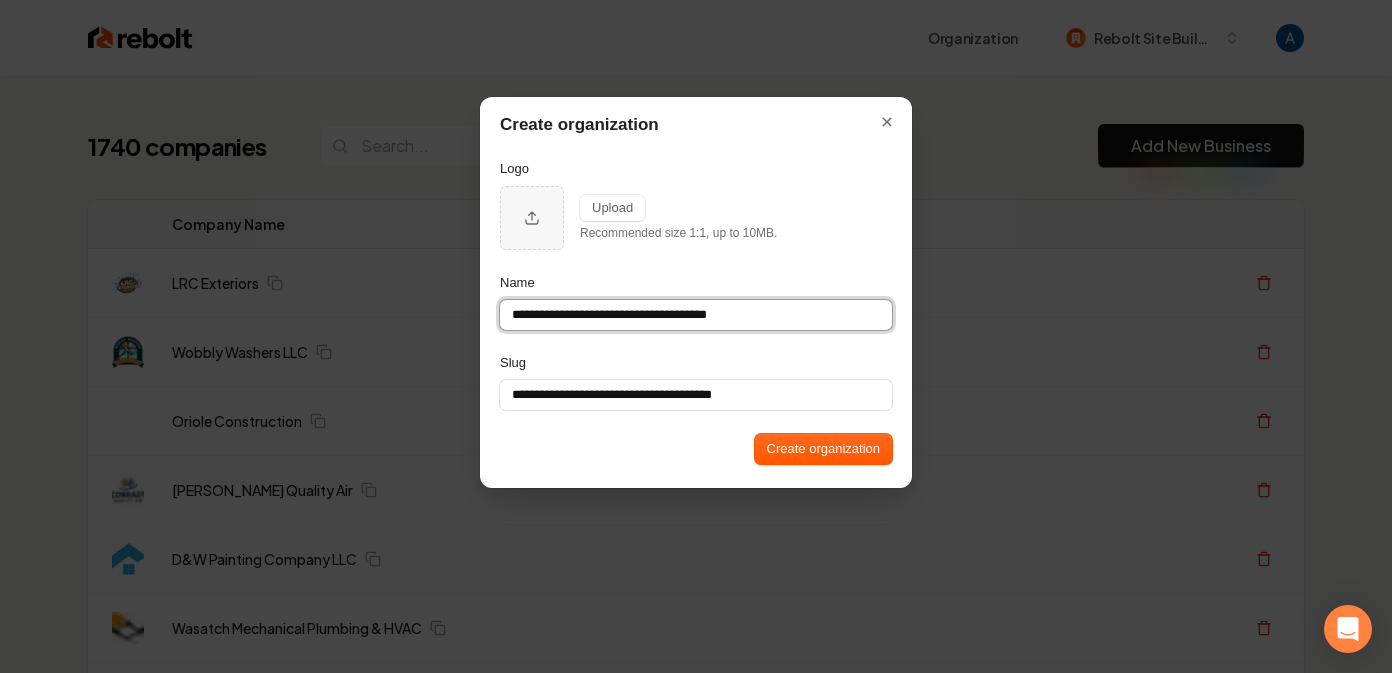 type on "**********" 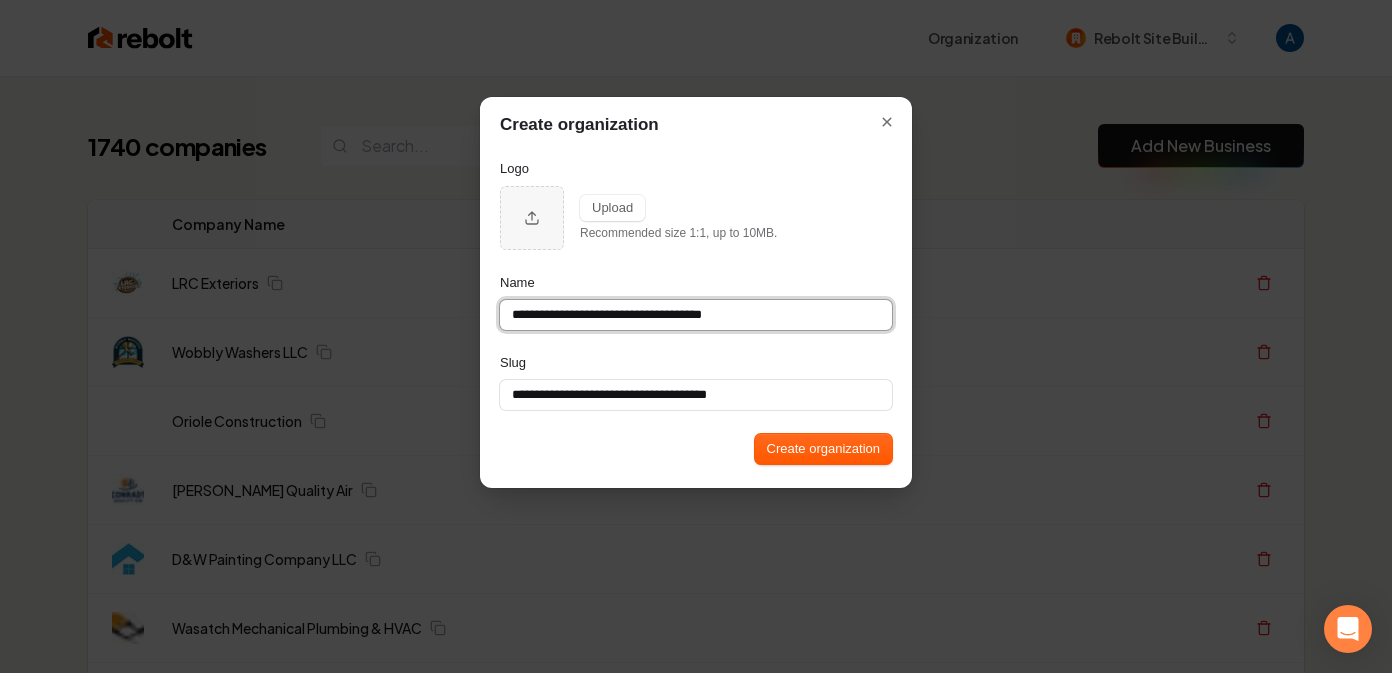 type on "**********" 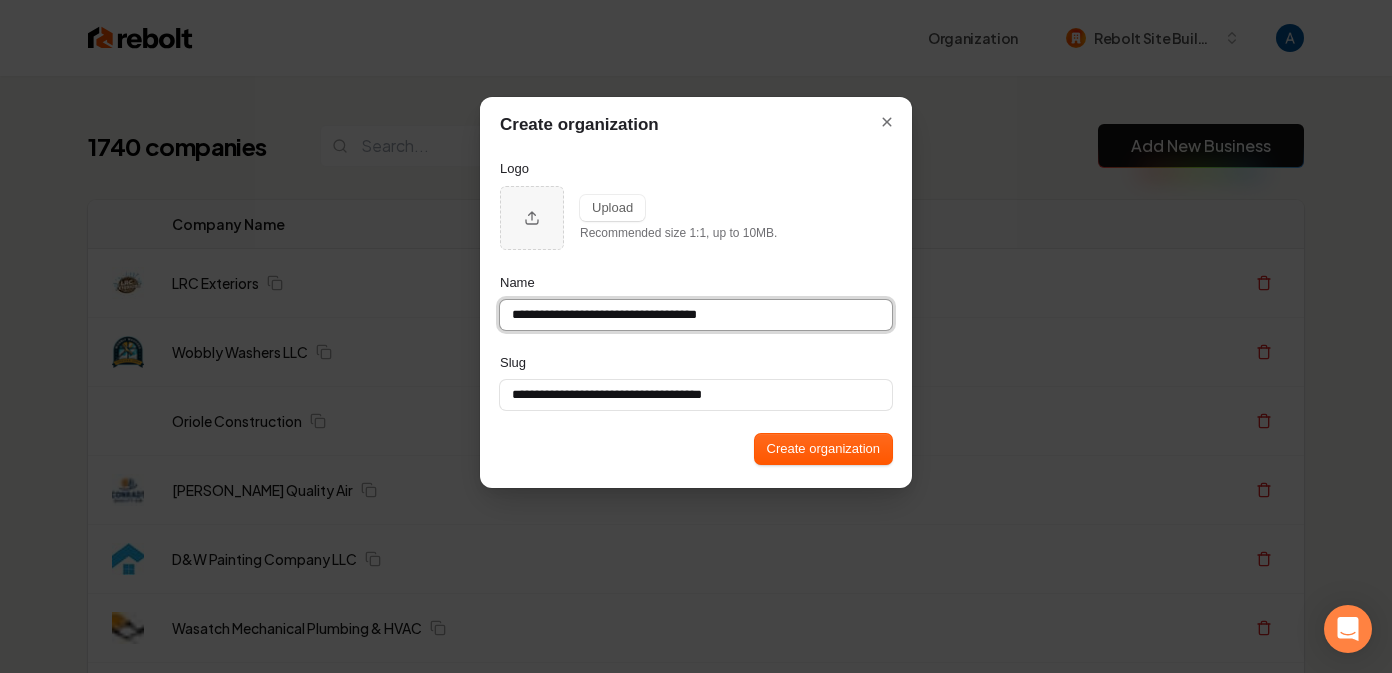 type on "**********" 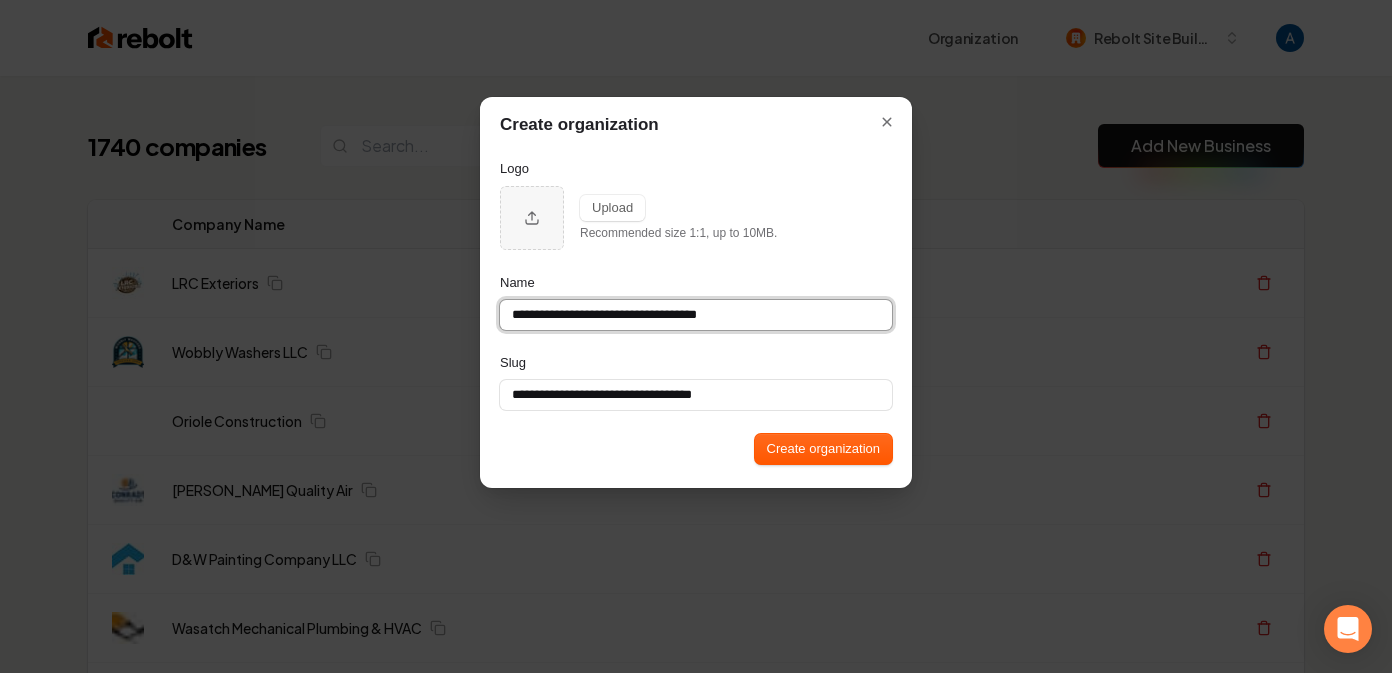 type on "**********" 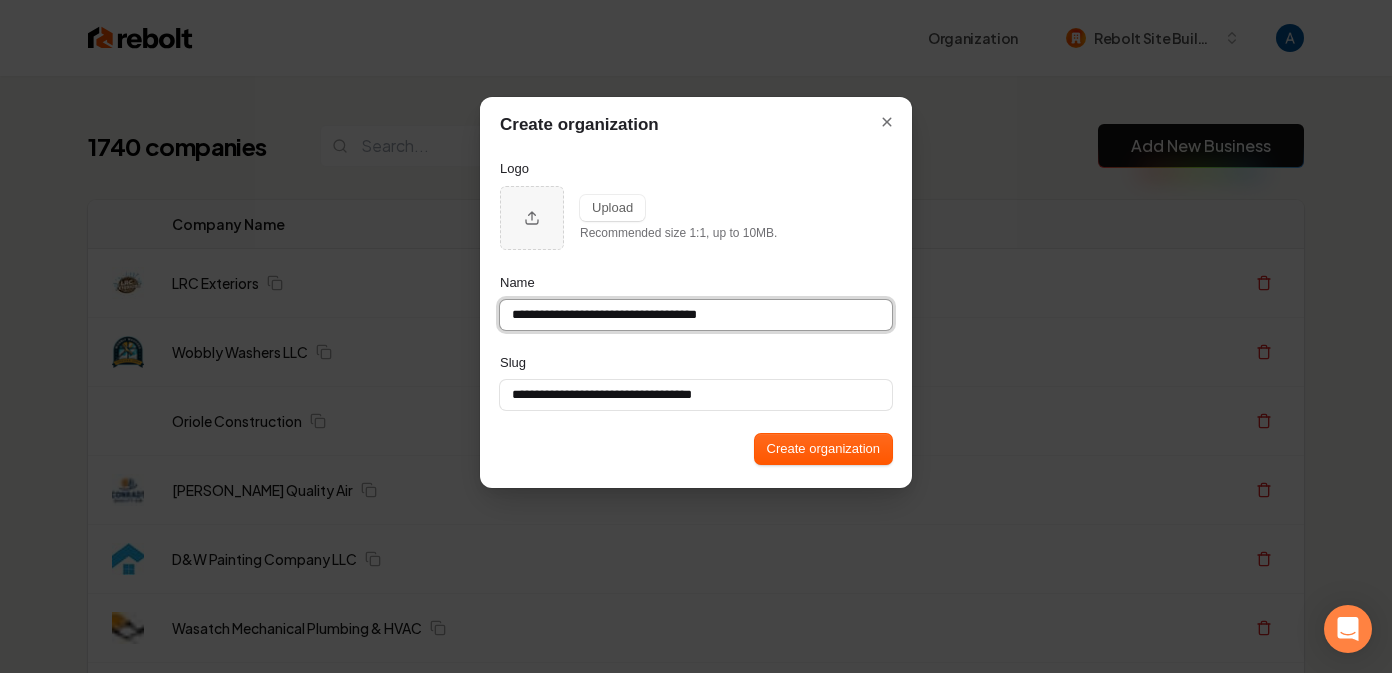 type on "**********" 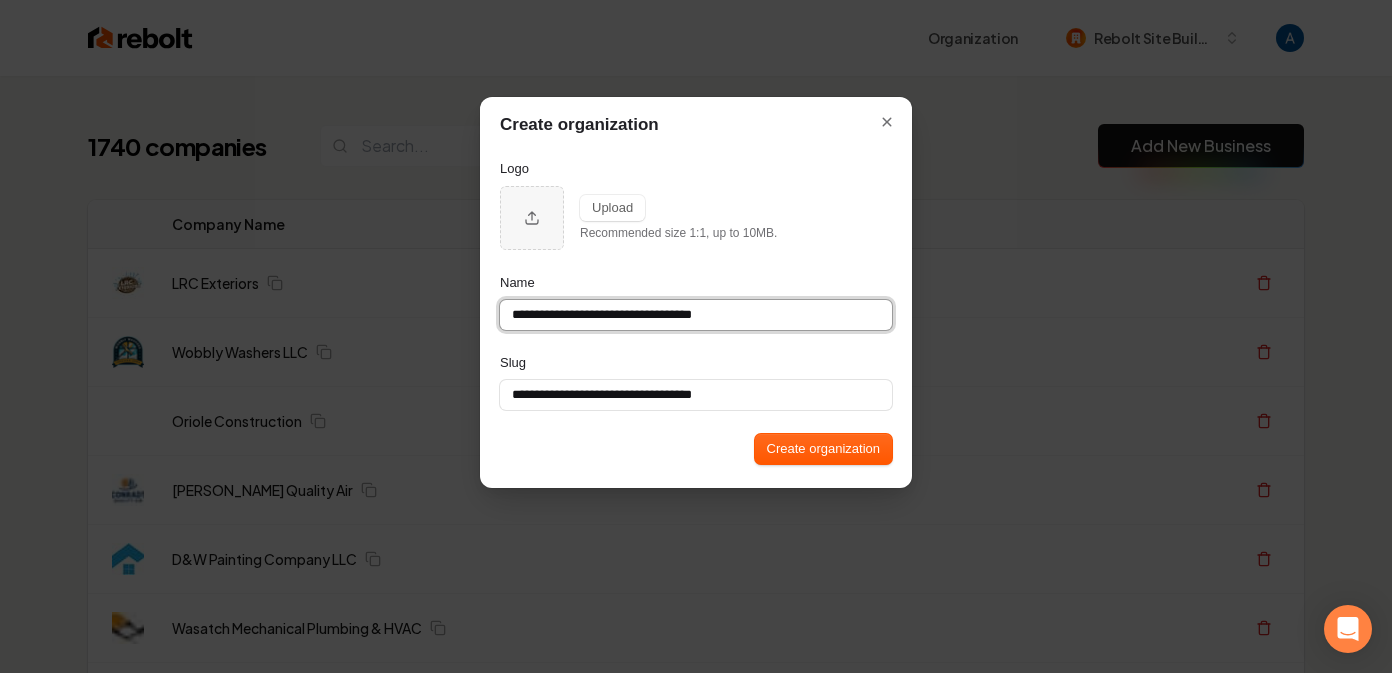 type on "**********" 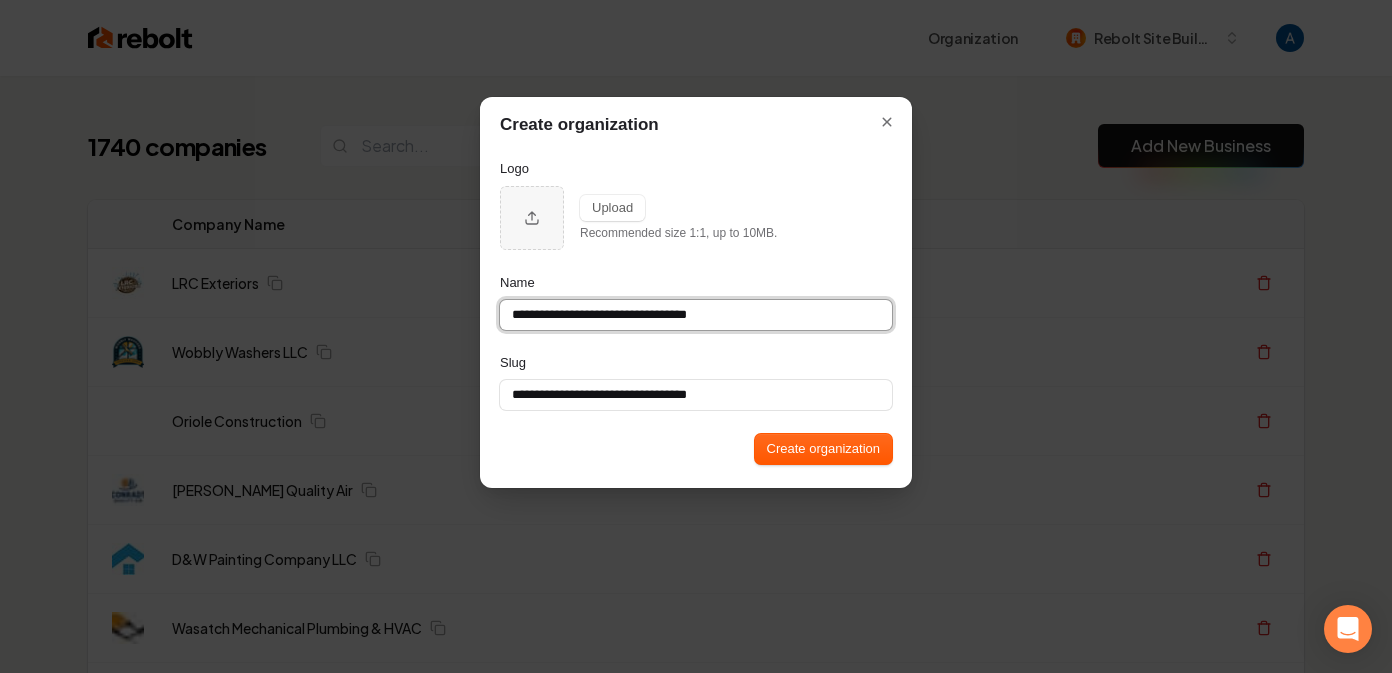 type on "**********" 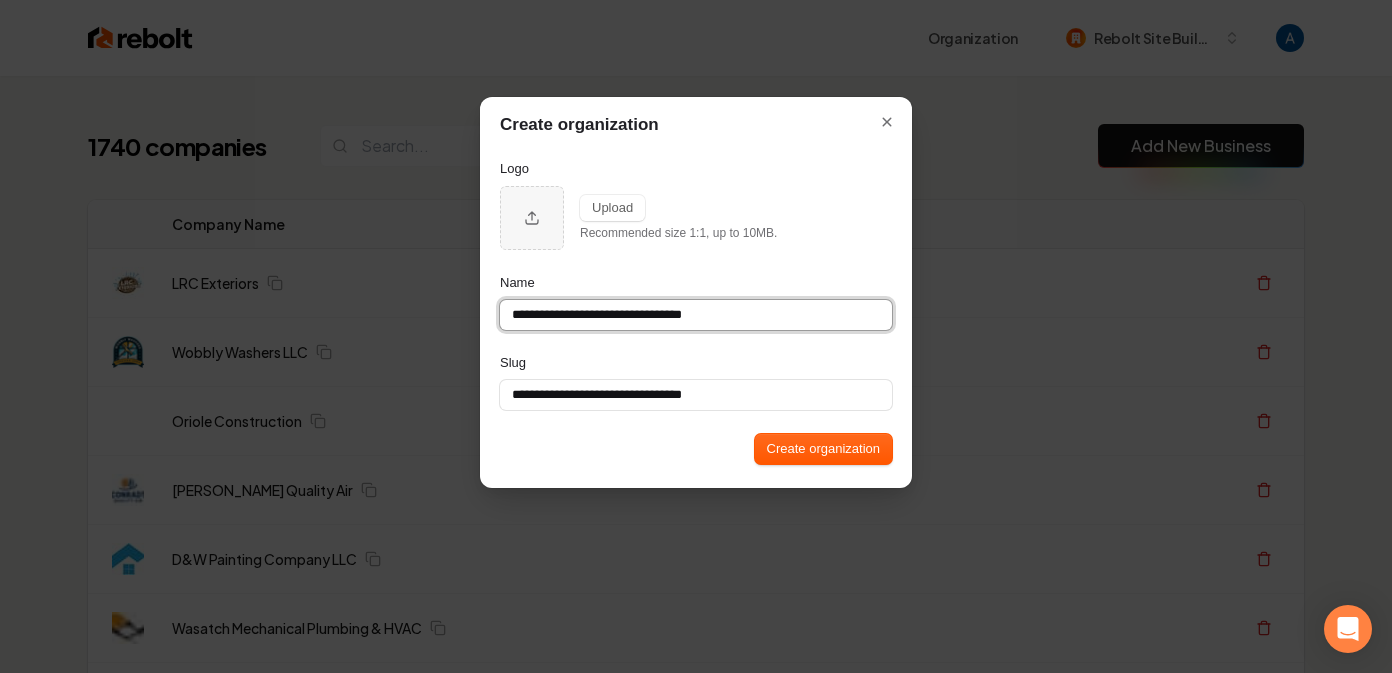 type on "**********" 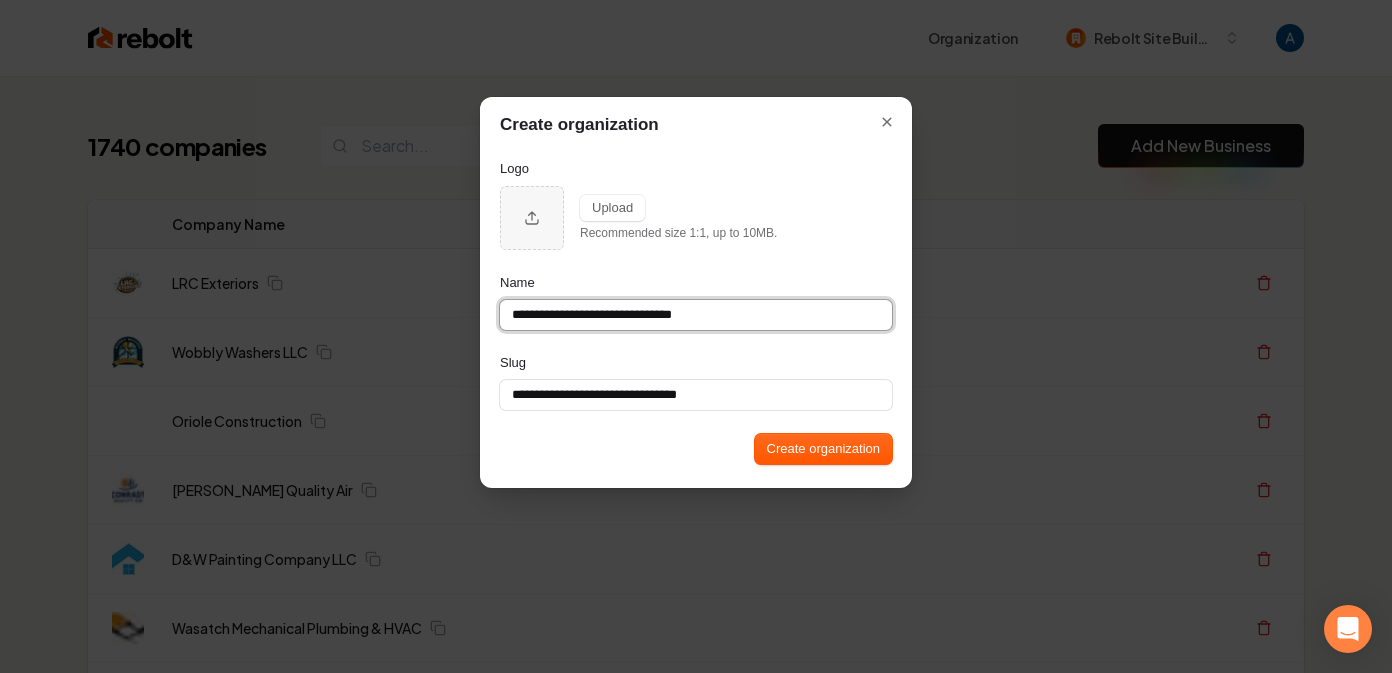 type on "**********" 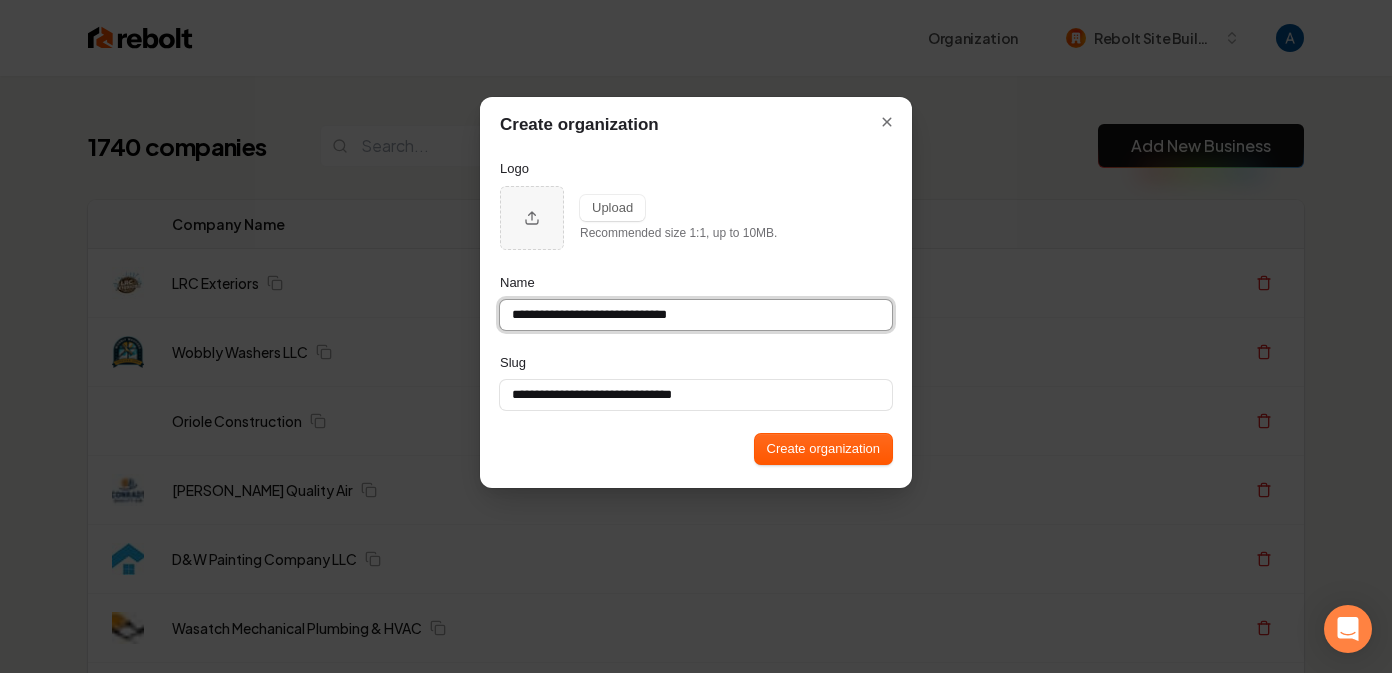 type on "**********" 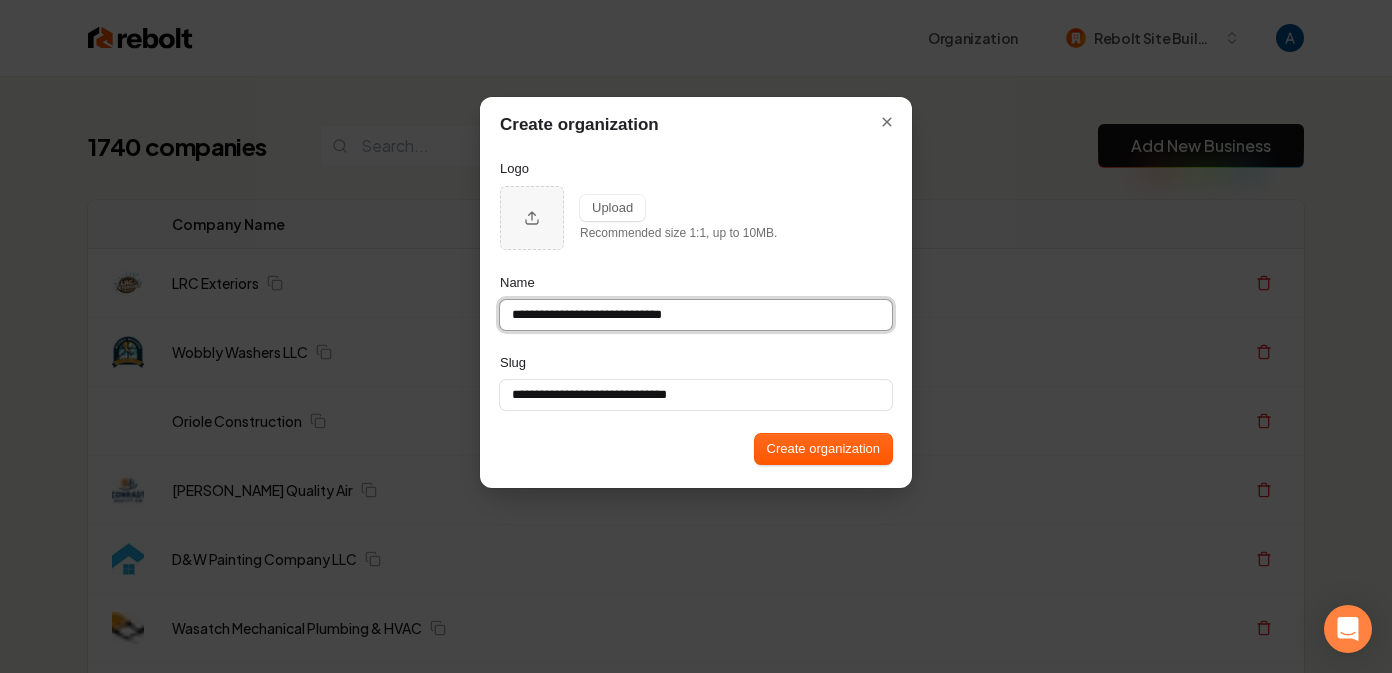 type on "**********" 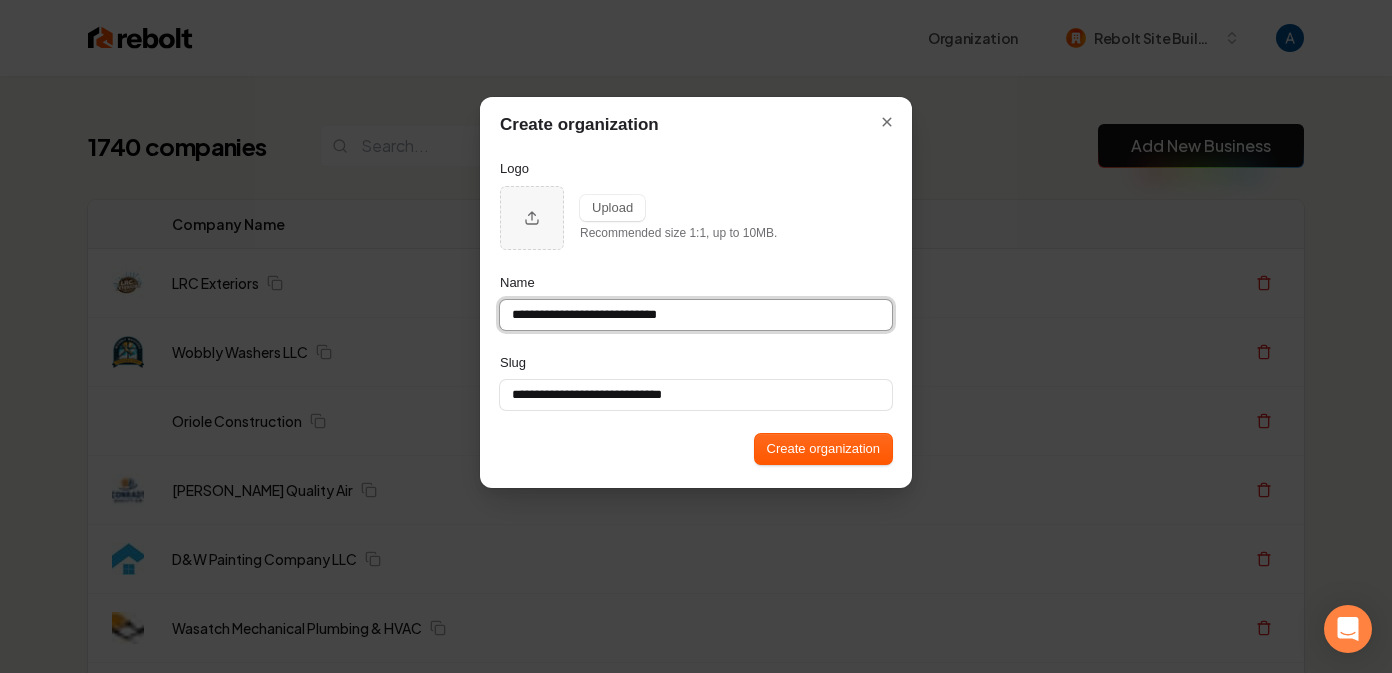 type on "**********" 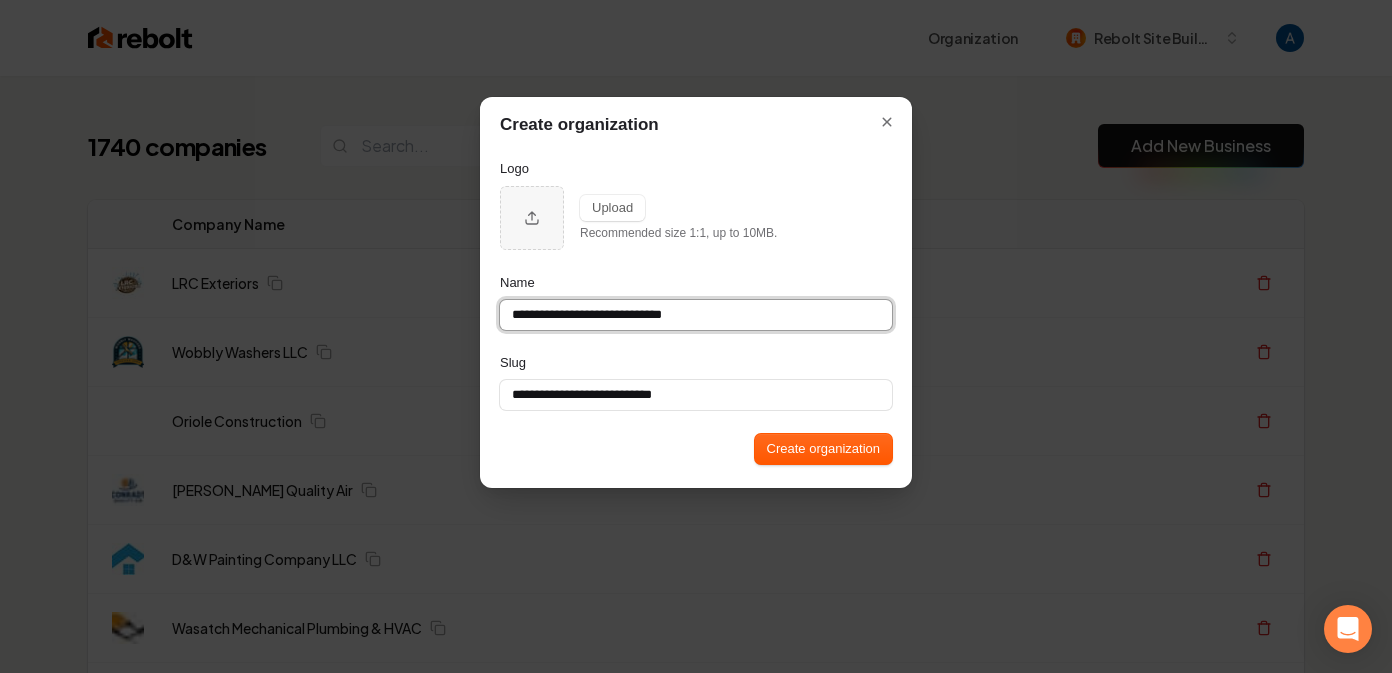 type on "**********" 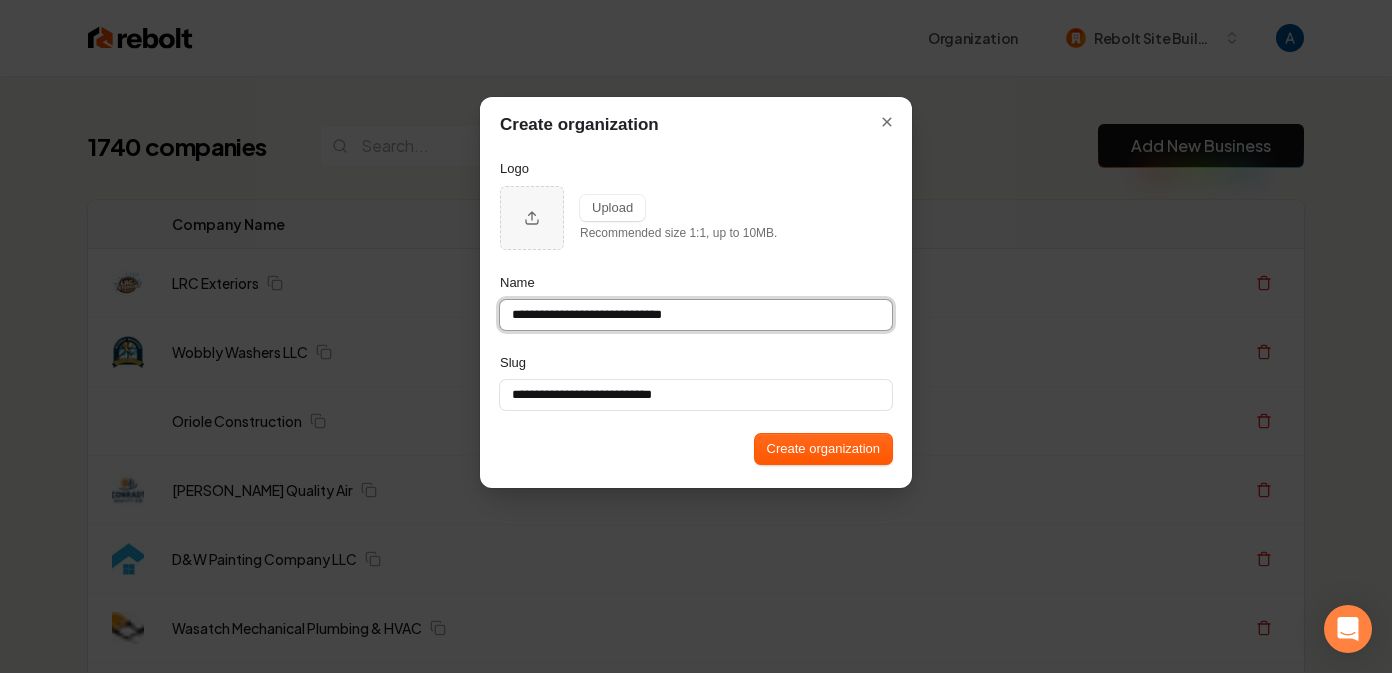 type on "**********" 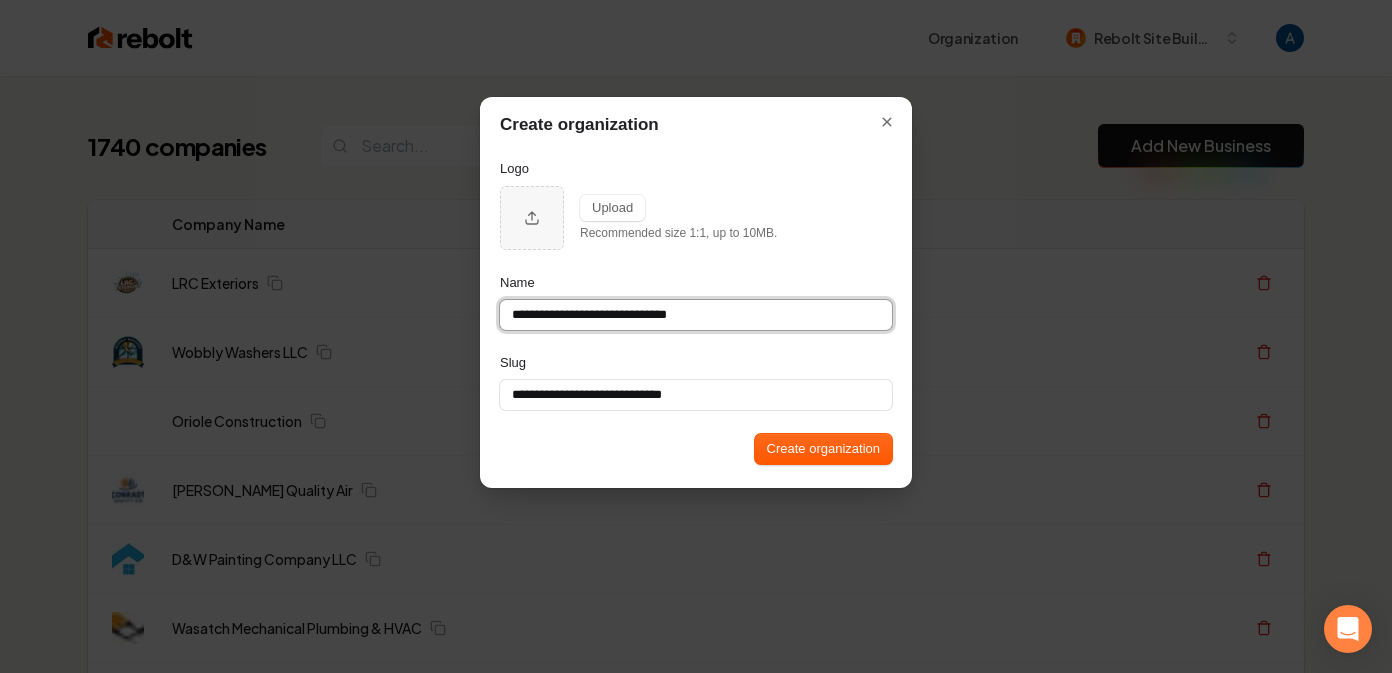 type on "**********" 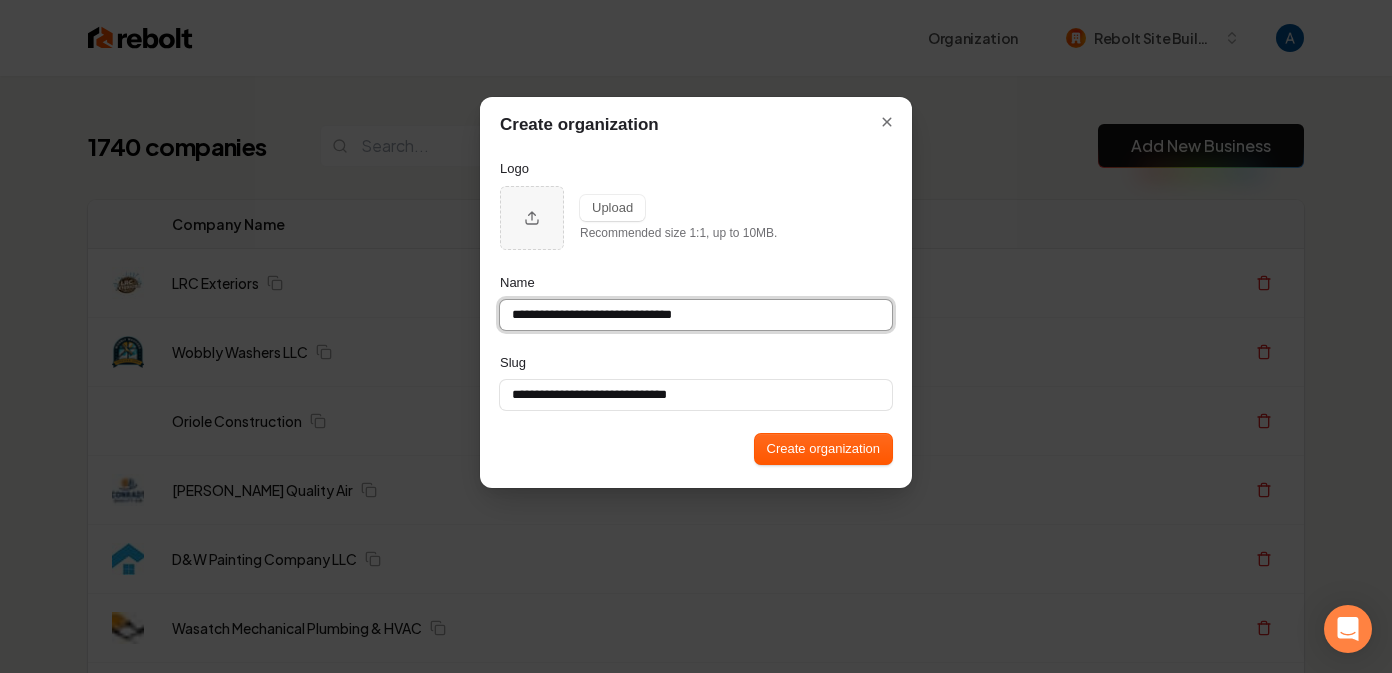 type on "**********" 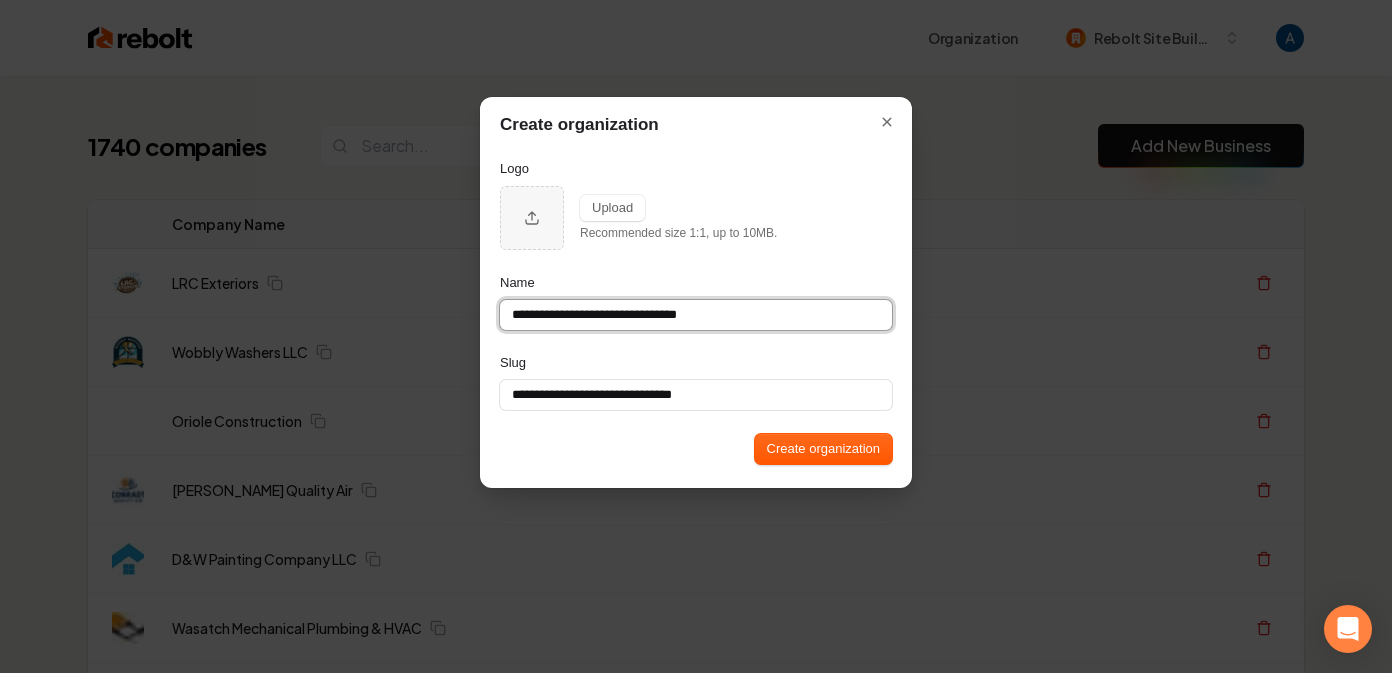 type on "**********" 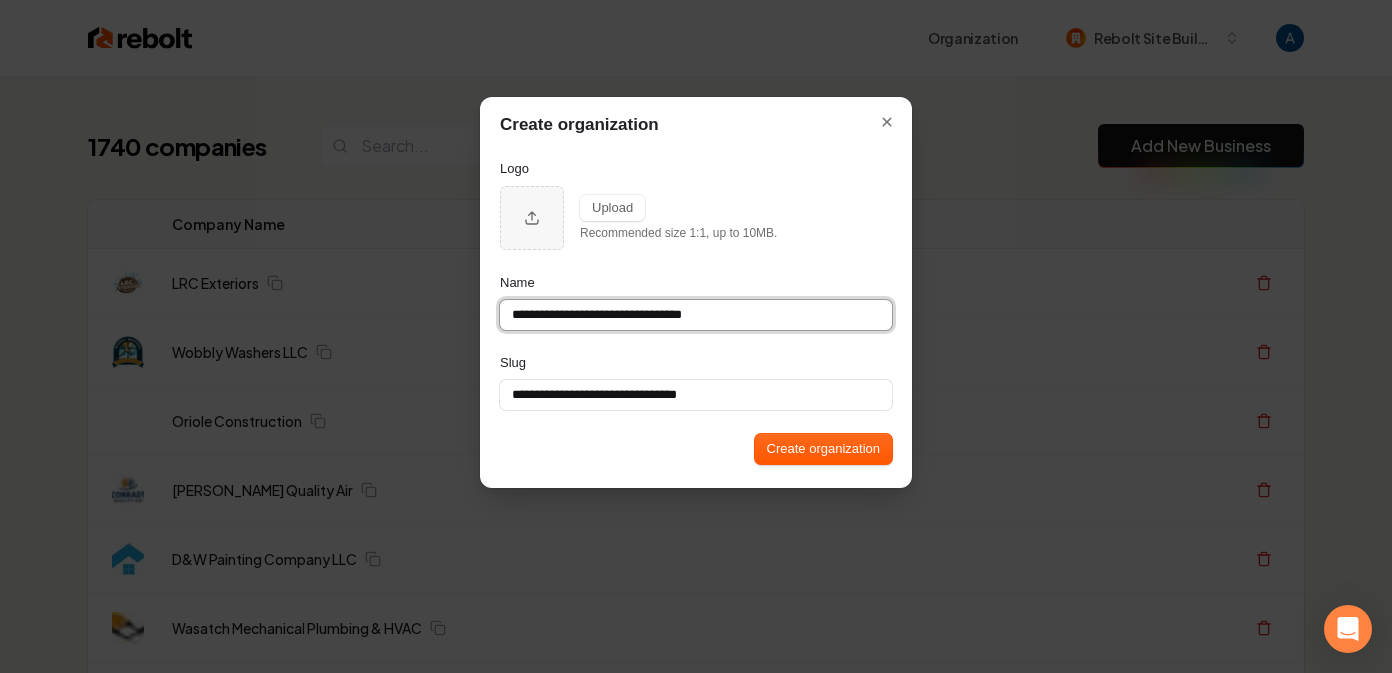 type on "**********" 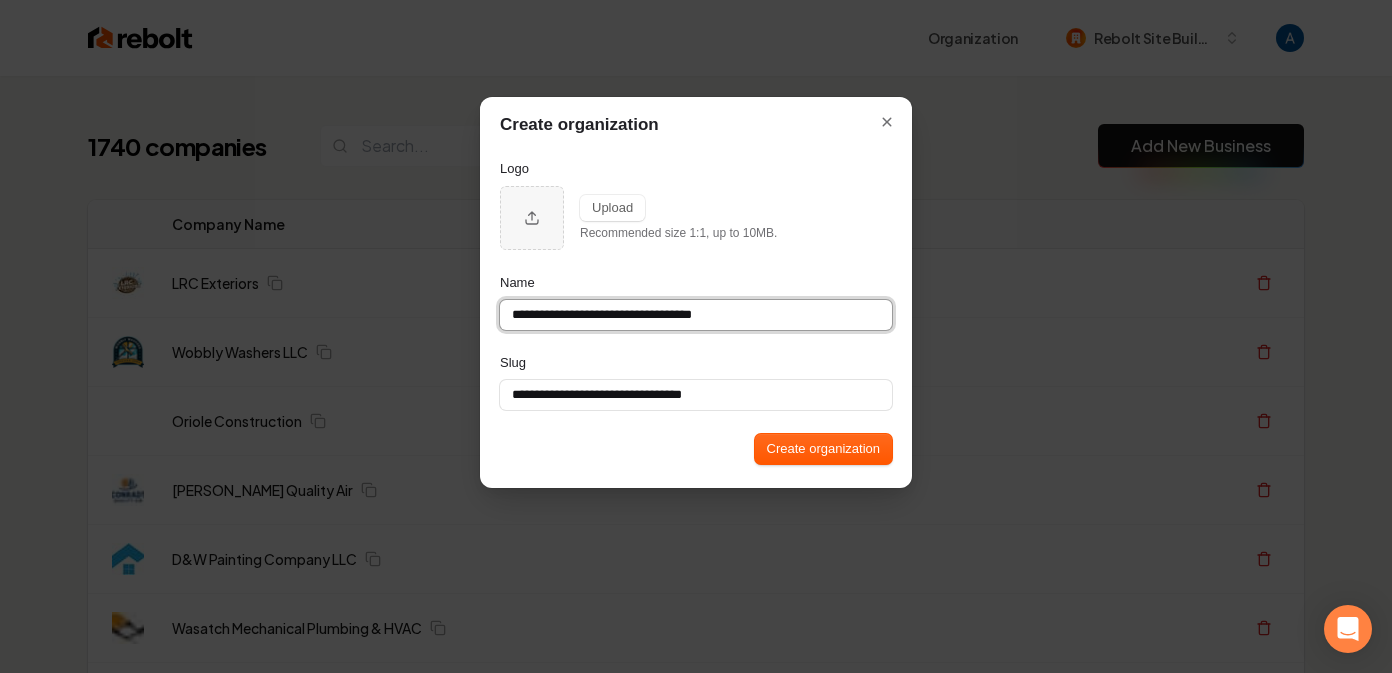 type on "**********" 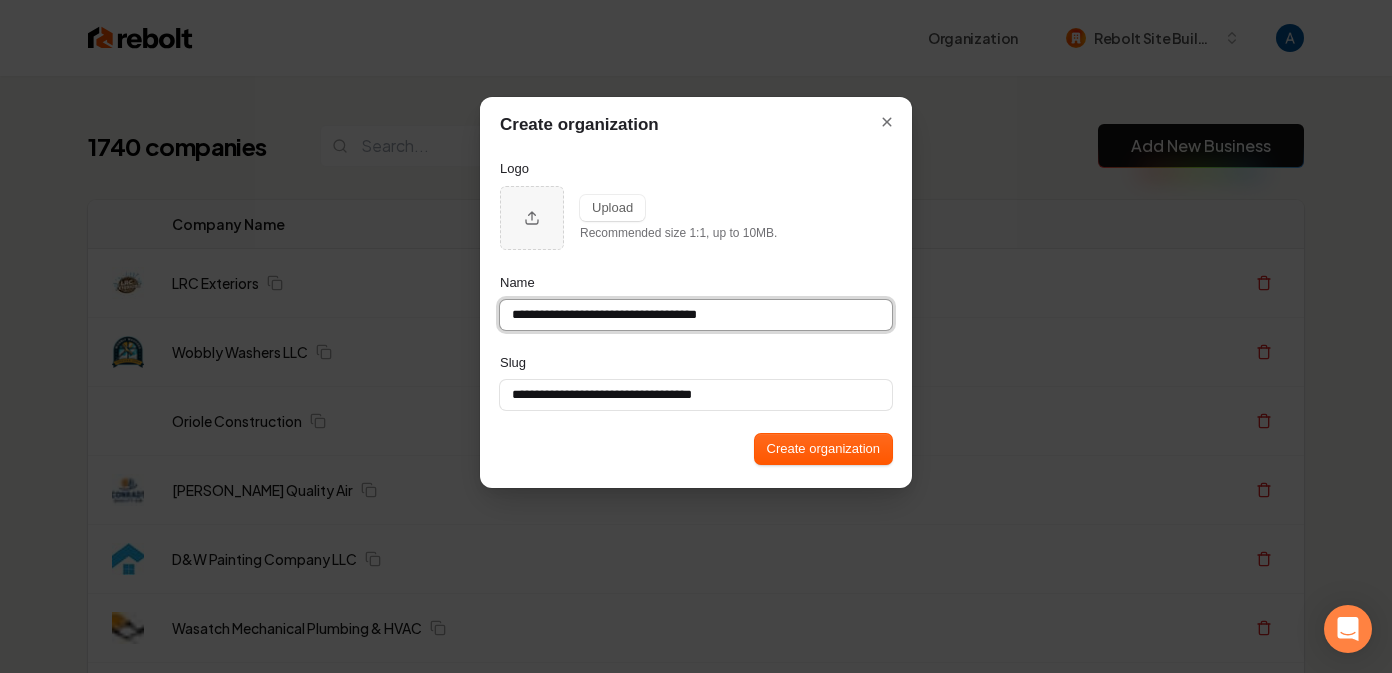 type on "**********" 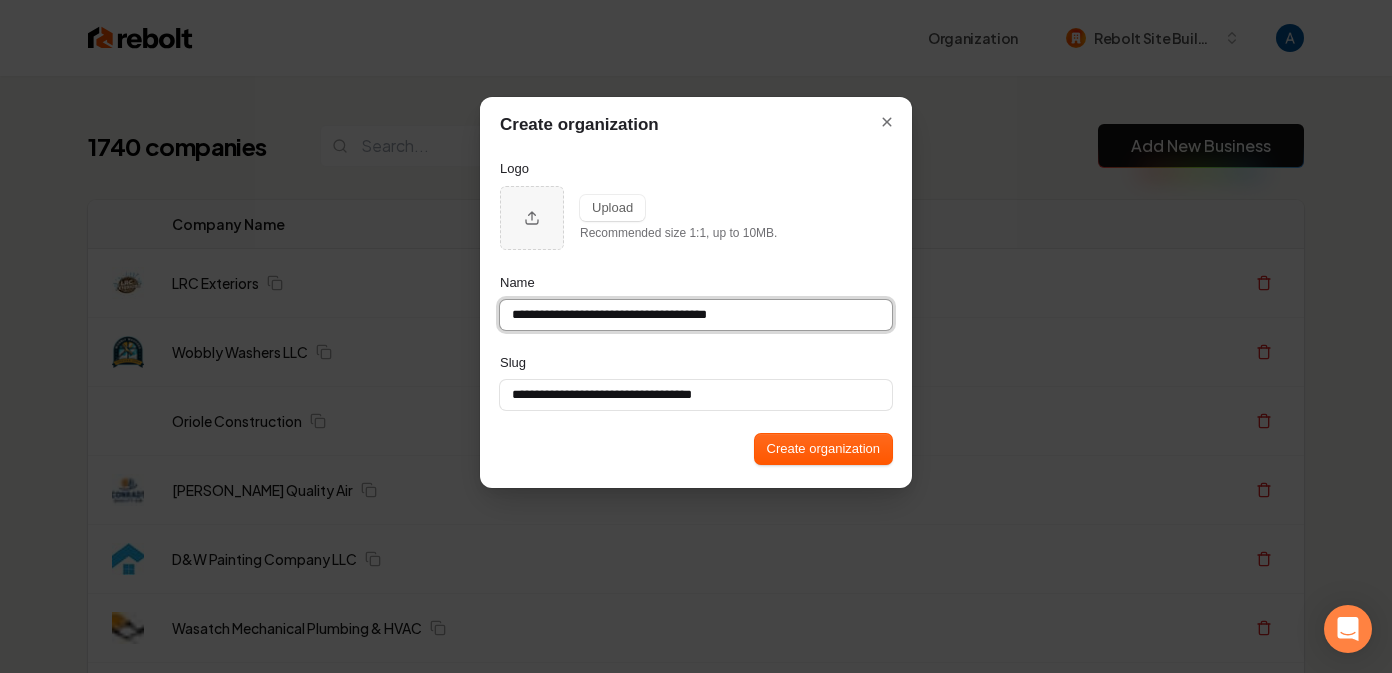 type on "**********" 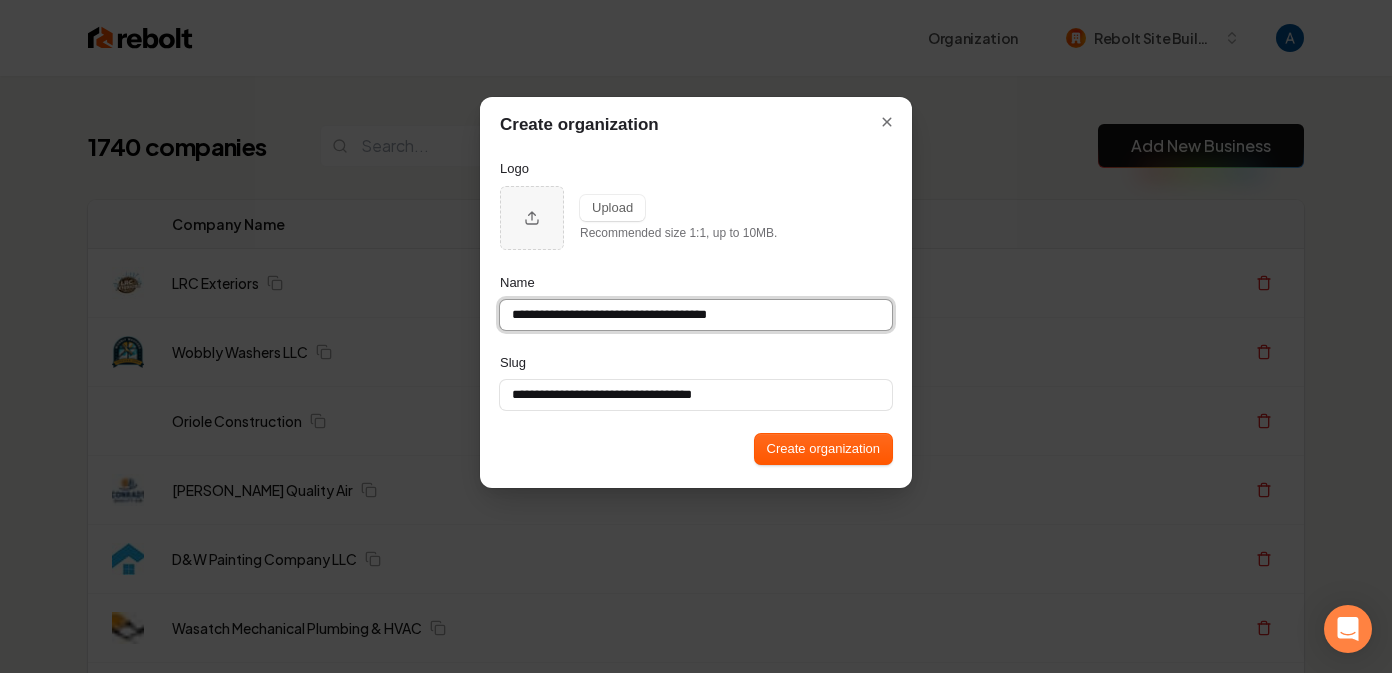 type on "**********" 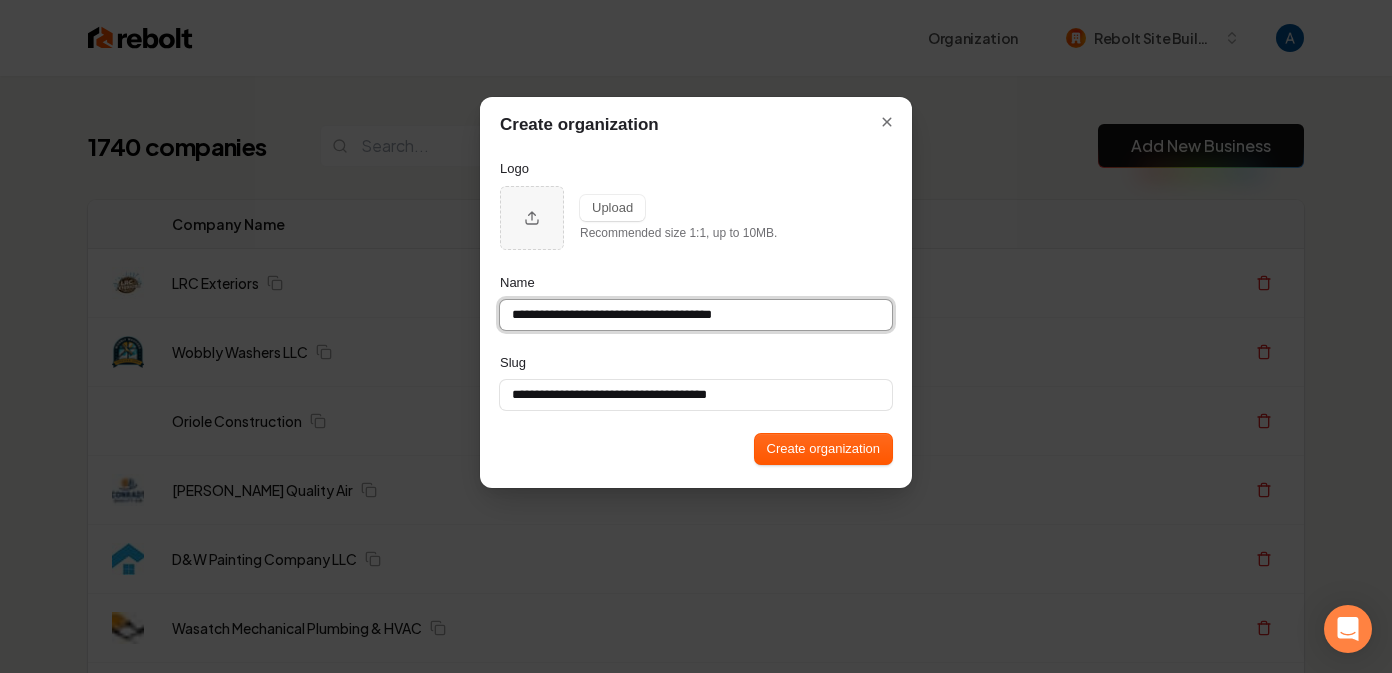 type on "**********" 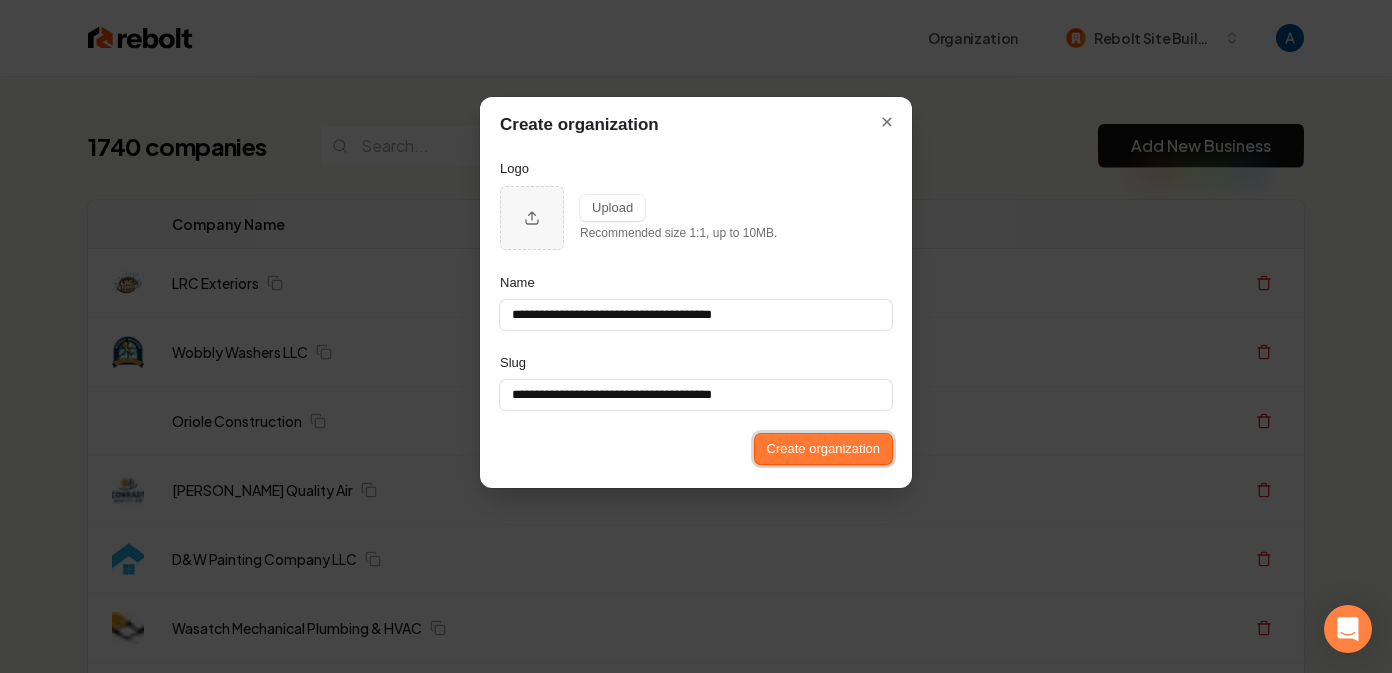 click on "Create organization" at bounding box center [823, 449] 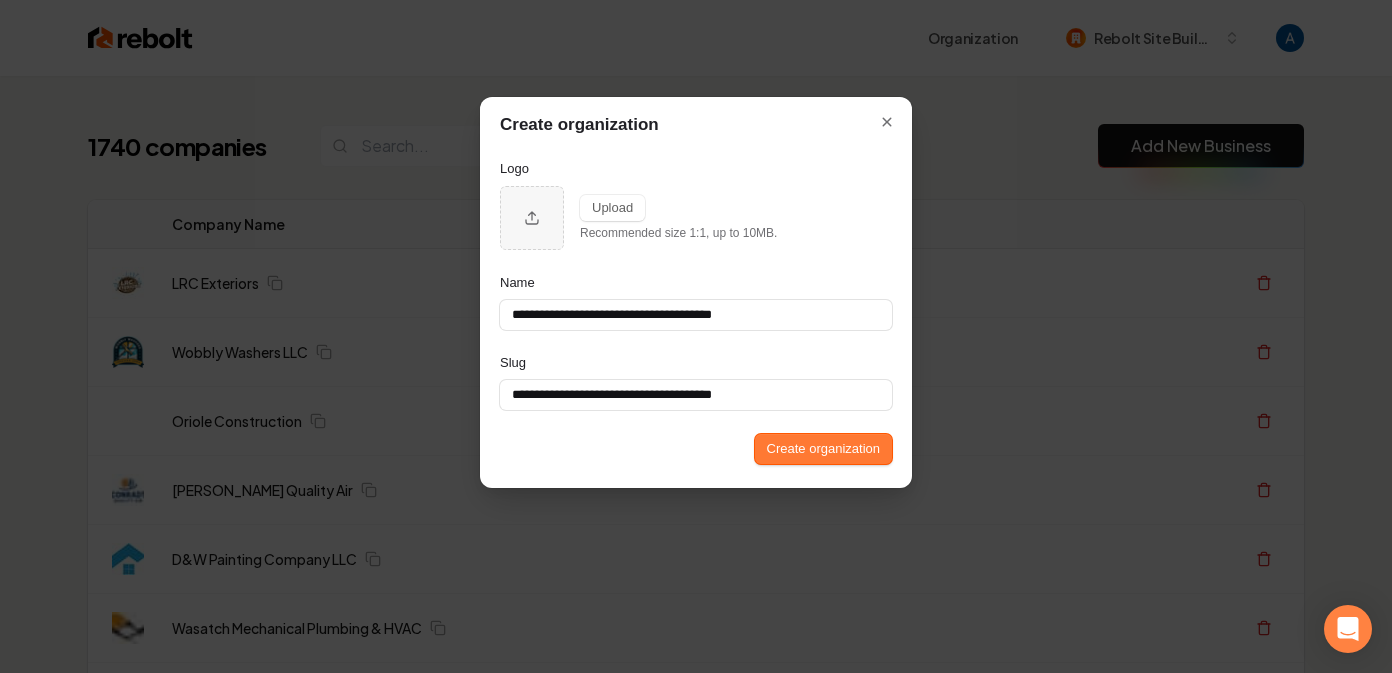 type on "**********" 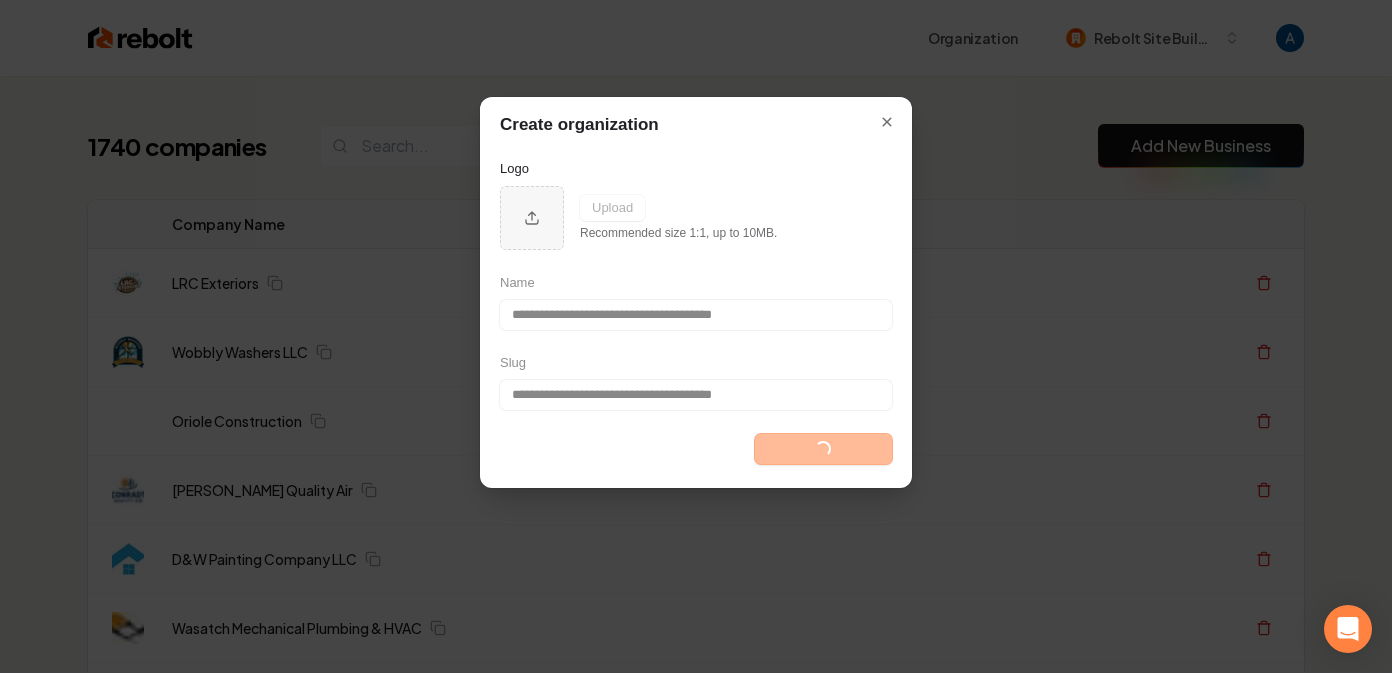 type on "**********" 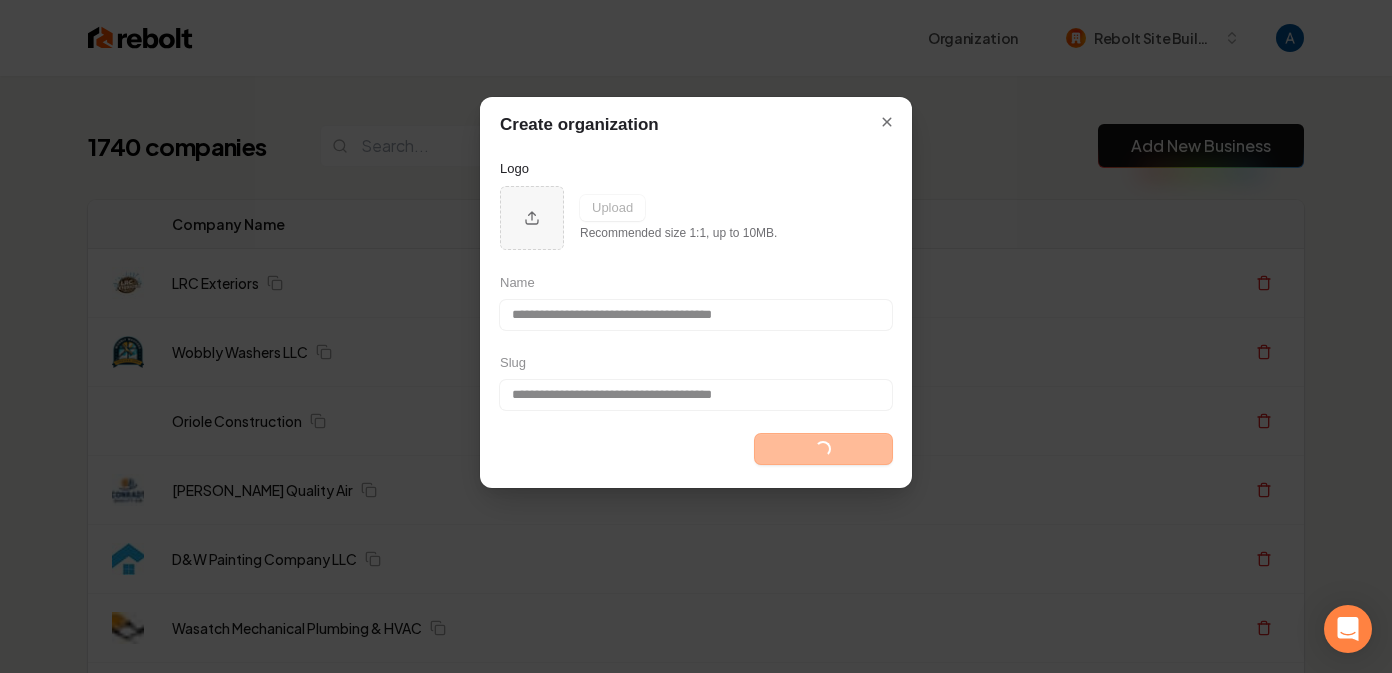 type on "**********" 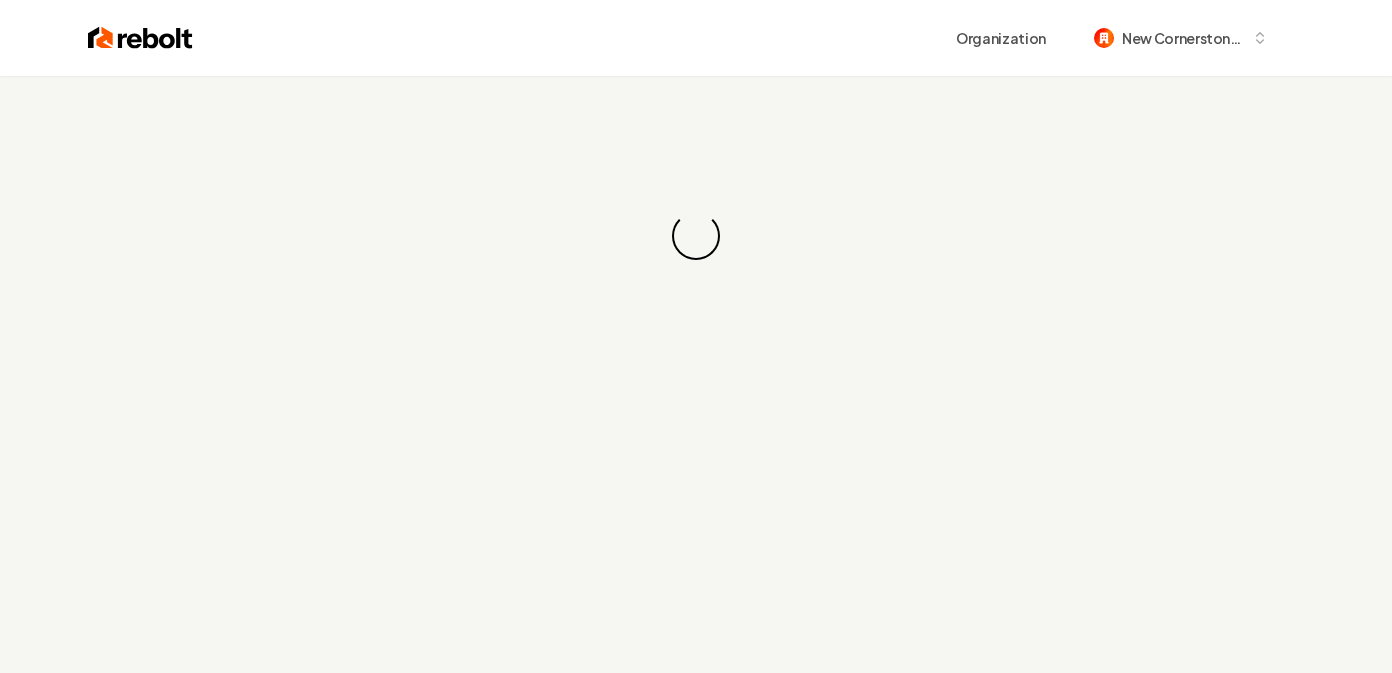 scroll, scrollTop: 0, scrollLeft: 0, axis: both 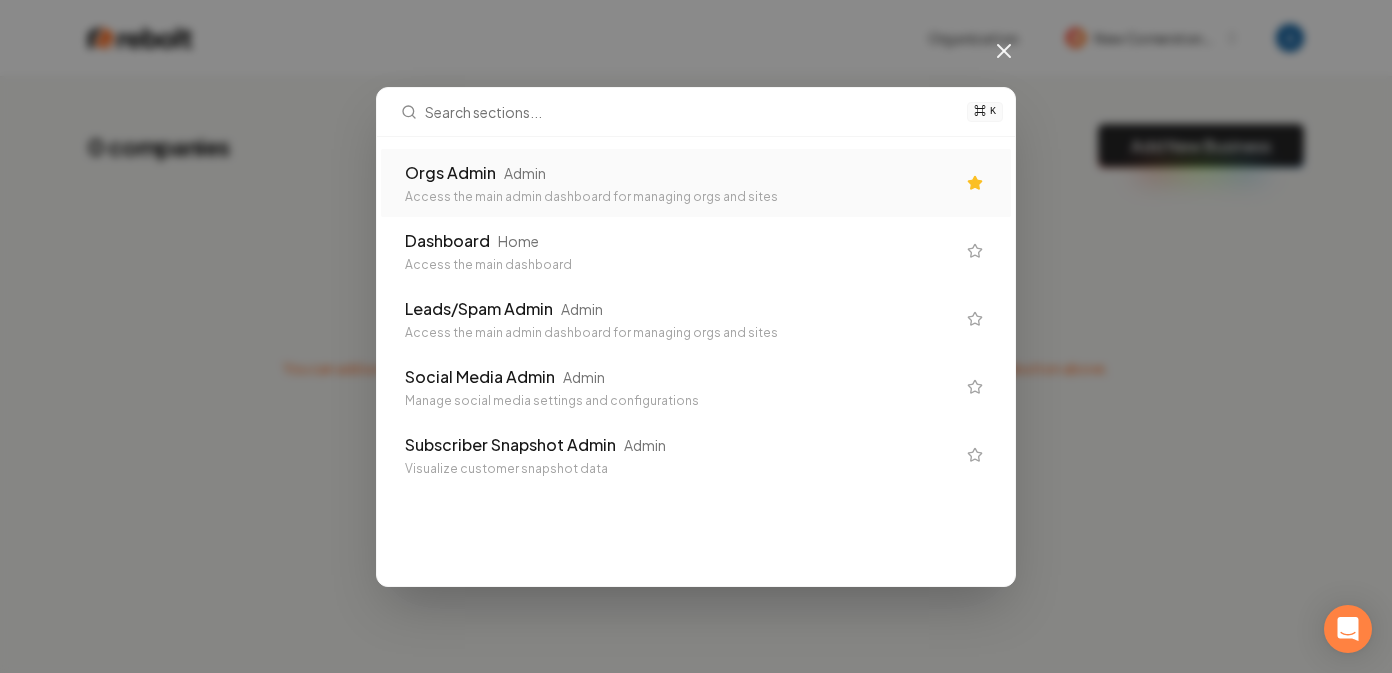 click on "Access the main admin dashboard for managing orgs and sites" at bounding box center [680, 197] 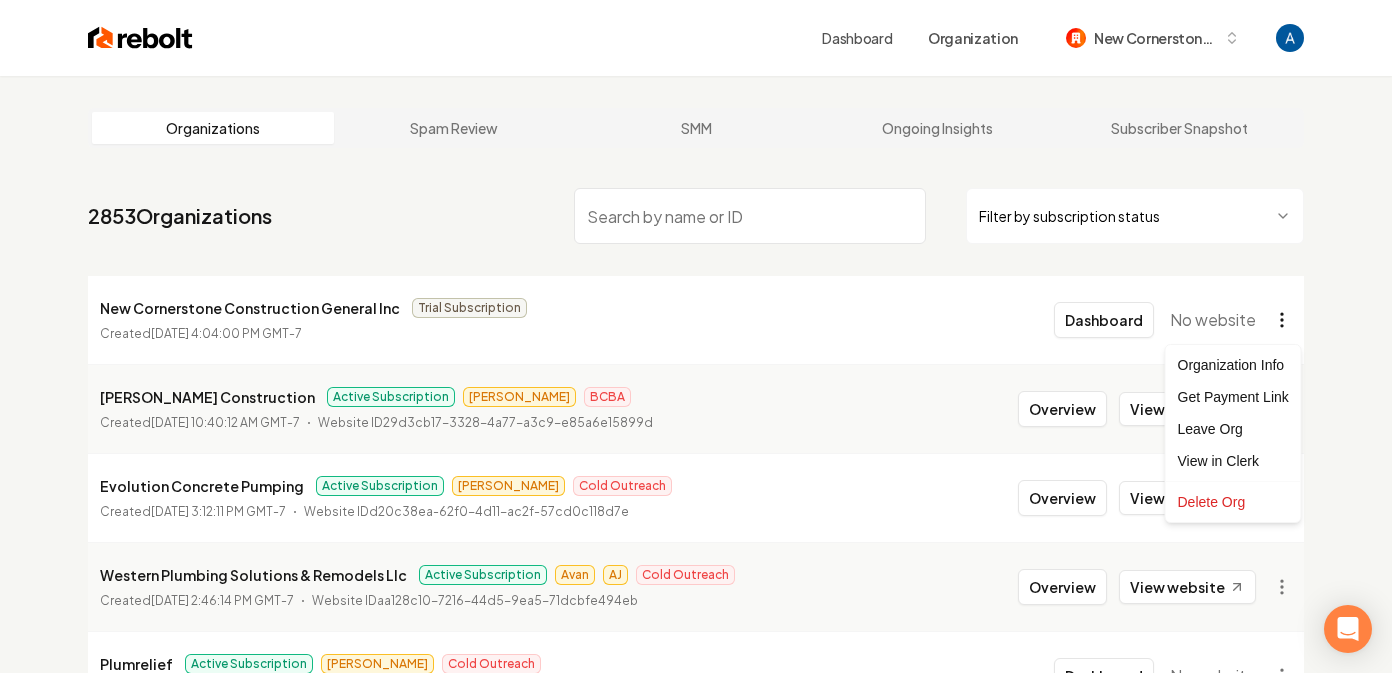 click on "Dashboard Organization New Cornerstone Construction General Inc Organizations Spam Review SMM Ongoing Insights Subscriber Snapshot 2853  Organizations Filter by subscription status New Cornerstone Construction General Inc Trial Subscription Created  [DATE] 4:04:00 PM GMT-7 Dashboard No website [PERSON_NAME] Construction Active Subscription [PERSON_NAME] BCBA Created  [DATE] 10:40:12 AM GMT-7   Website ID  29d3cb17-3328-4a77-a3c9-e85a6e15899d Overview View website Evolution Concrete Pumping Active Subscription Omar Cold Outreach Created  [DATE] 3:12:11 PM GMT-7   Website ID  d20c38ea-62f0-4d11-ac2f-57cd0c118d7e Overview View website Western Plumbing Solutions & Remodels Llc Active Subscription Avan AJ Cold Outreach Created  [DATE] 2:46:14 PM GMT-7   Website ID  aa128c10-7216-44d5-9ea5-71dcbfe494eb Overview View website Plumrelief Active Subscription [PERSON_NAME] Outreach Created  [DATE] 2:45:13 PM GMT-7 Dashboard No website info-23 Active Subscription Created  Impersonate" at bounding box center (696, 336) 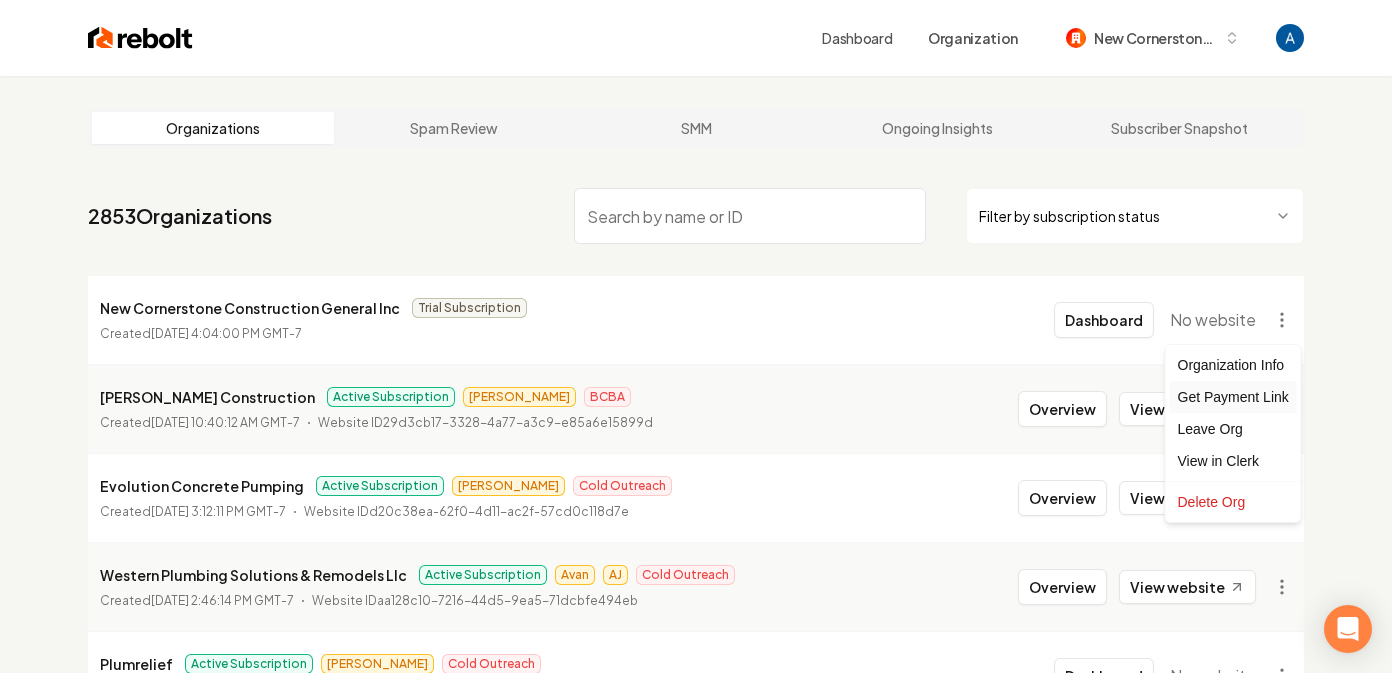 click on "Get Payment Link" at bounding box center (1233, 397) 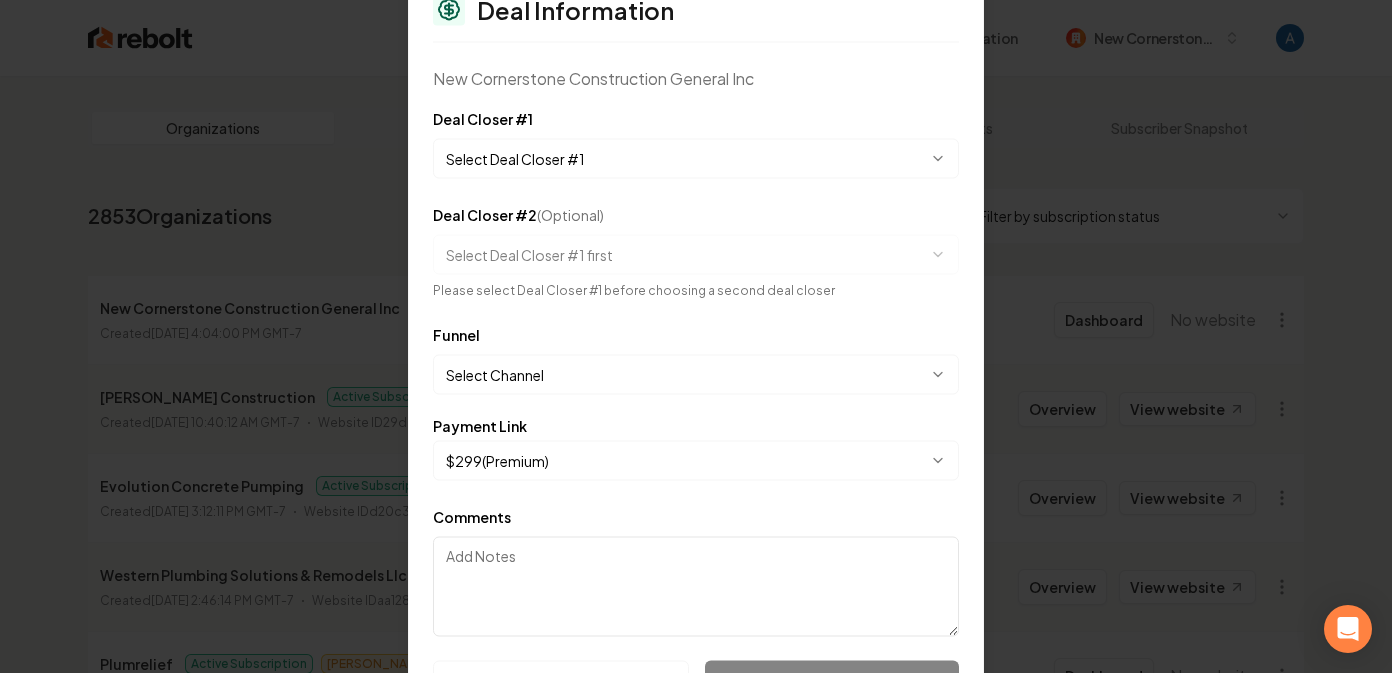 click on "Dashboard Organization New Cornerstone Construction General Inc Organizations Spam Review SMM Ongoing Insights Subscriber Snapshot 2853  Organizations Filter by subscription status New Cornerstone Construction General Inc Trial Subscription Created  [DATE] 4:04:00 PM GMT-7 Dashboard No website [PERSON_NAME] Construction Active Subscription [PERSON_NAME] BCBA Created  [DATE] 10:40:12 AM GMT-7   Website ID  29d3cb17-3328-4a77-a3c9-e85a6e15899d Overview View website Evolution Concrete Pumping Active Subscription Omar Cold Outreach Created  [DATE] 3:12:11 PM GMT-7   Website ID  d20c38ea-62f0-4d11-ac2f-57cd0c118d7e Overview View website Western Plumbing Solutions & Remodels Llc Active Subscription Avan AJ Cold Outreach Created  [DATE] 2:46:14 PM GMT-7   Website ID  aa128c10-7216-44d5-9ea5-71dcbfe494eb Overview View website Plumrelief Active Subscription [PERSON_NAME] Outreach Created  [DATE] 2:45:13 PM GMT-7 Dashboard No website info-23 Active Subscription Created  Impersonate" at bounding box center [696, 336] 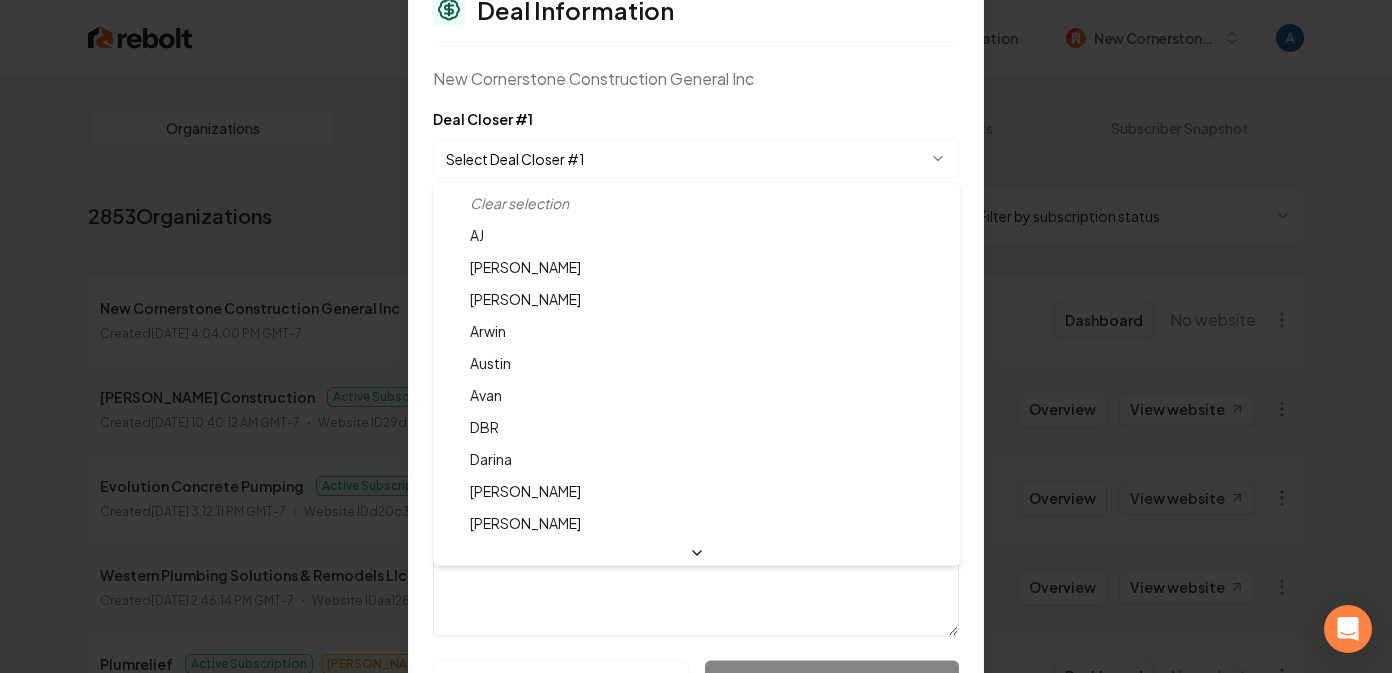 select on "**********" 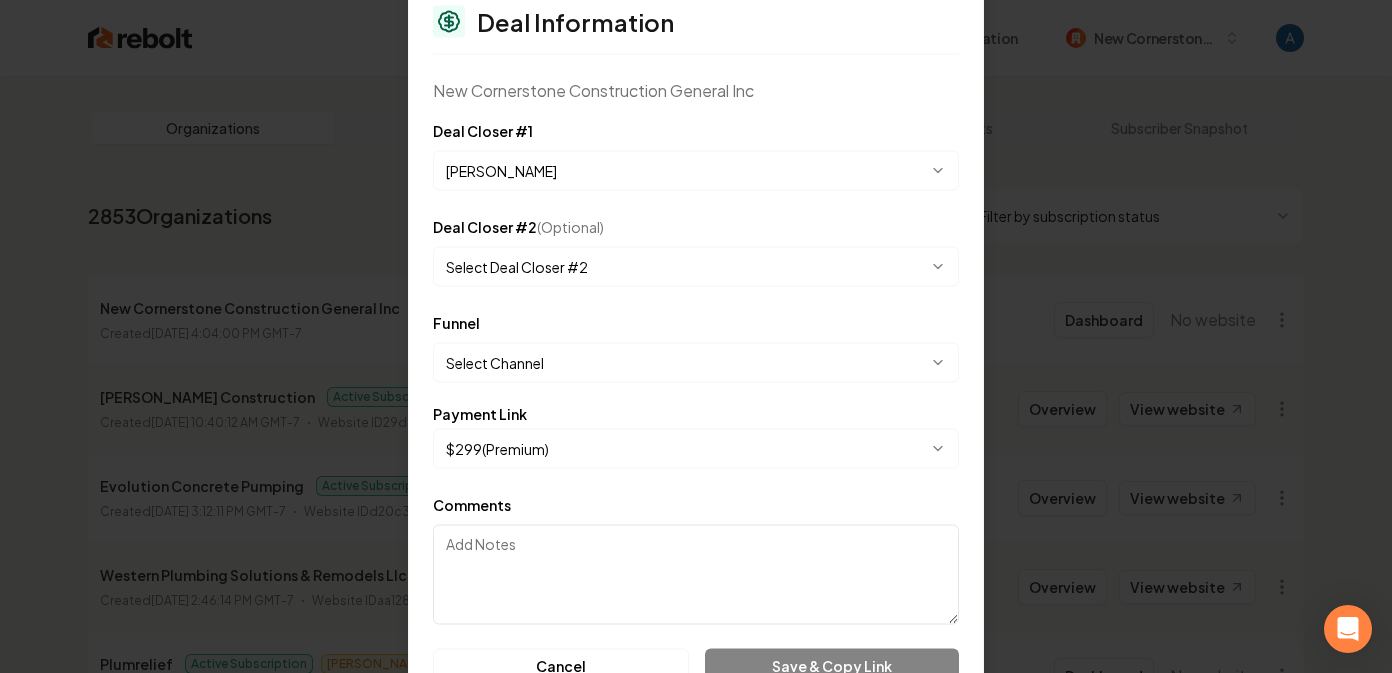 click on "Dashboard Organization New Cornerstone Construction General Inc Organizations Spam Review SMM Ongoing Insights Subscriber Snapshot 2853  Organizations Filter by subscription status New Cornerstone Construction General Inc Trial Subscription Created  [DATE] 4:04:00 PM GMT-7 Dashboard No website [PERSON_NAME] Construction Active Subscription [PERSON_NAME] BCBA Created  [DATE] 10:40:12 AM GMT-7   Website ID  29d3cb17-3328-4a77-a3c9-e85a6e15899d Overview View website Evolution Concrete Pumping Active Subscription Omar Cold Outreach Created  [DATE] 3:12:11 PM GMT-7   Website ID  d20c38ea-62f0-4d11-ac2f-57cd0c118d7e Overview View website Western Plumbing Solutions & Remodels Llc Active Subscription Avan AJ Cold Outreach Created  [DATE] 2:46:14 PM GMT-7   Website ID  aa128c10-7216-44d5-9ea5-71dcbfe494eb Overview View website Plumrelief Active Subscription [PERSON_NAME] Outreach Created  [DATE] 2:45:13 PM GMT-7 Dashboard No website info-23 Active Subscription Created  Impersonate" at bounding box center [696, 336] 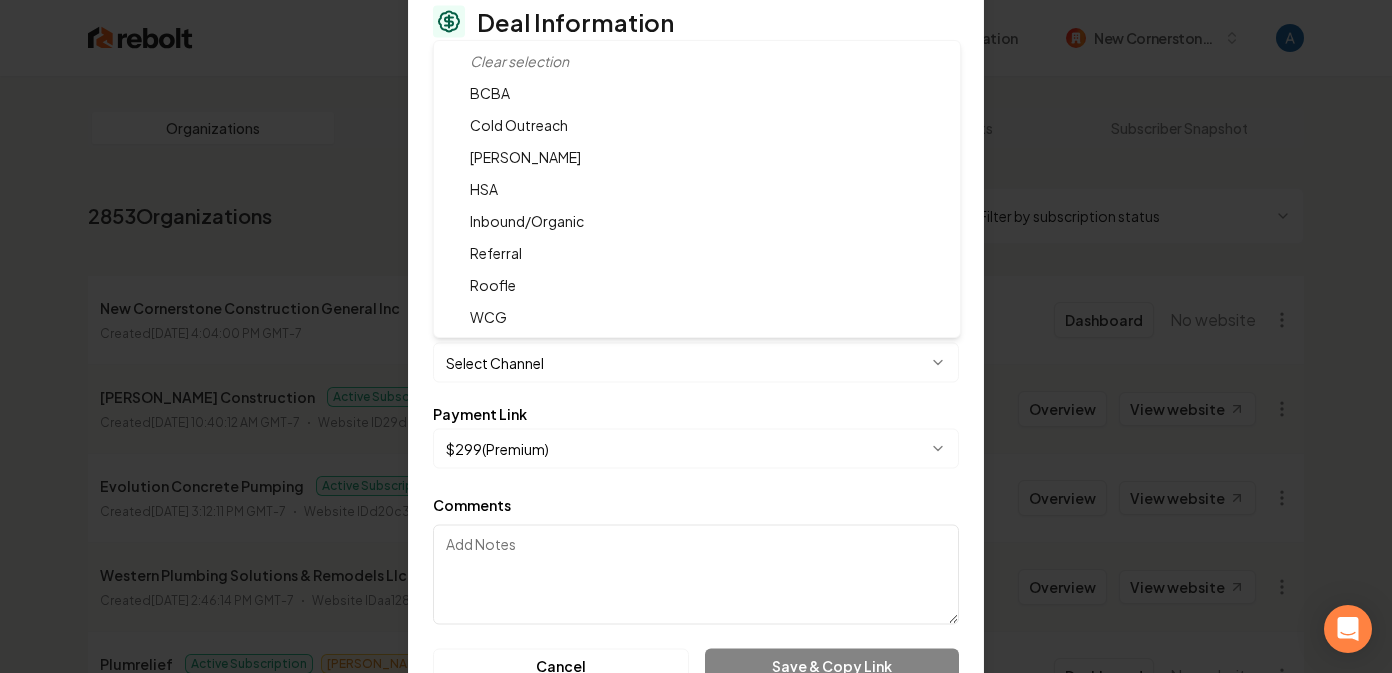 select on "**********" 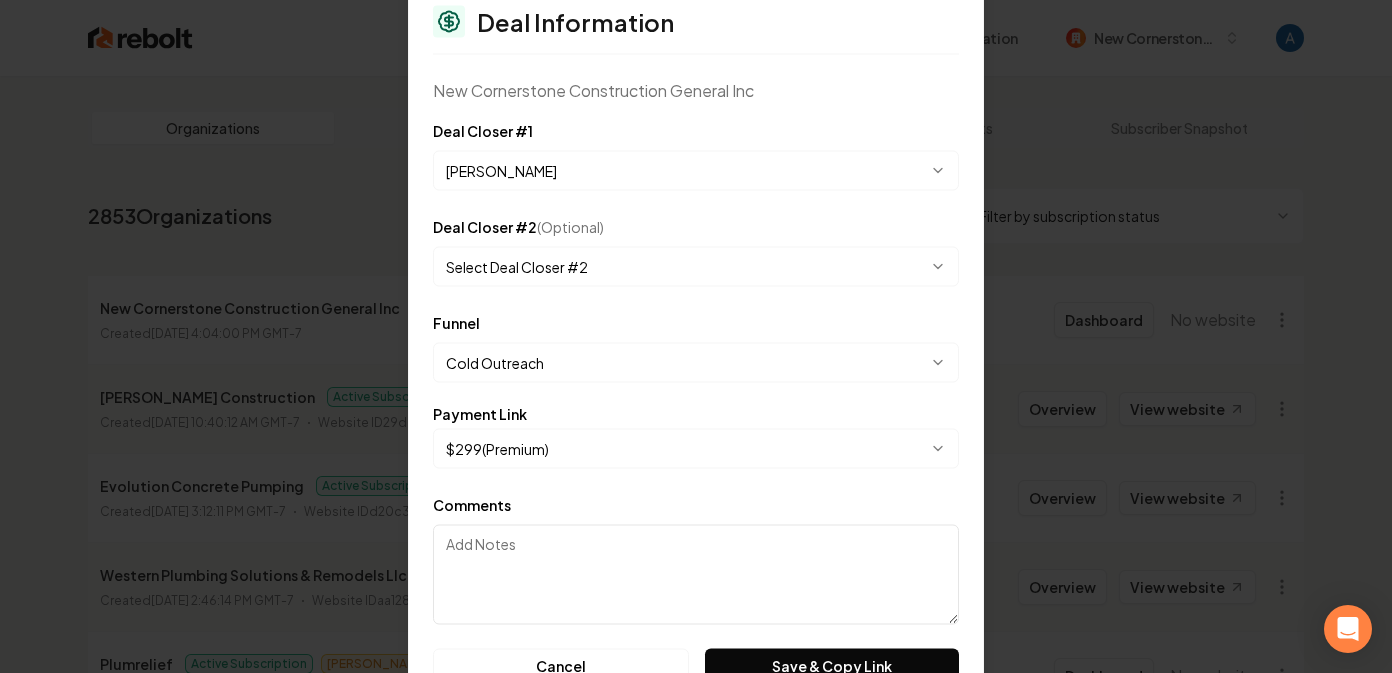 click on "Payment Link" at bounding box center (696, 413) 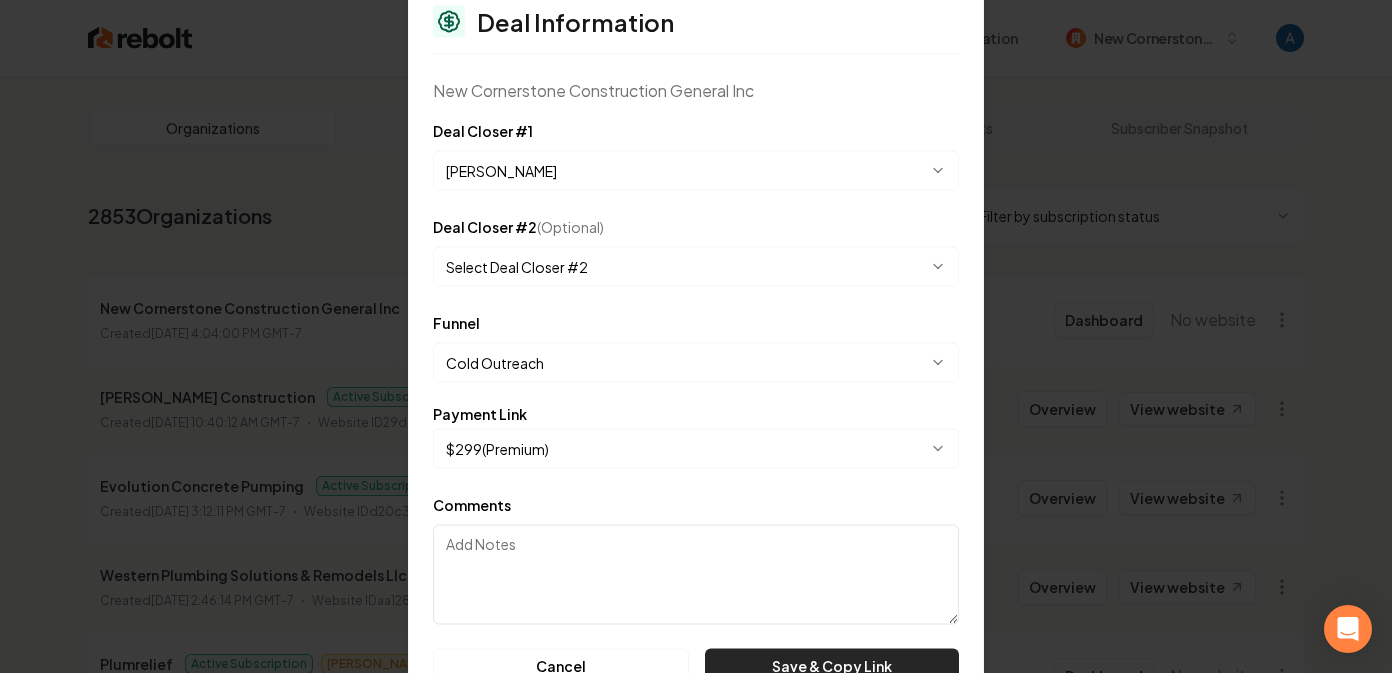 click on "Save & Copy Link" at bounding box center (832, 666) 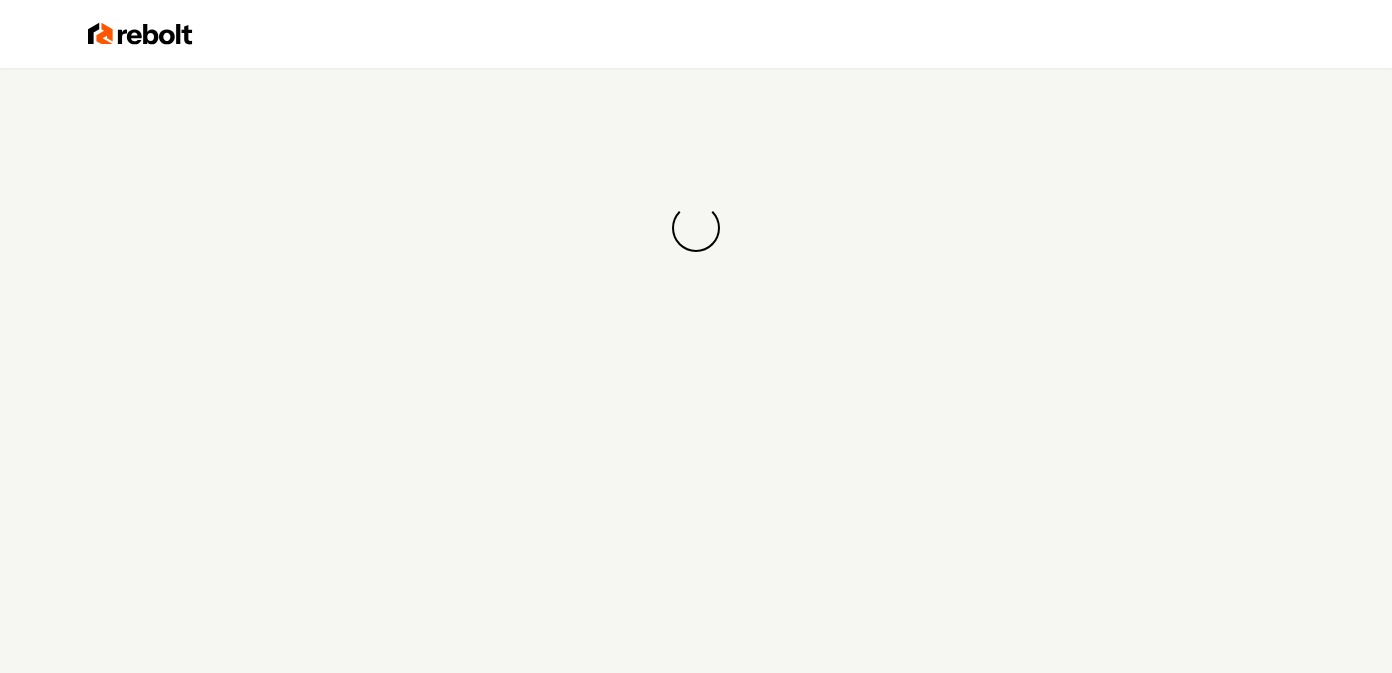 scroll, scrollTop: 0, scrollLeft: 0, axis: both 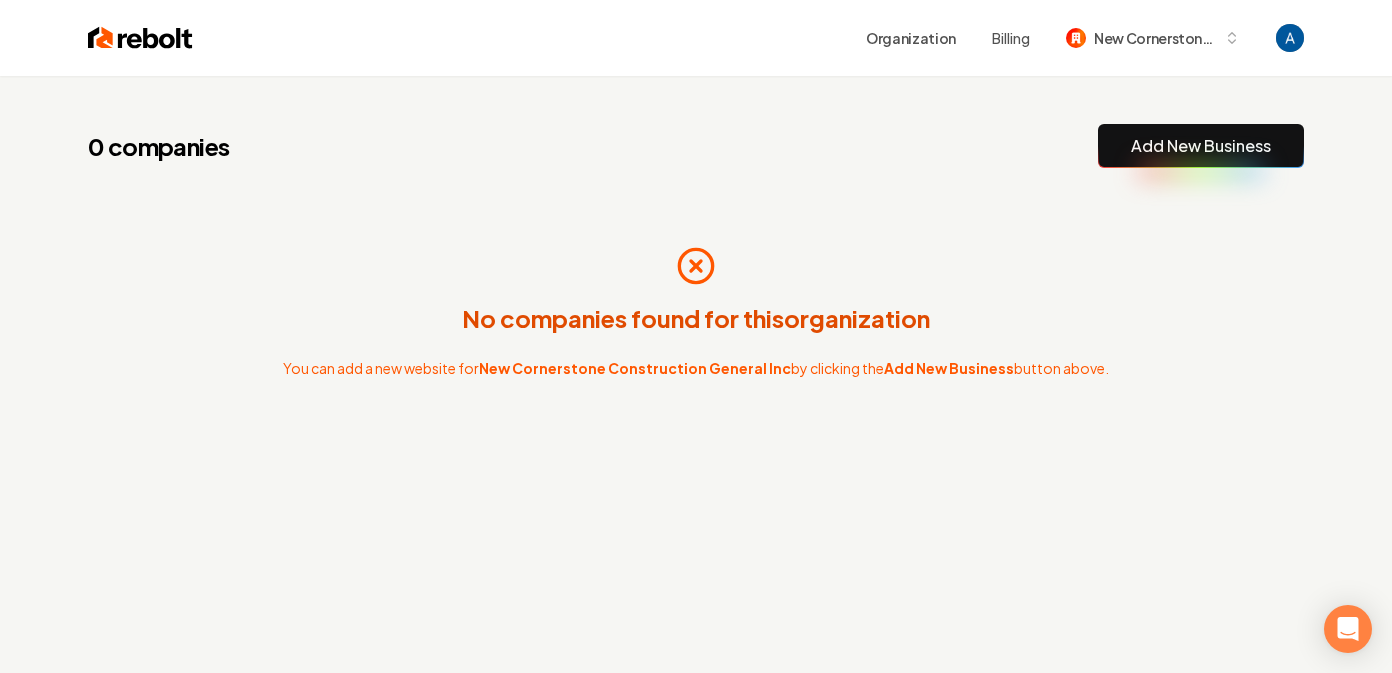 click on "0   companies Add New Business No companies found for this  organization You can add a new website for  New Cornerstone Construction General Inc  by clicking the  Add New Business  button above." at bounding box center (696, 314) 